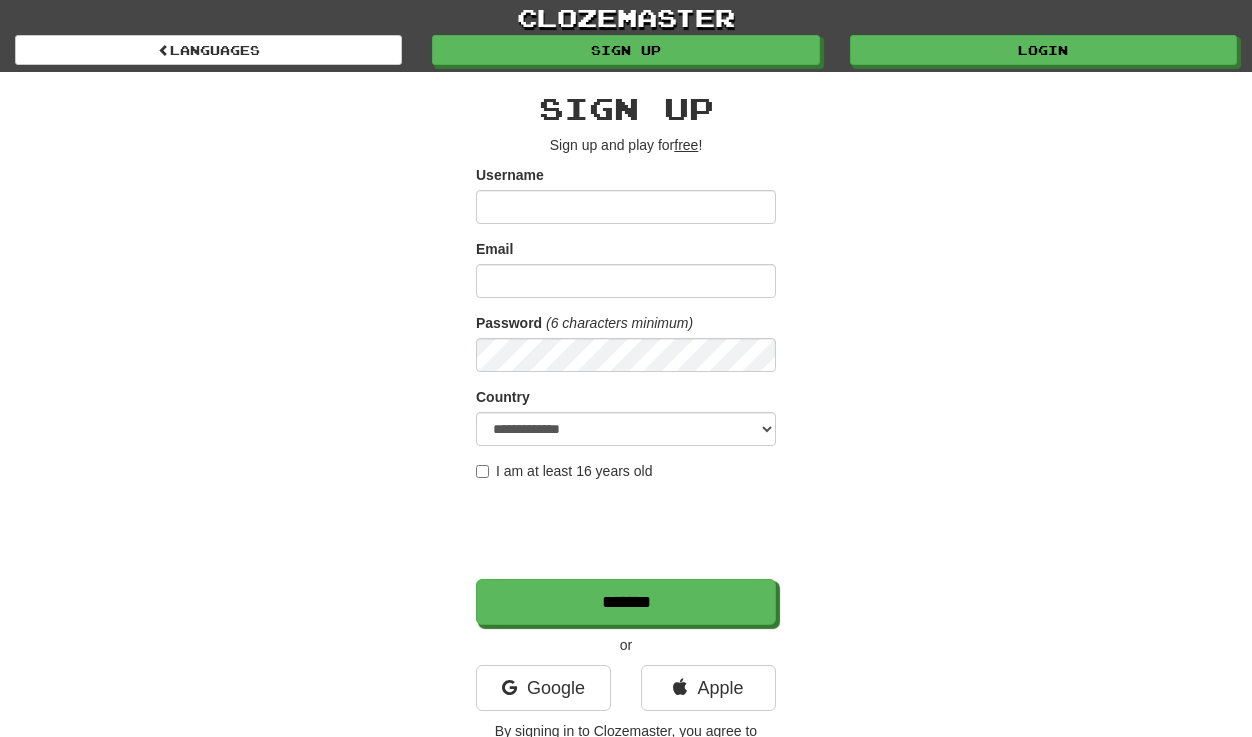 scroll, scrollTop: 0, scrollLeft: 0, axis: both 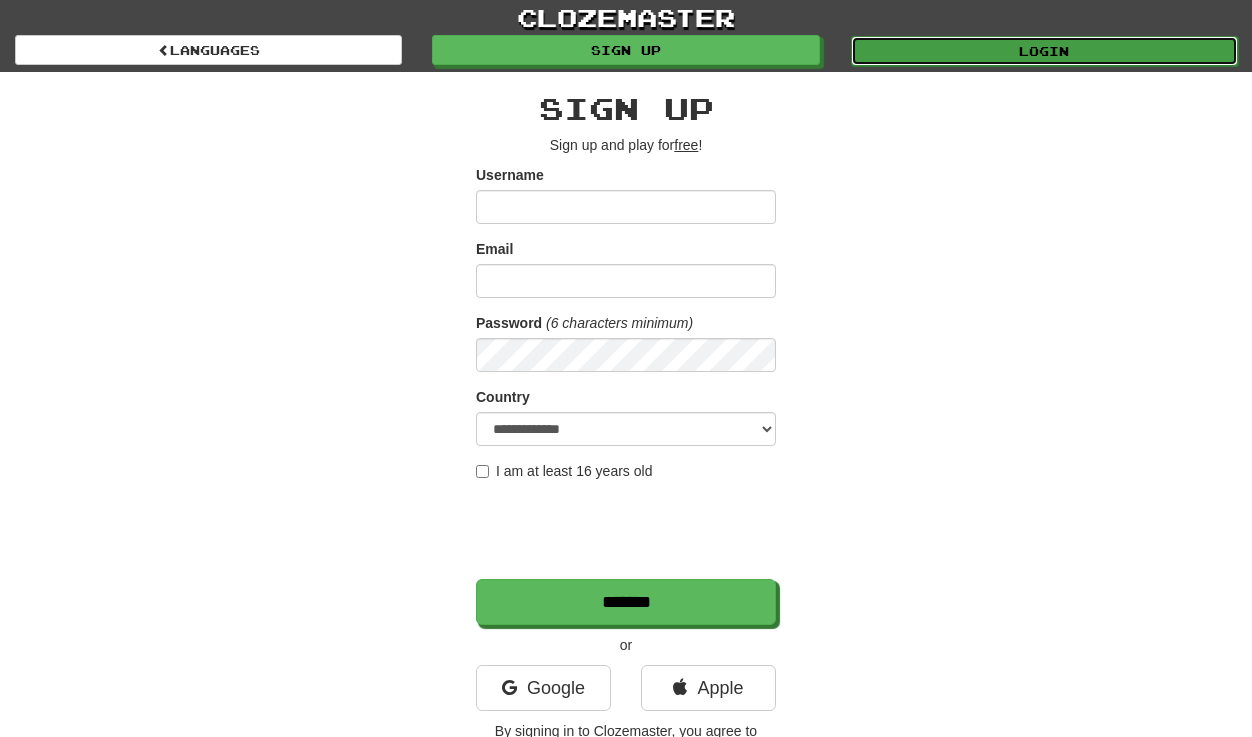 click on "Login" at bounding box center (1044, 51) 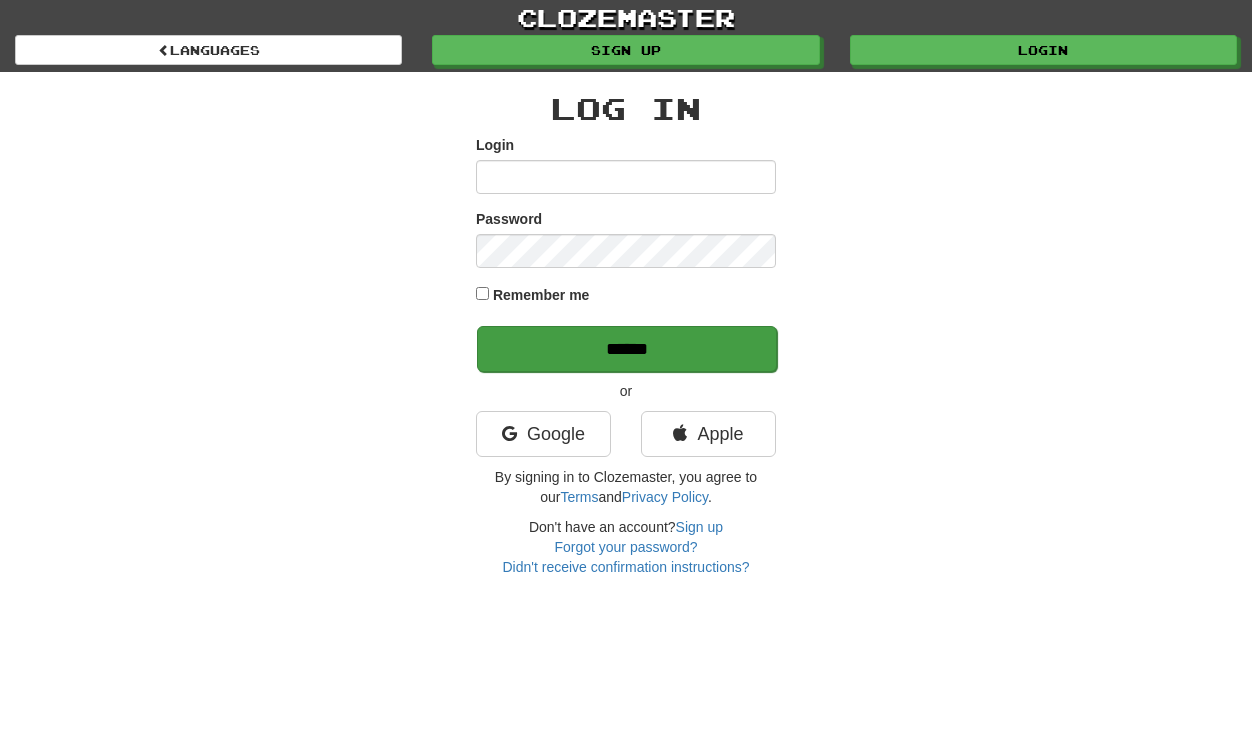 scroll, scrollTop: 0, scrollLeft: 0, axis: both 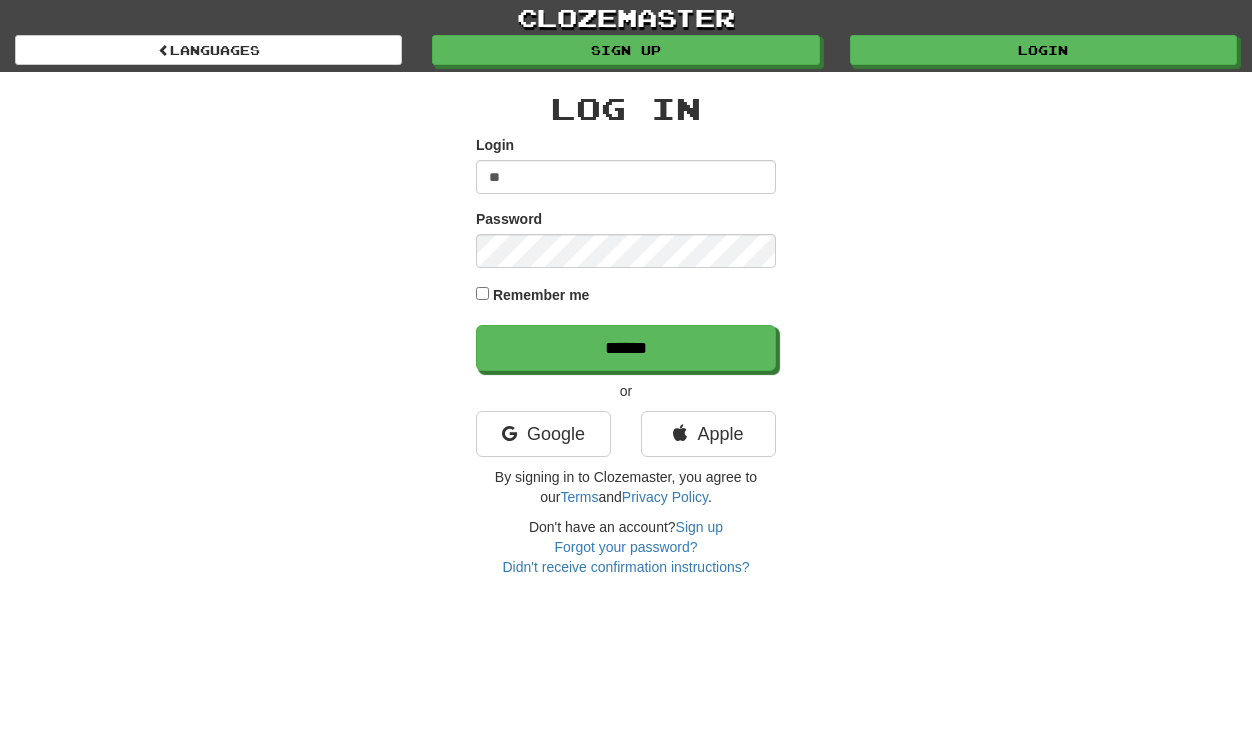 type on "**********" 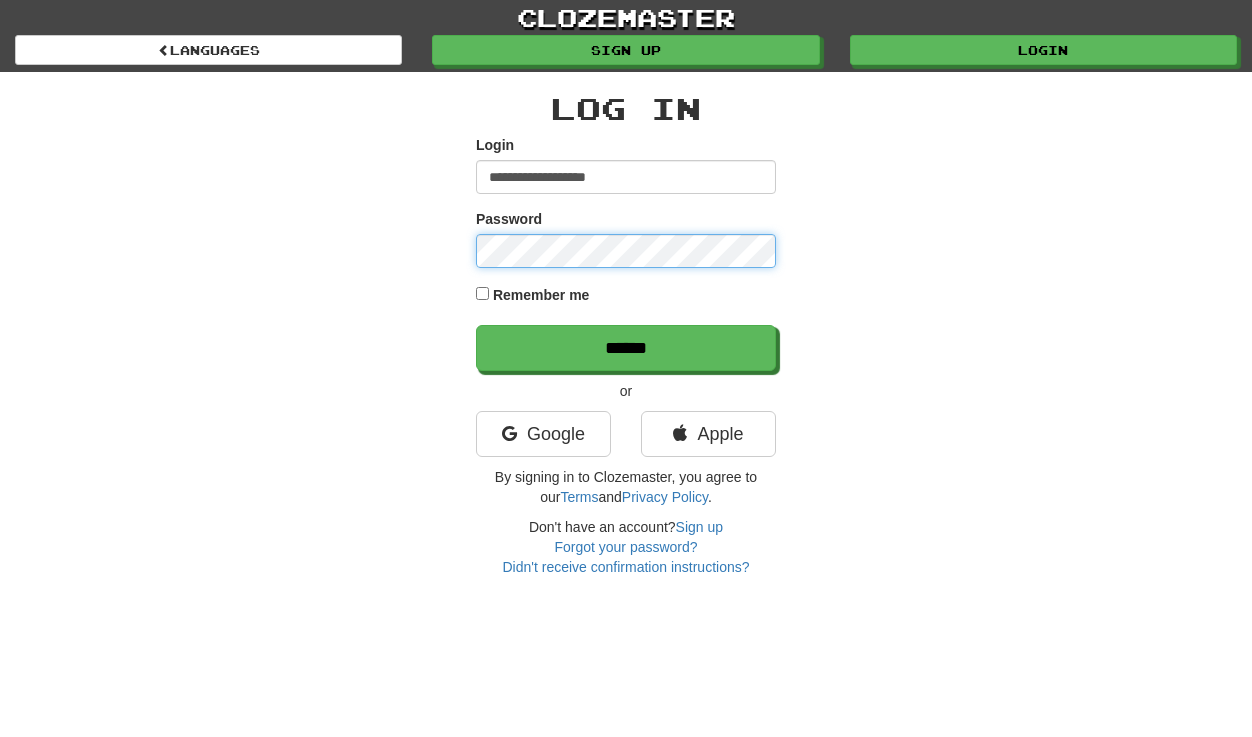 click on "******" at bounding box center (626, 348) 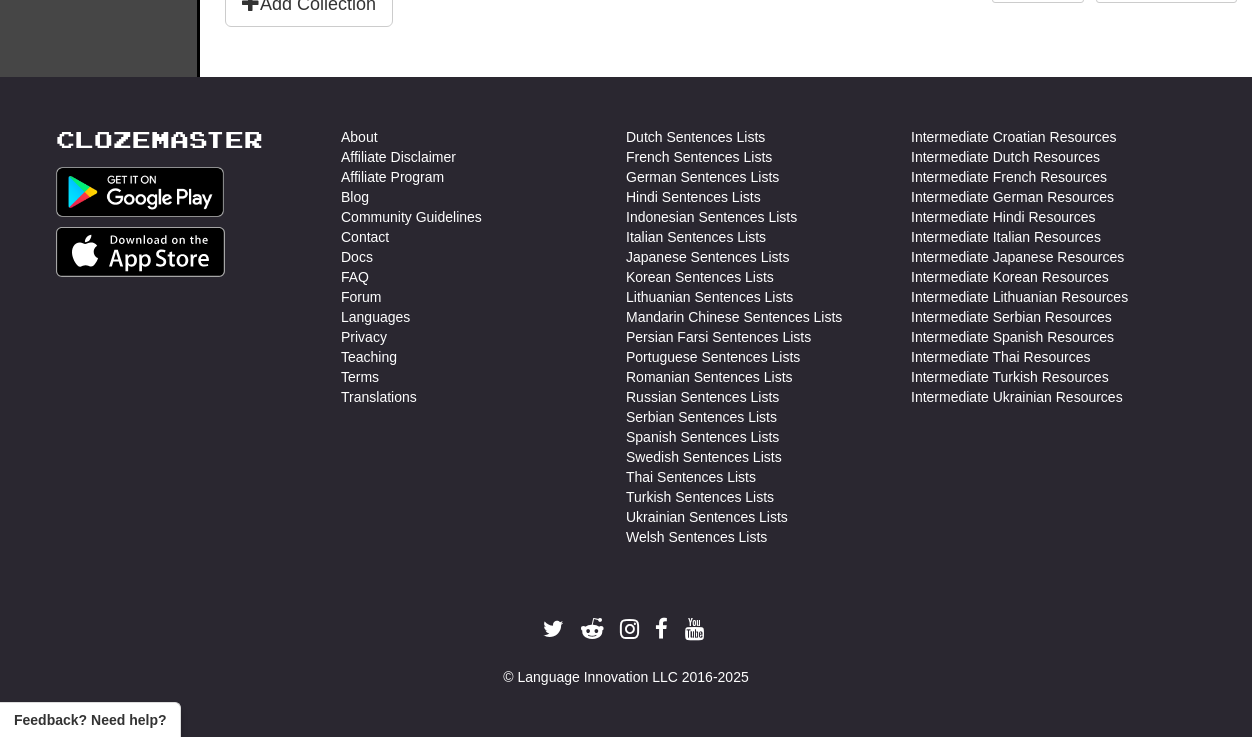 scroll, scrollTop: 0, scrollLeft: 0, axis: both 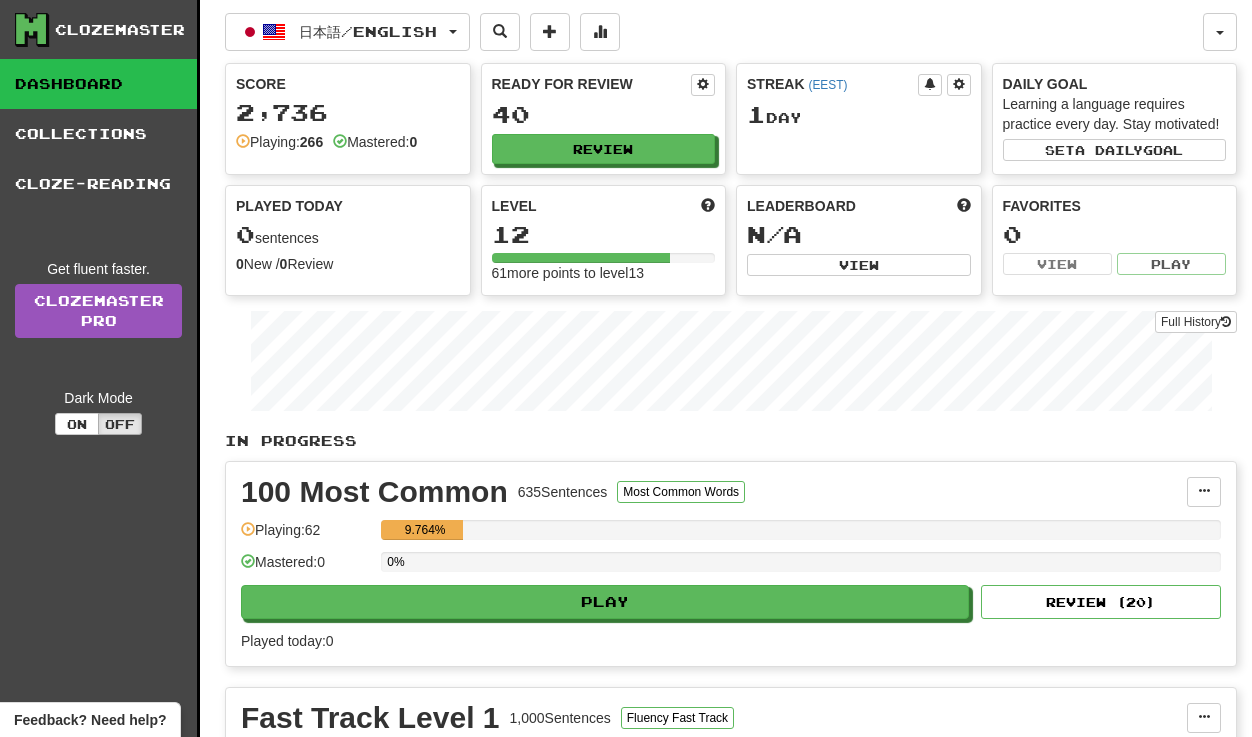 click on "1  Day" at bounding box center (859, 115) 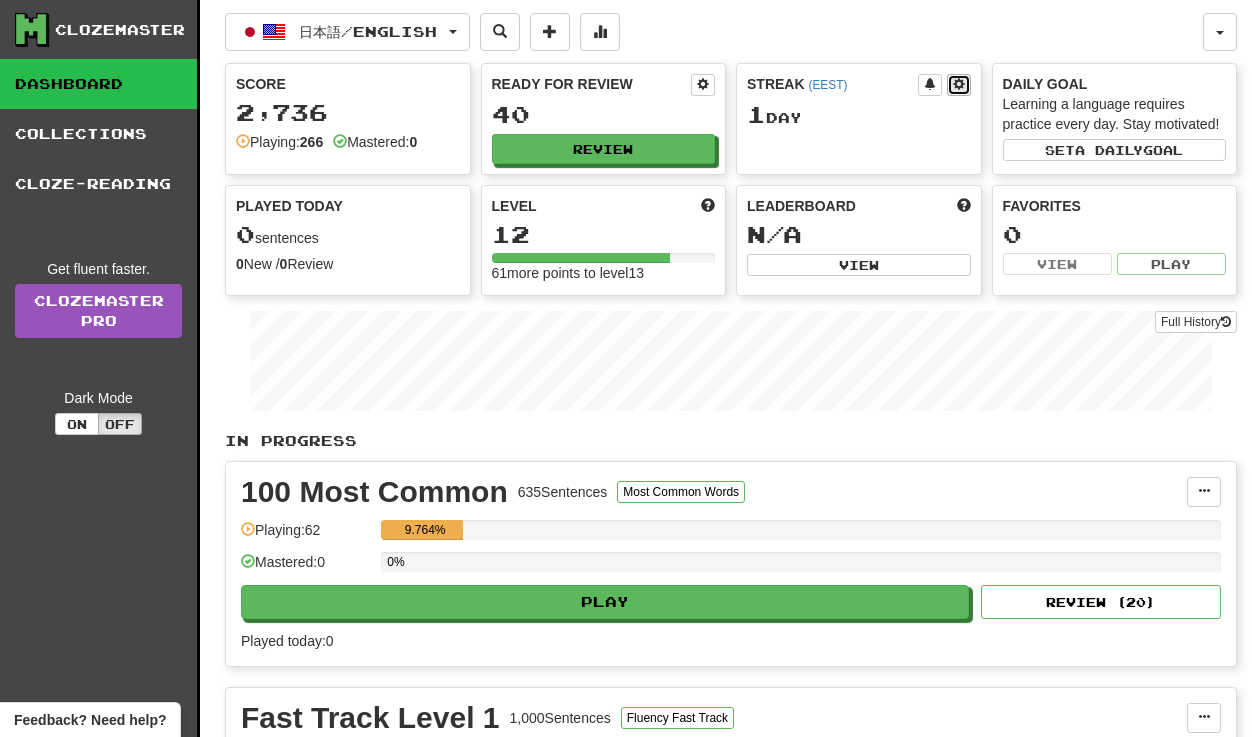click at bounding box center [959, 84] 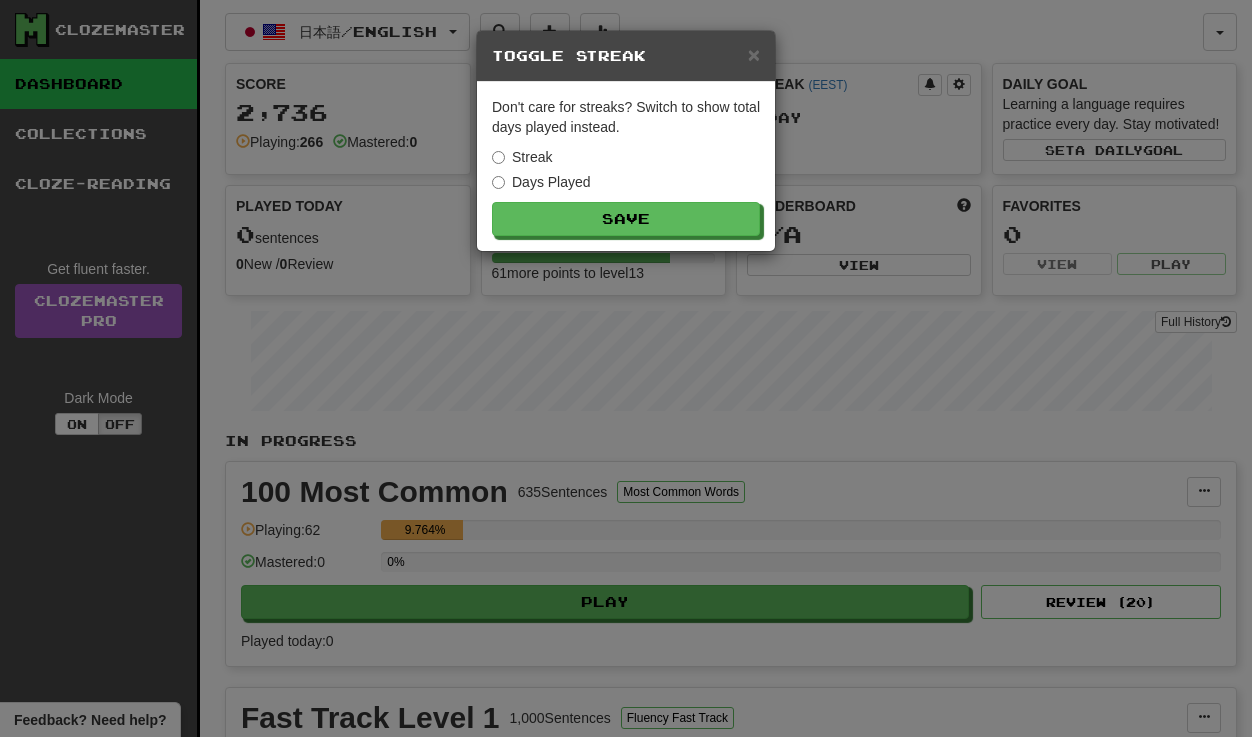 click on "Days Played" at bounding box center [541, 182] 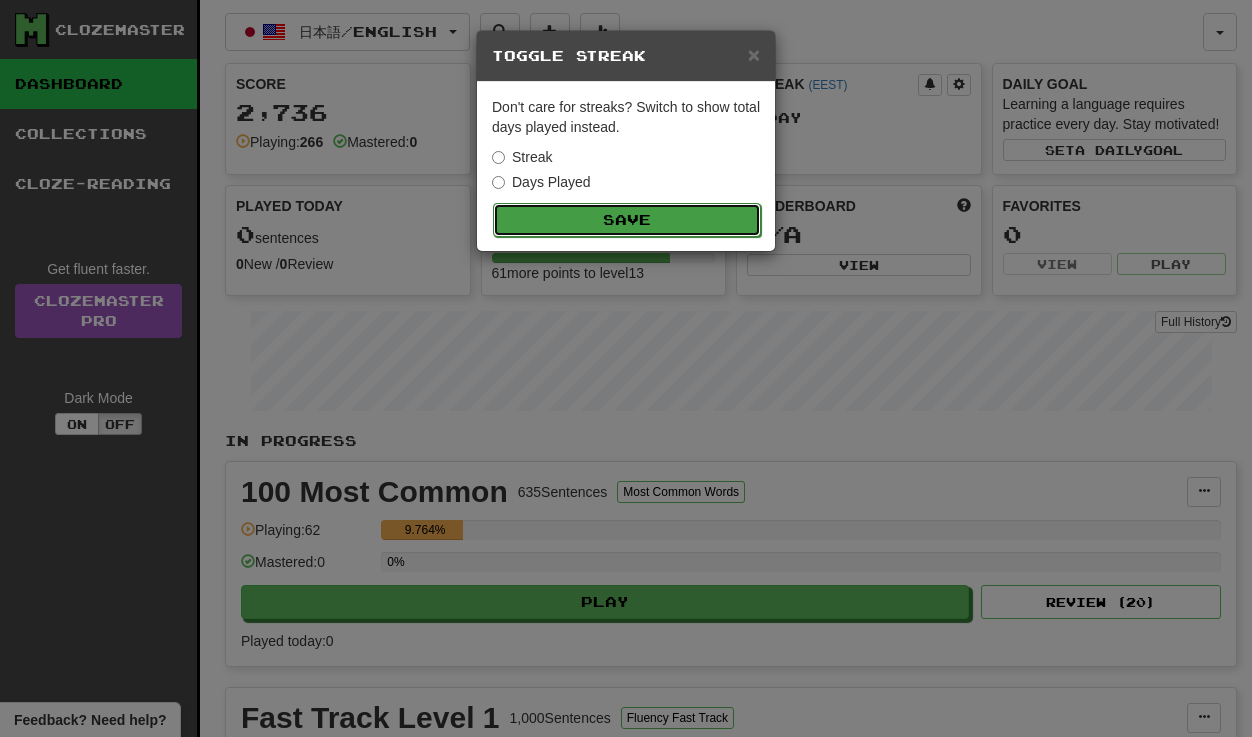 click on "Save" at bounding box center [627, 220] 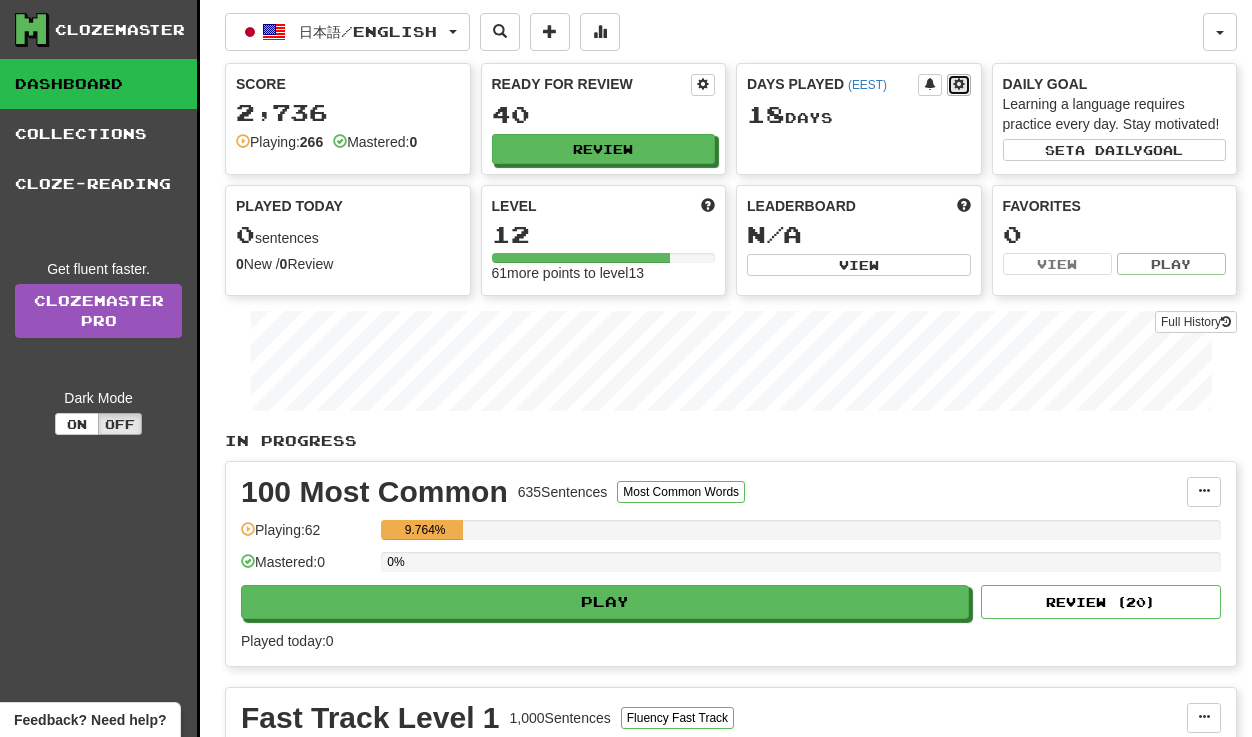 click at bounding box center [959, 85] 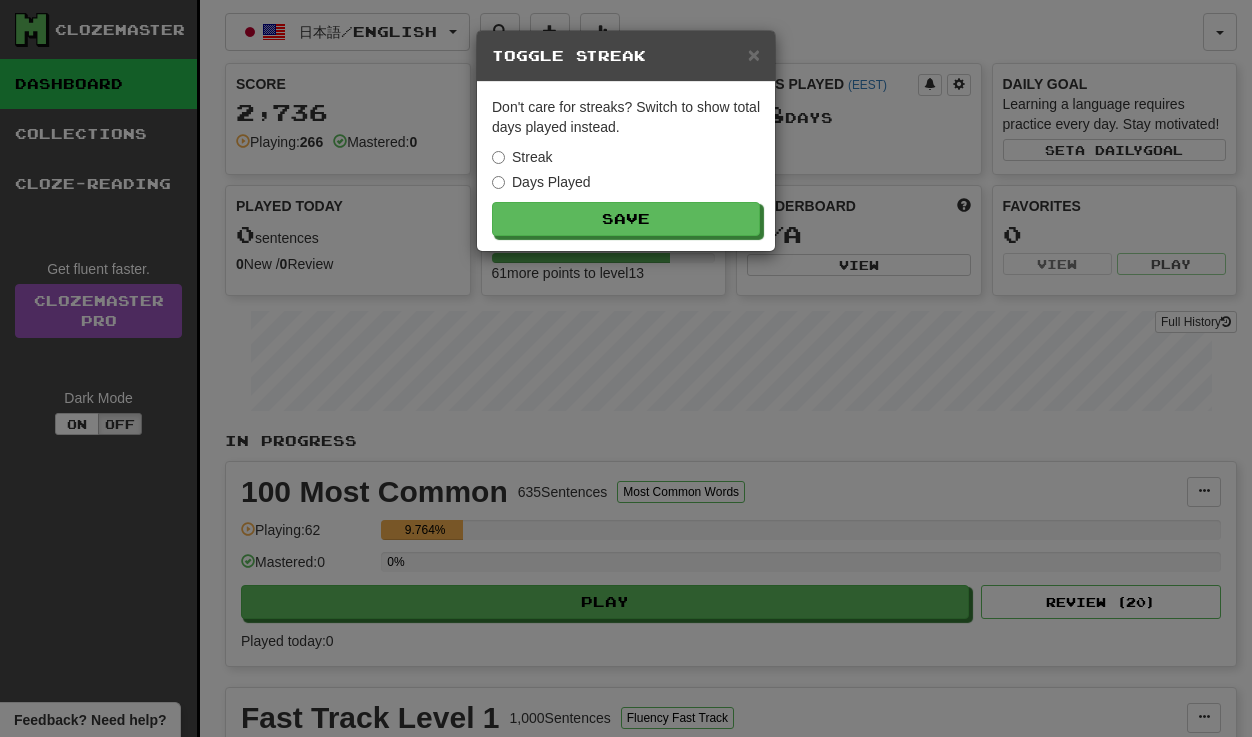 click on "Streak" at bounding box center (522, 157) 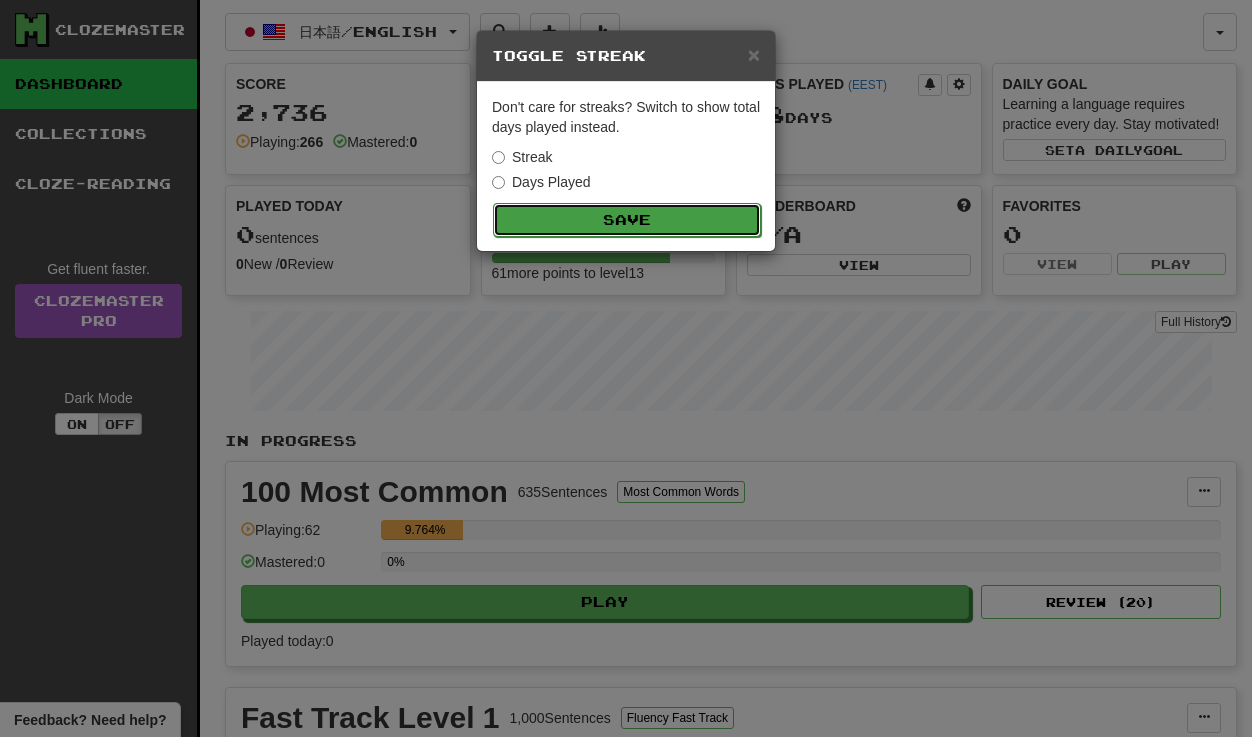 click on "Save" at bounding box center [627, 220] 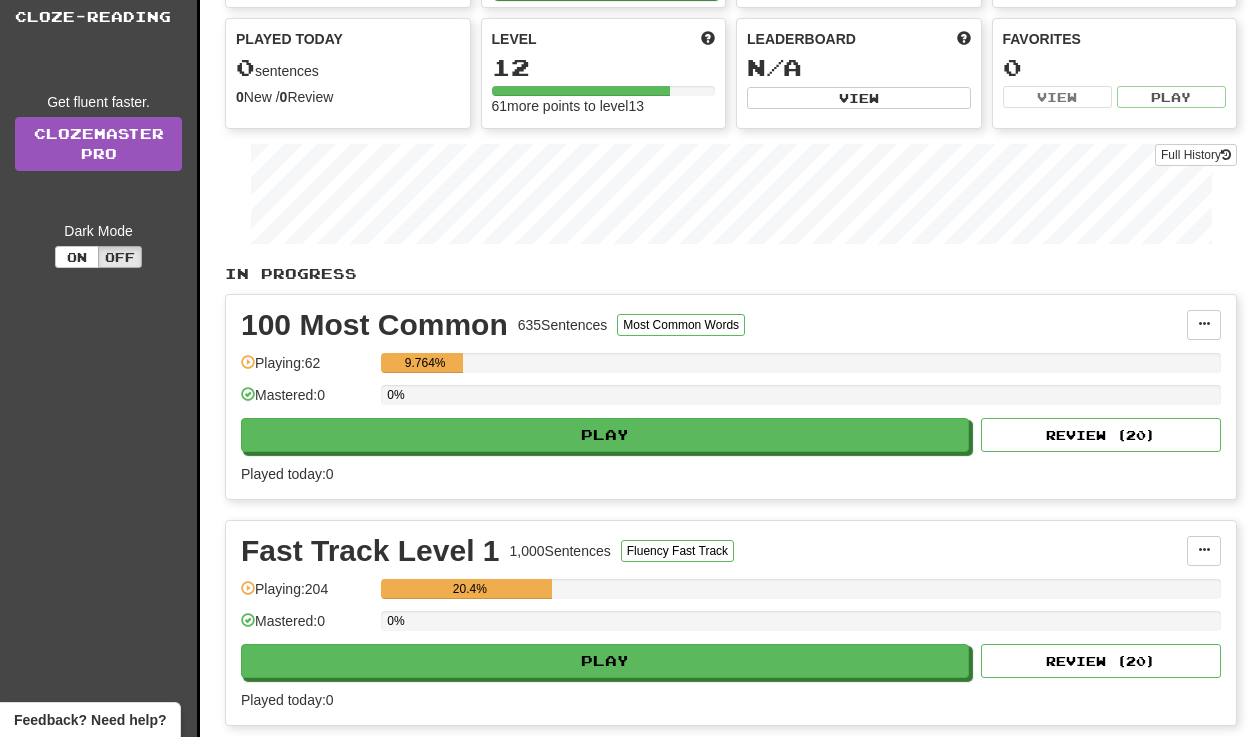 scroll, scrollTop: 171, scrollLeft: 0, axis: vertical 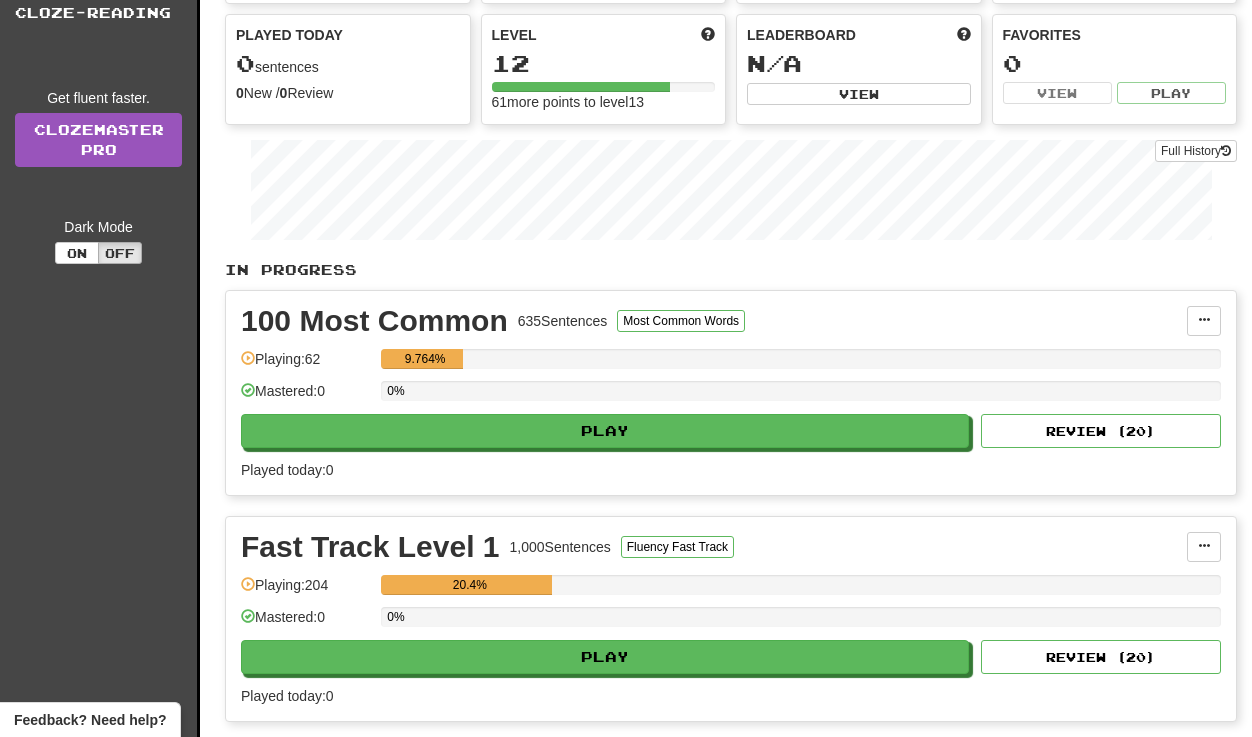 click on "Fast Track Level 1 1,000  Sentences Fluency Fast Track Manage Sentences Unpin from Dashboard  Playing:  204 20.4%  Mastered:  0 0% Play Review ( 20 ) Played today:  0" at bounding box center (731, 619) 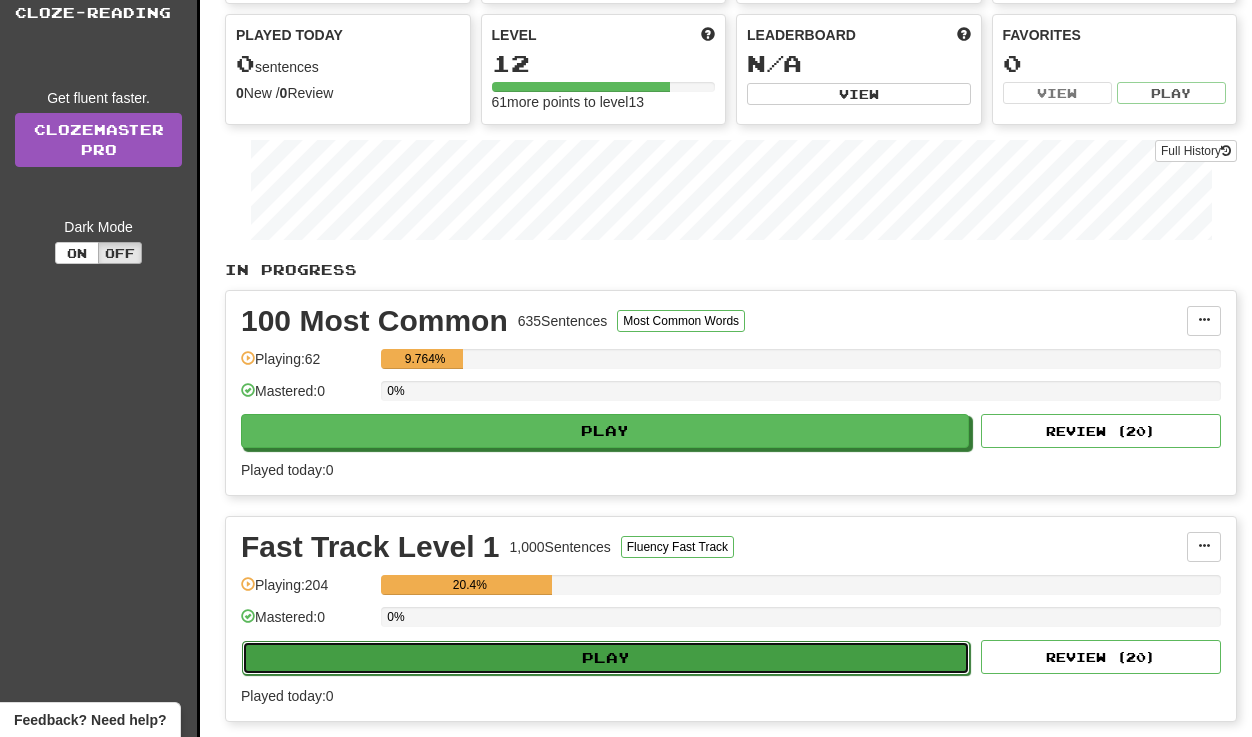 click on "Play" at bounding box center (606, 658) 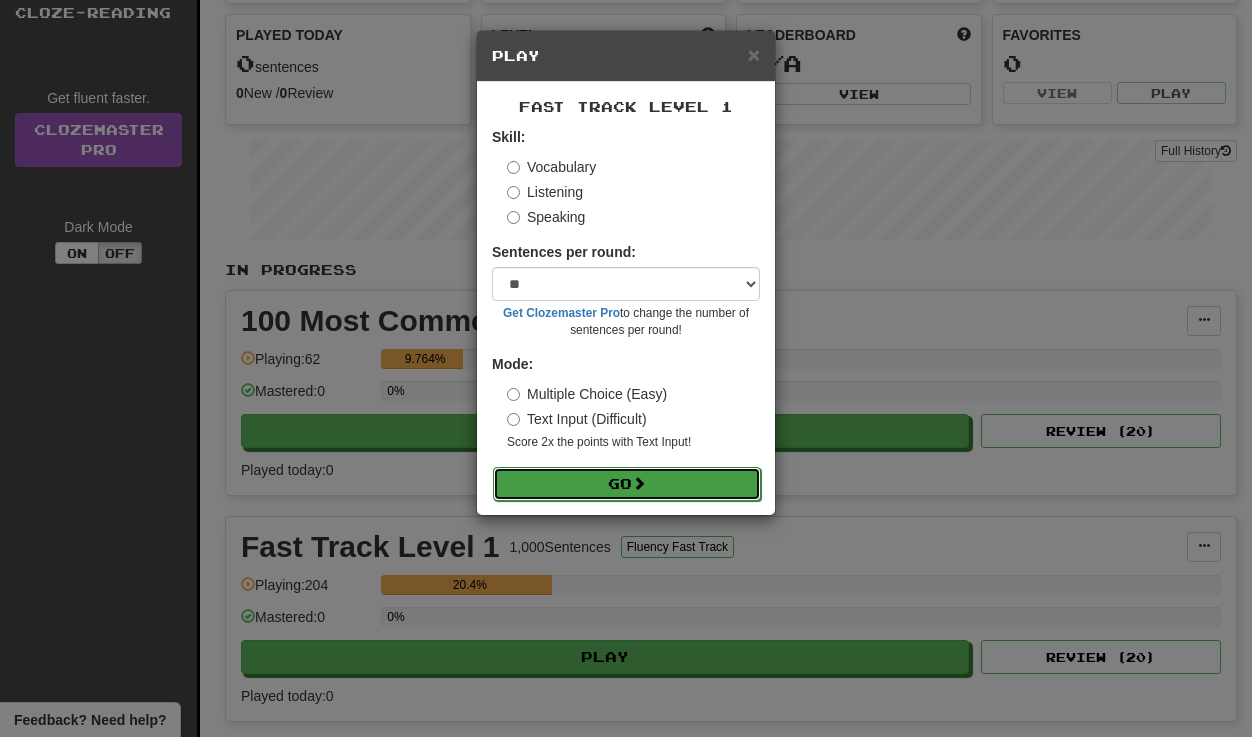 click on "Go" at bounding box center (627, 484) 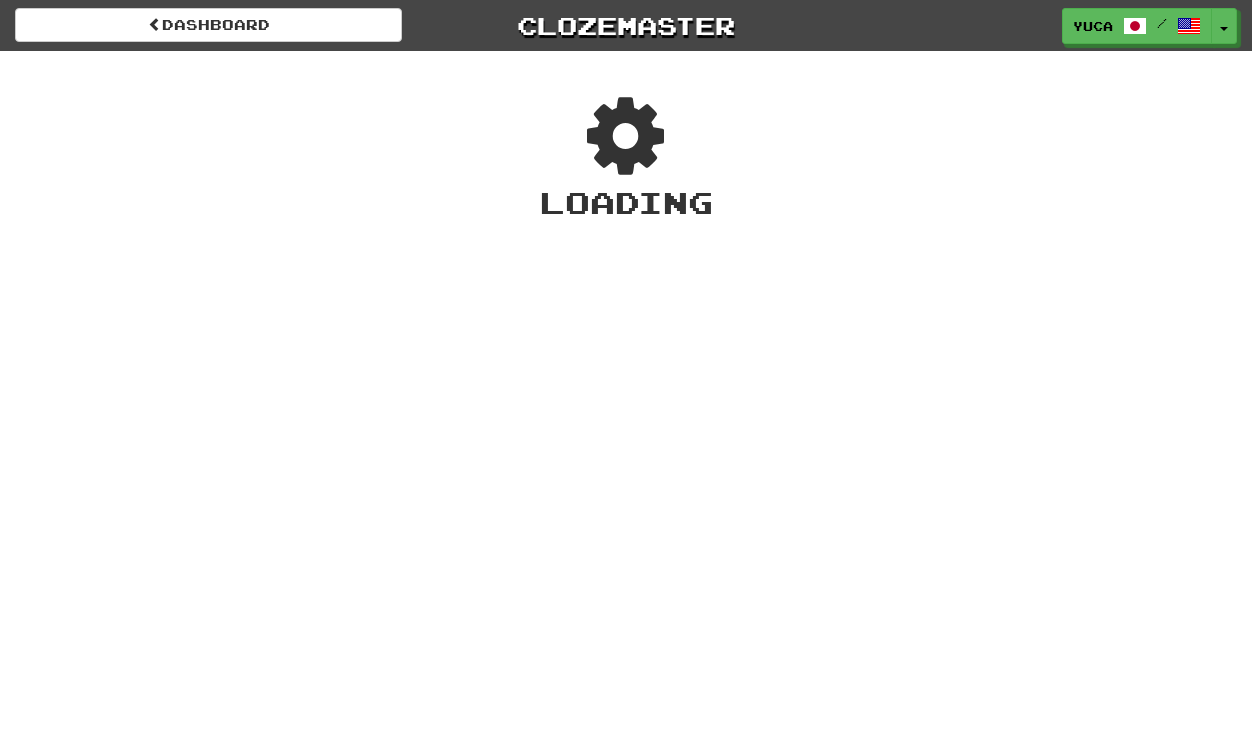 scroll, scrollTop: 0, scrollLeft: 0, axis: both 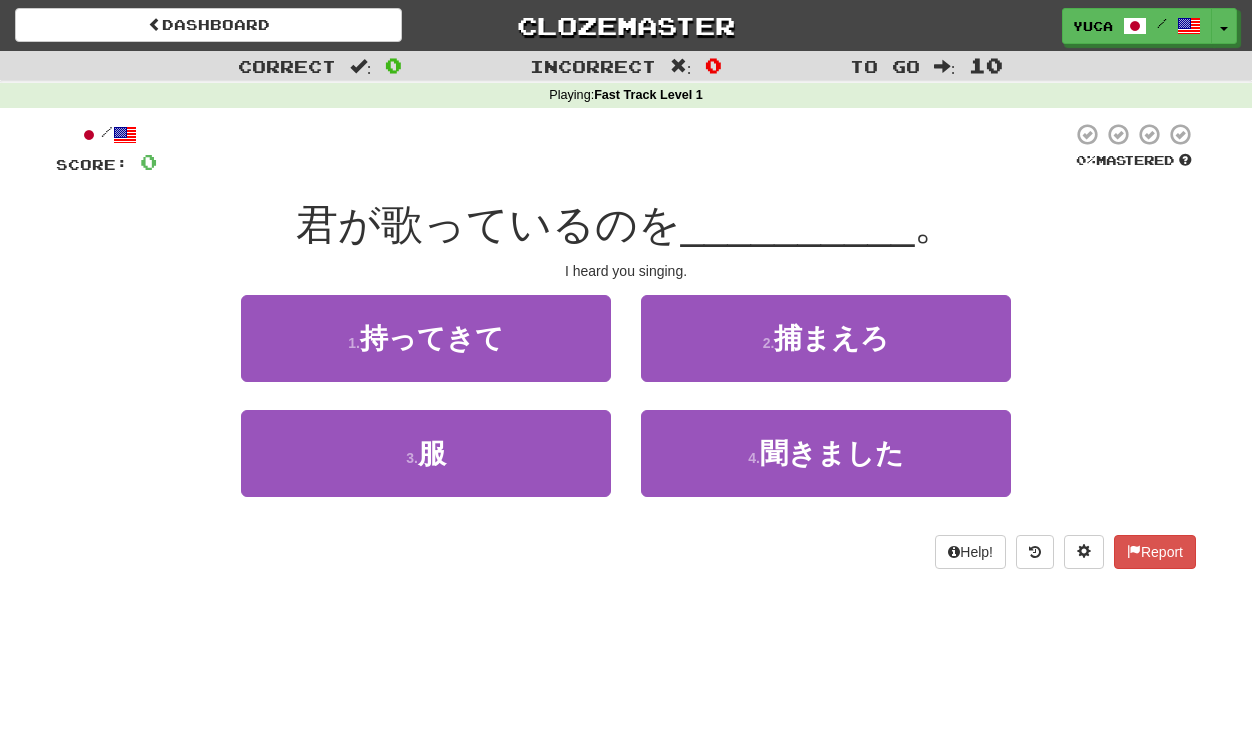 click at bounding box center [614, 149] 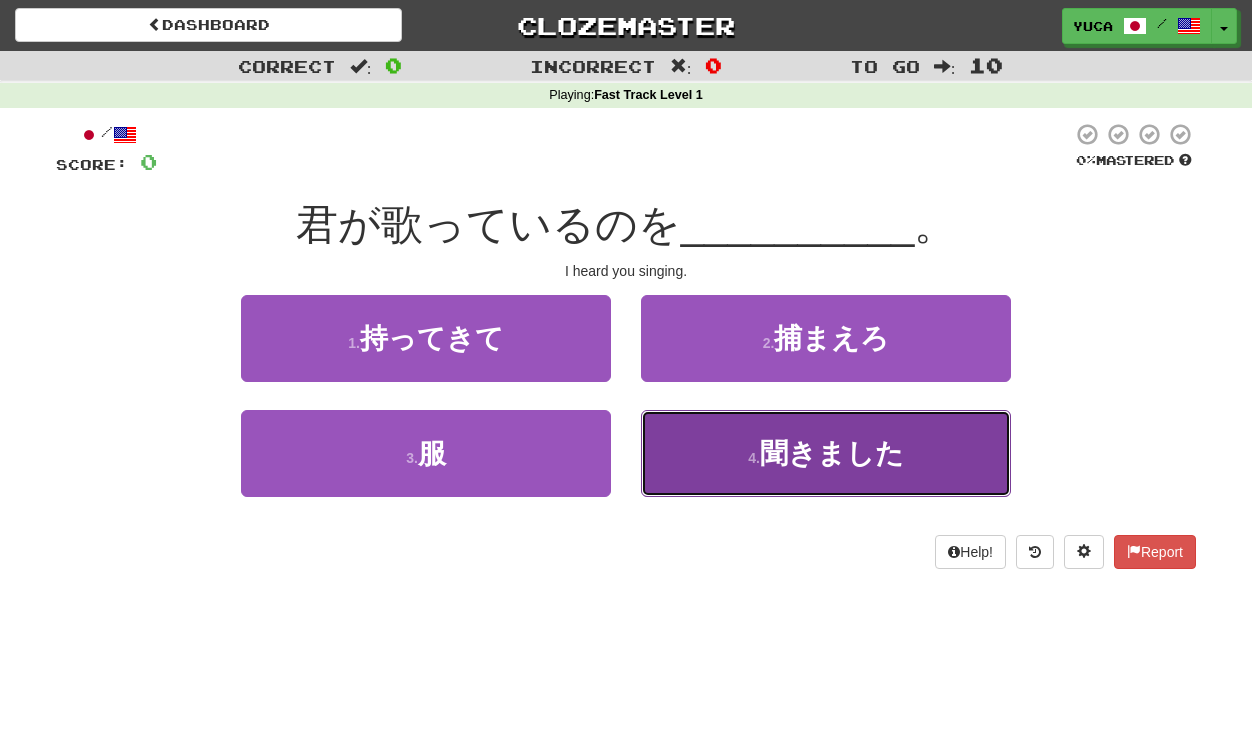click on "聞きました" at bounding box center [832, 453] 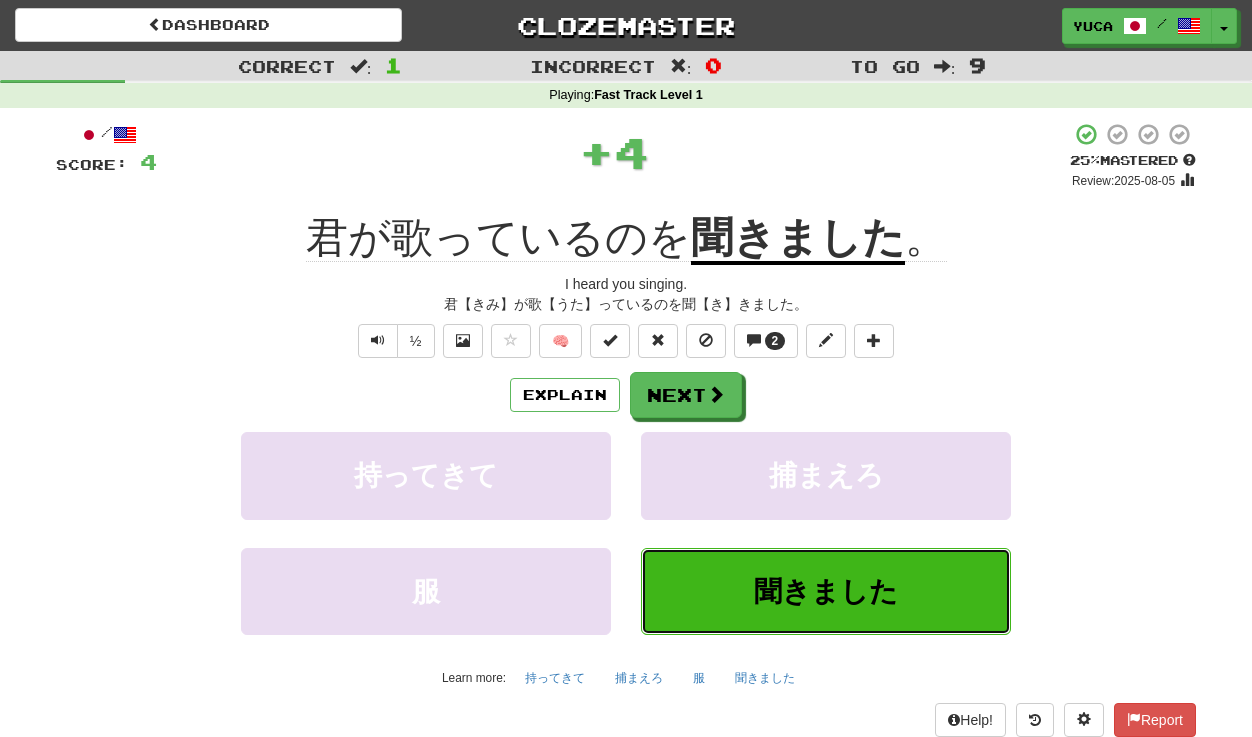 type 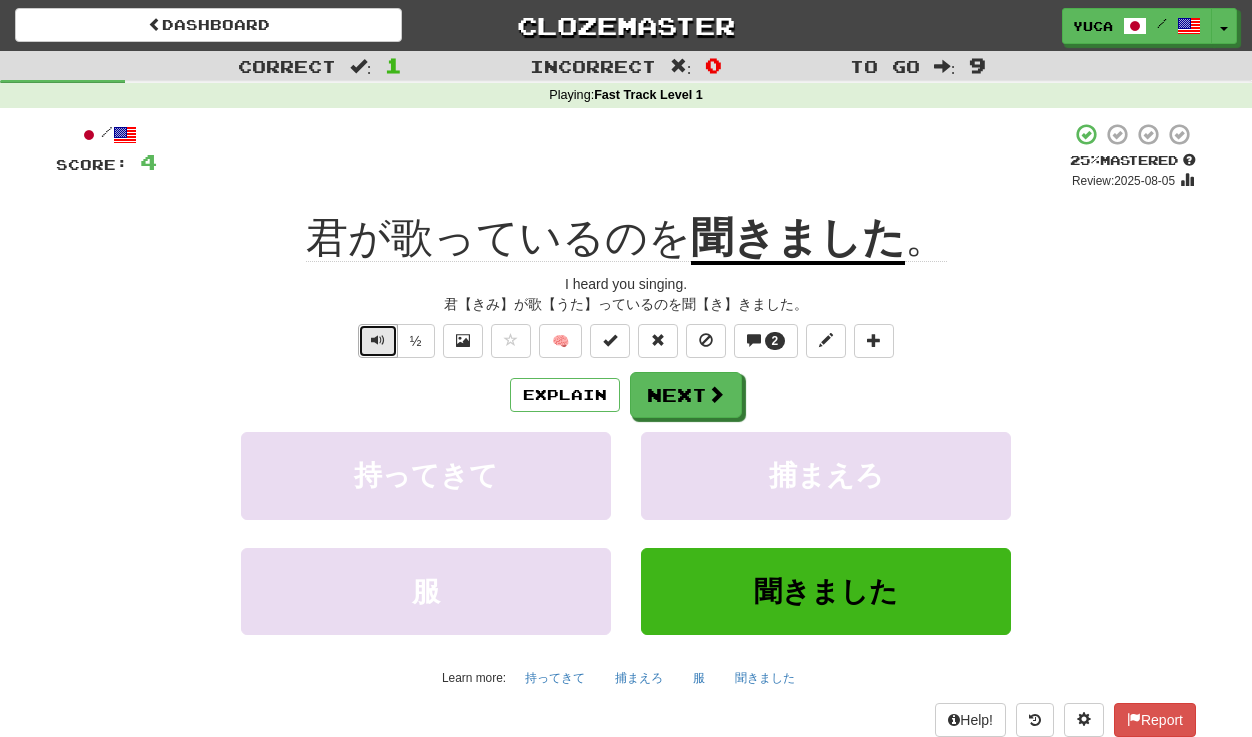 click at bounding box center [378, 341] 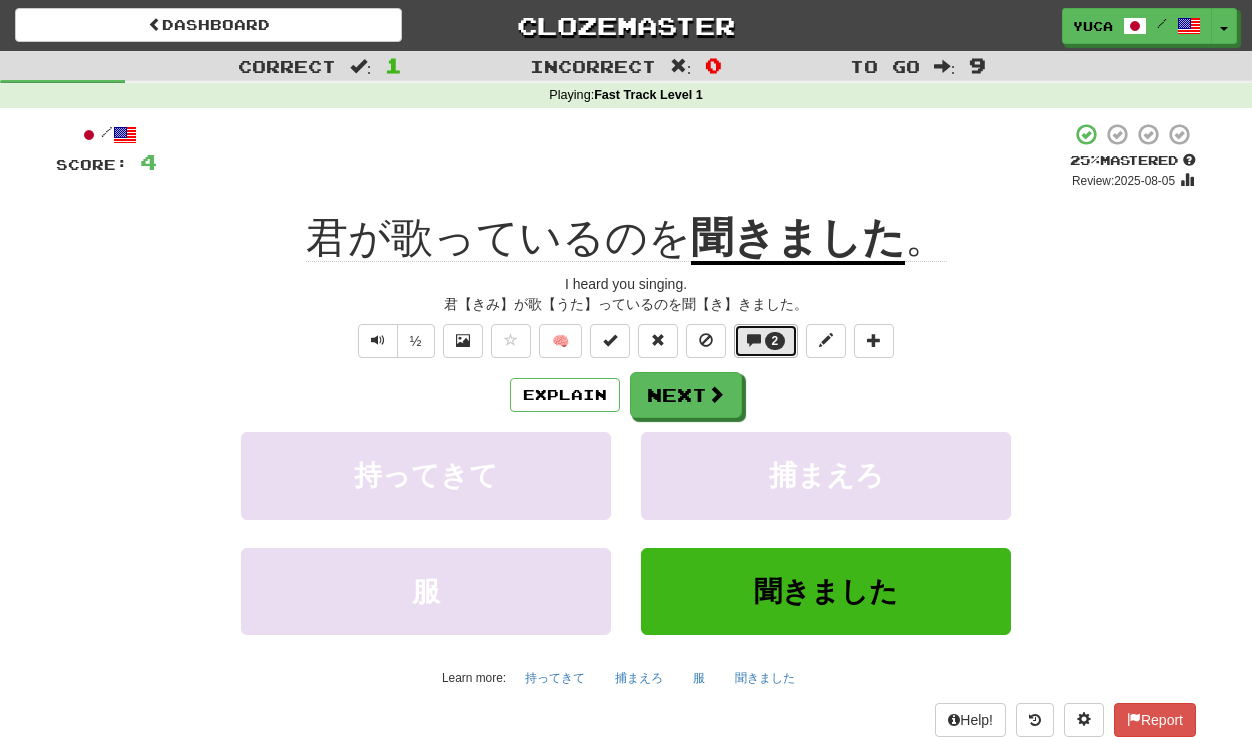 click on "2" at bounding box center [766, 341] 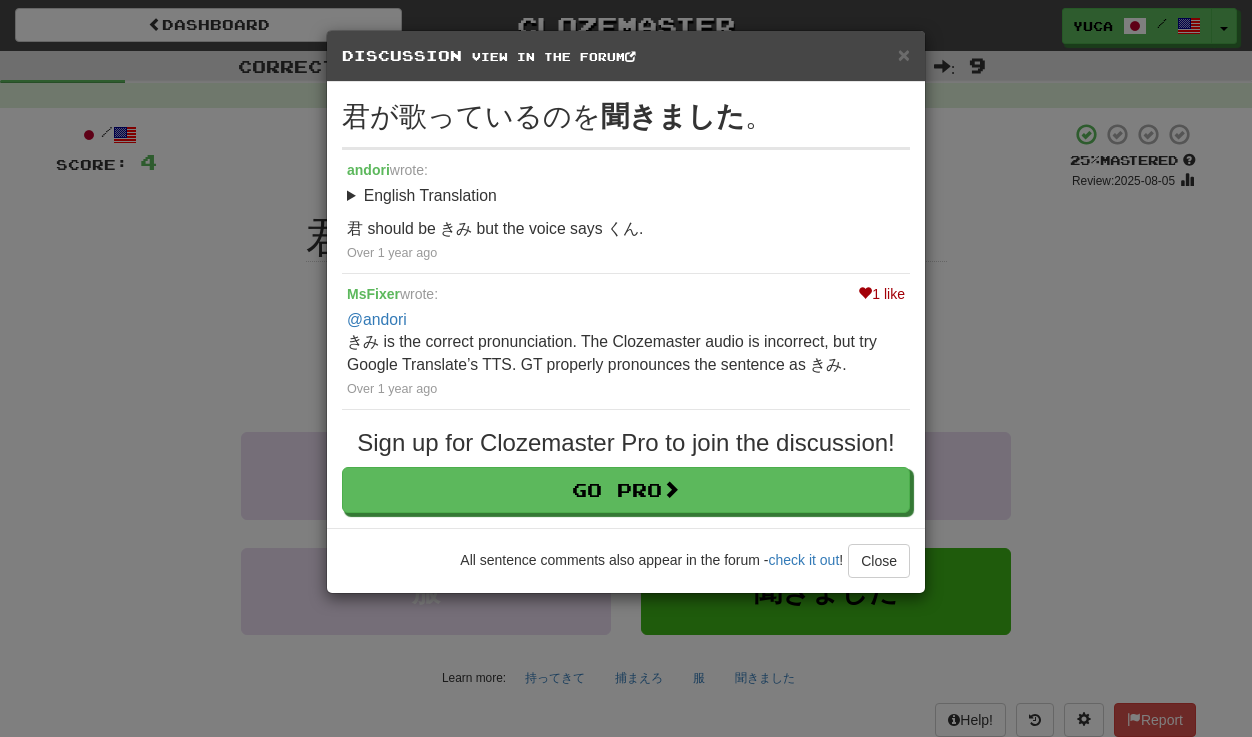 click on "× Discussion View in the forum  君が歌っているのを 聞きました 。
andori
wrote:
English Translation
I heard you singing.
君 should be きみ but the voice says くん.
Over 1 year ago
1
like
MsFixer
wrote:
@andori
きみ is the correct pronunciation. The Clozemaster audio is incorrect, but try Google Translate’s TTS. GT properly pronounces the sentence as きみ.
Over 1 year ago
Sign up for Clozemaster Pro to join the discussion! Go Pro  All sentence comments also appear in the forum -  check it out ! Close Loading .." at bounding box center [626, 368] 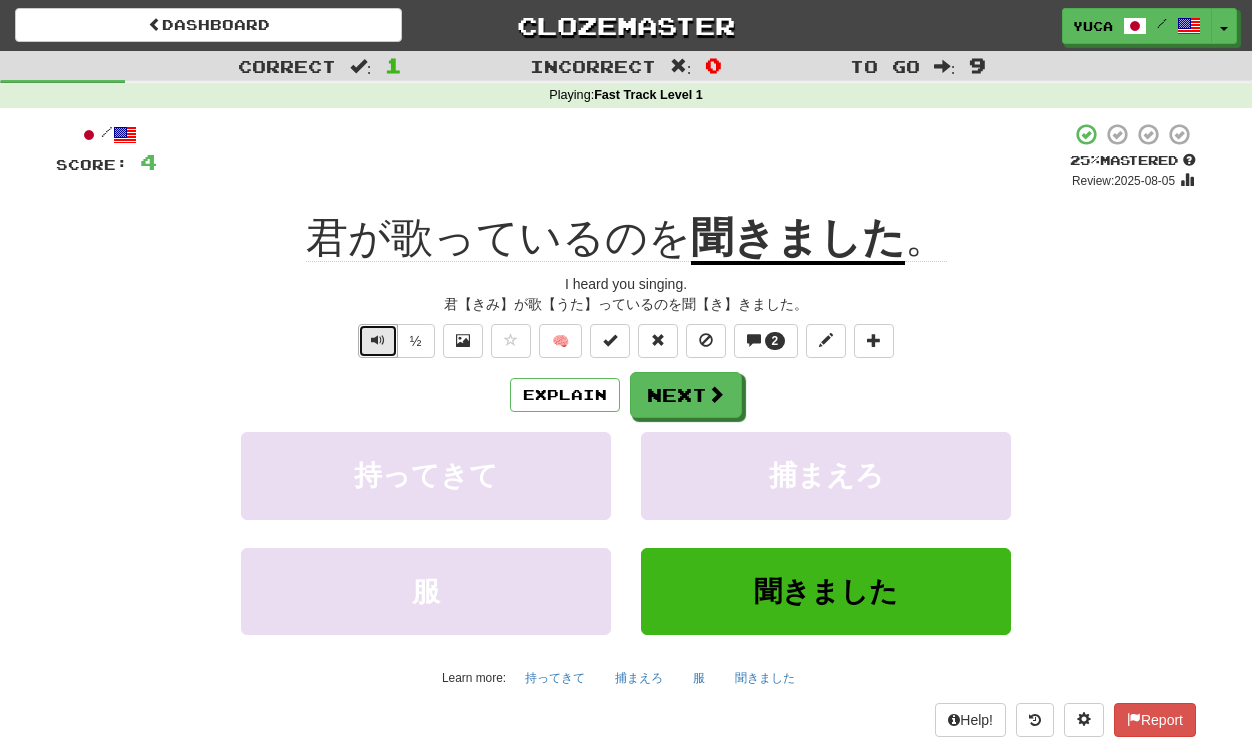 click at bounding box center [378, 341] 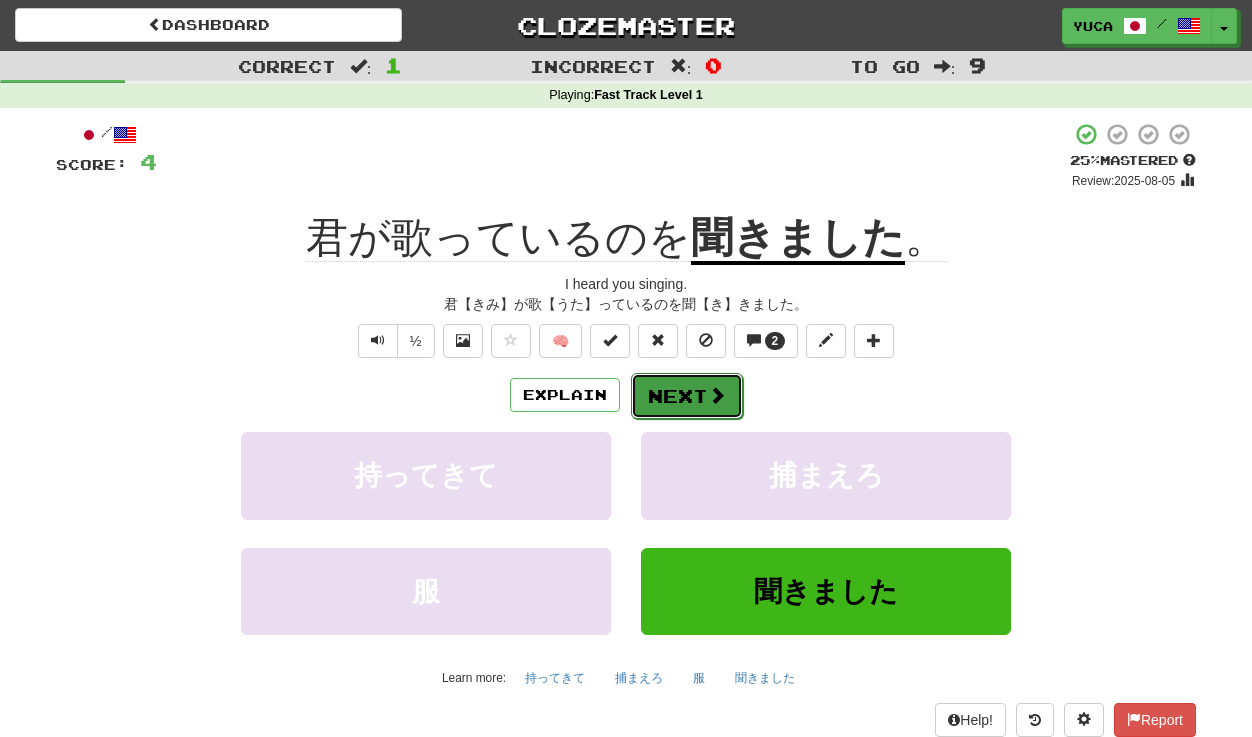 click on "Next" at bounding box center [687, 396] 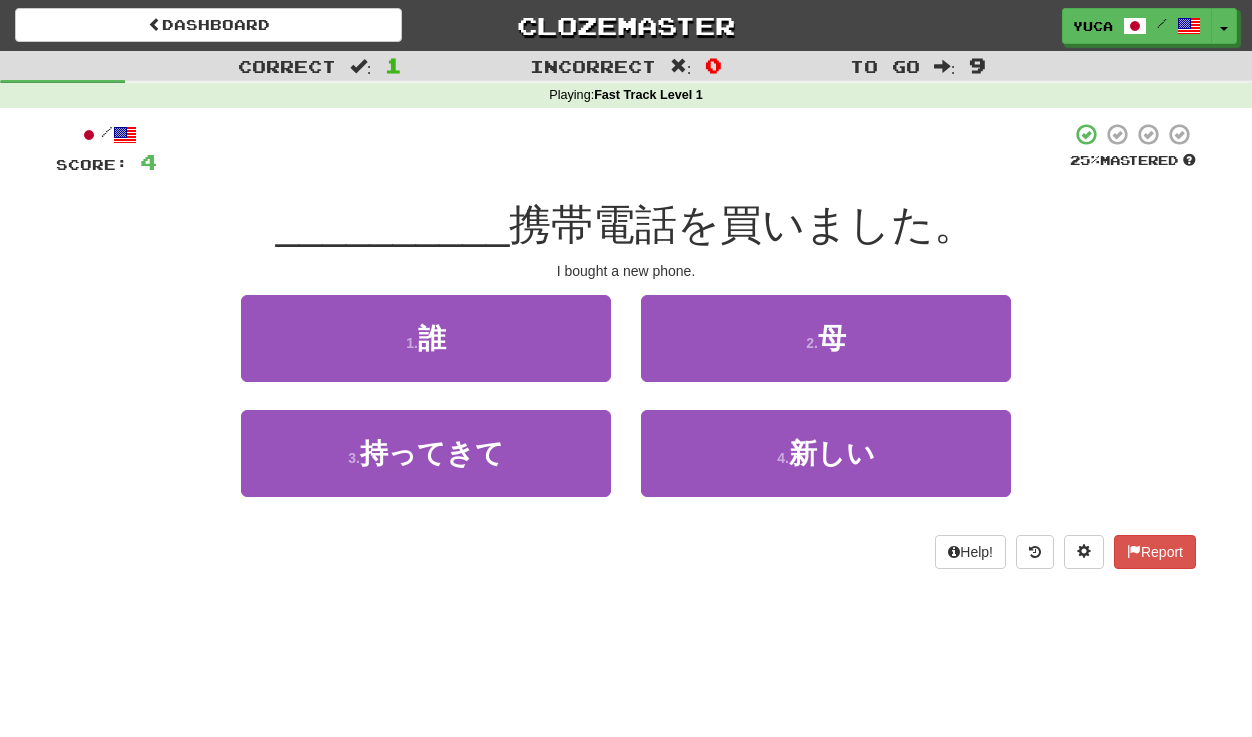 click on "携帯電話を買いました。" at bounding box center [742, 224] 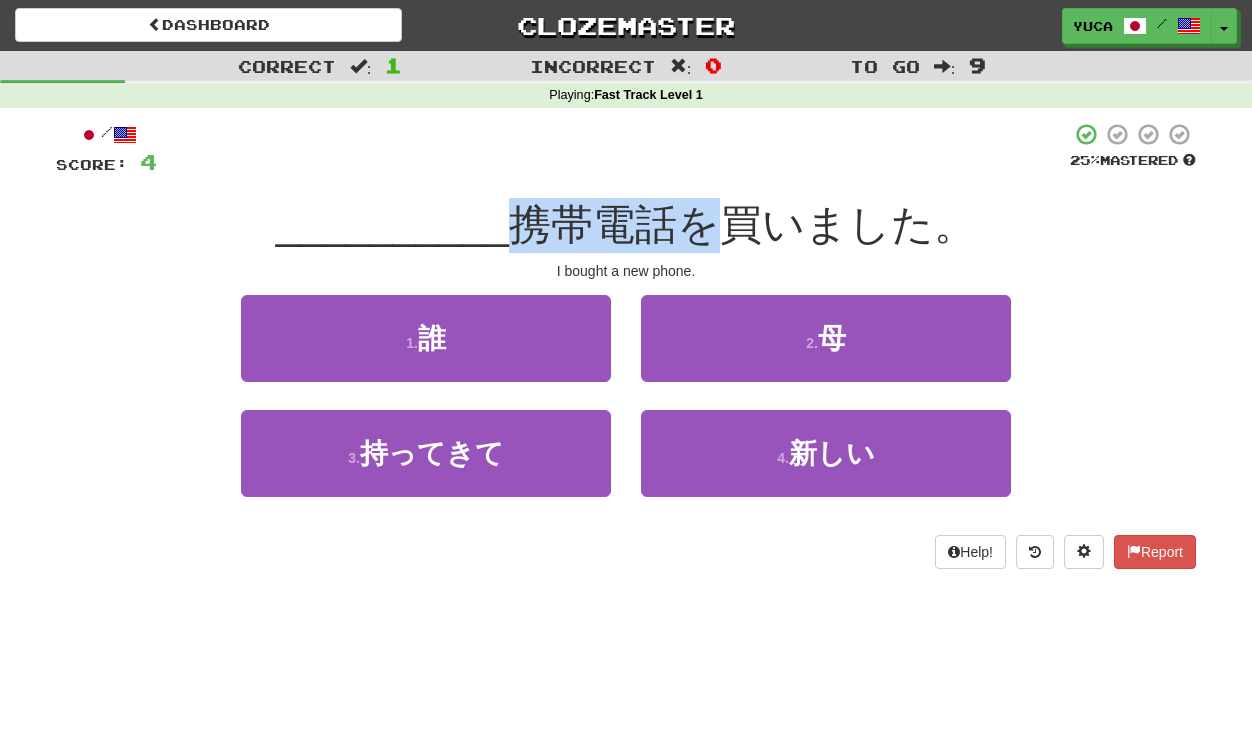 drag, startPoint x: 523, startPoint y: 222, endPoint x: 733, endPoint y: 230, distance: 210.15233 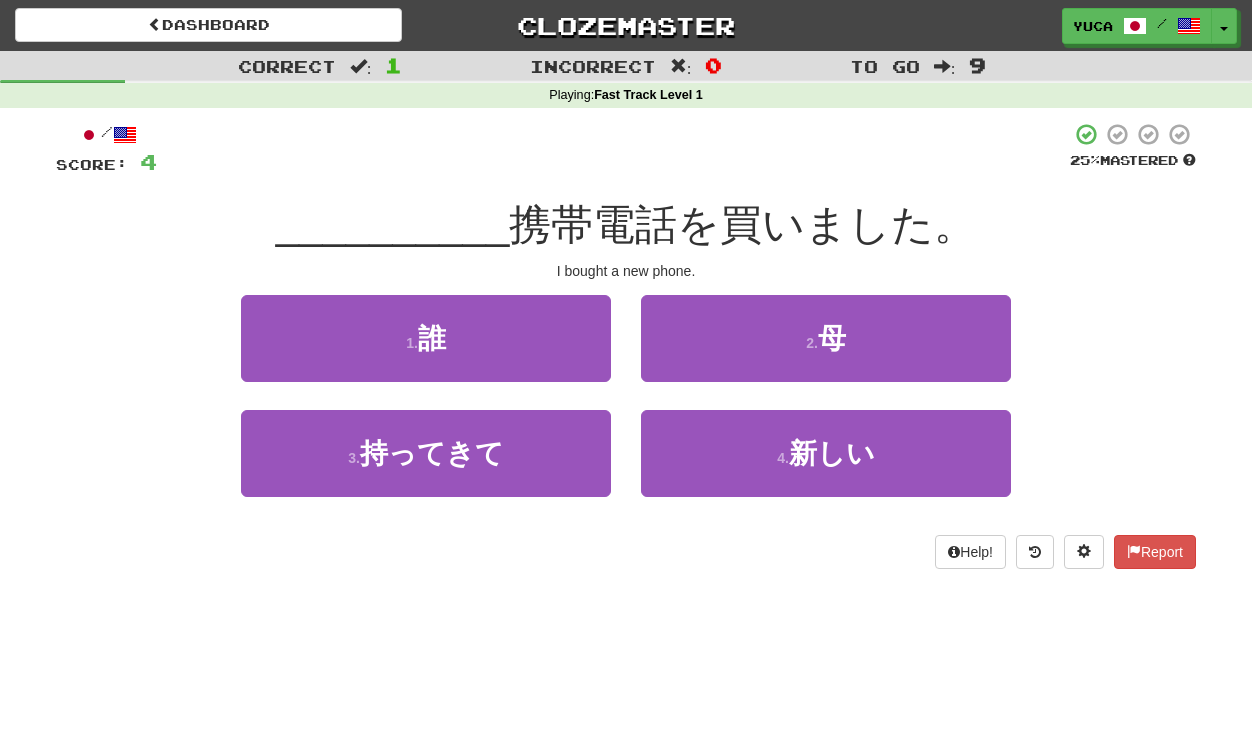 click on "__________ 携帯電話を買いました。" at bounding box center (626, 225) 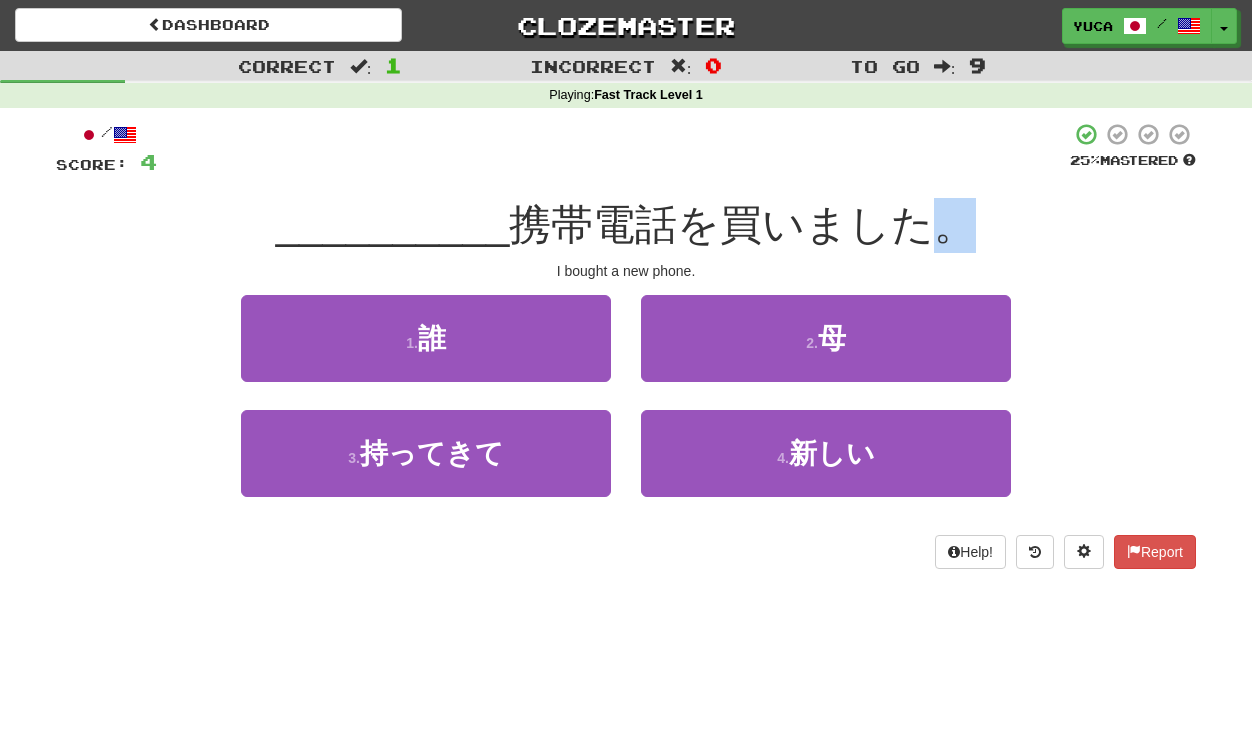 drag, startPoint x: 900, startPoint y: 229, endPoint x: 937, endPoint y: 204, distance: 44.65423 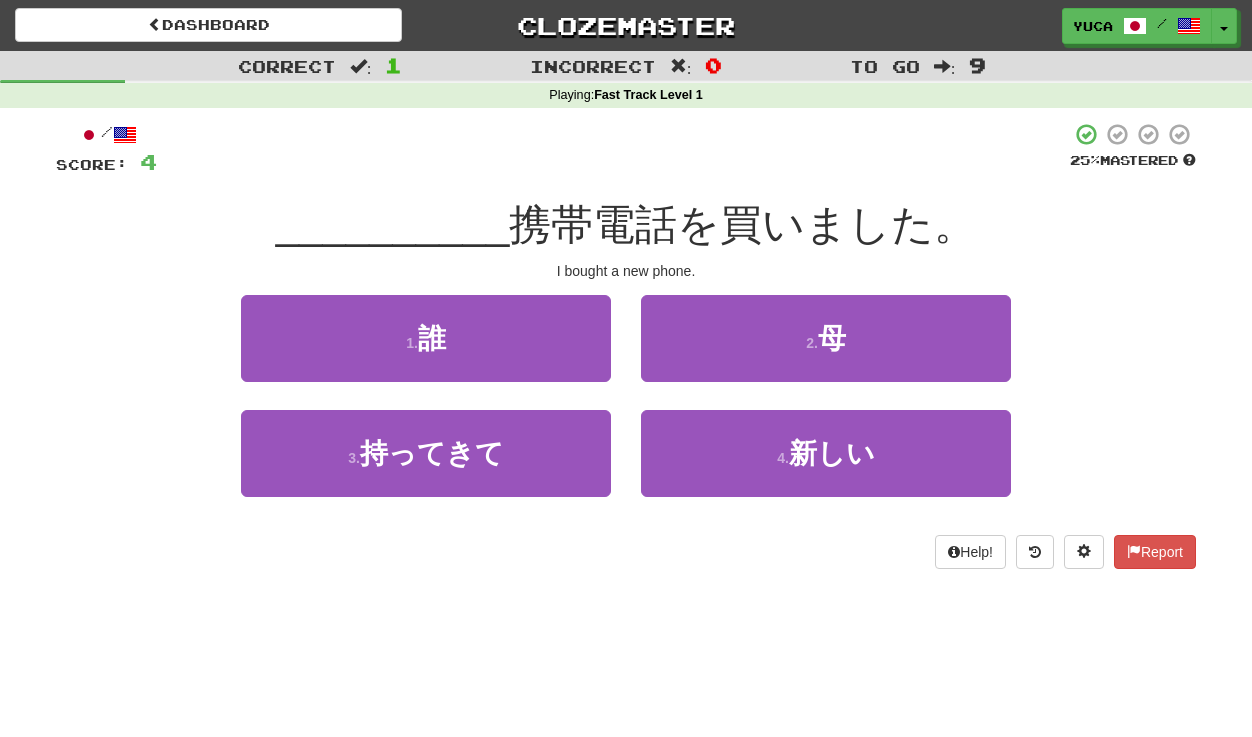 click on "__________ 携帯電話を買いました。" at bounding box center (626, 225) 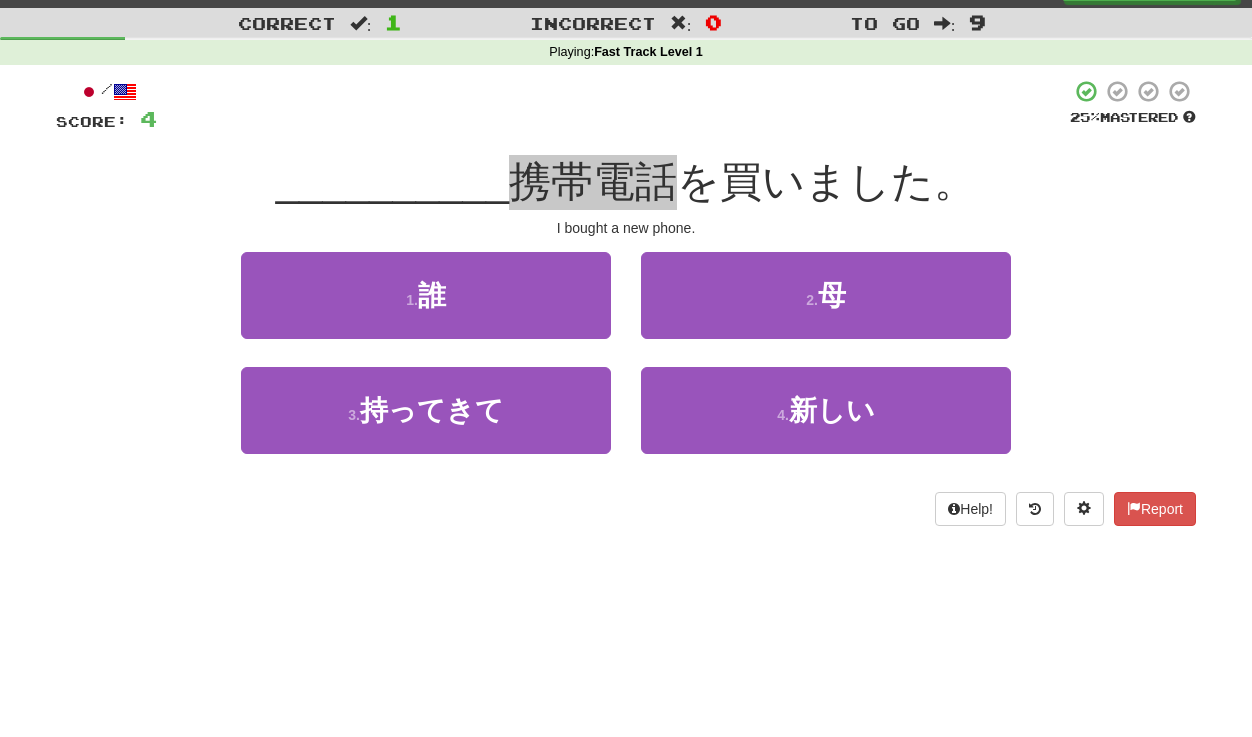scroll, scrollTop: 0, scrollLeft: 0, axis: both 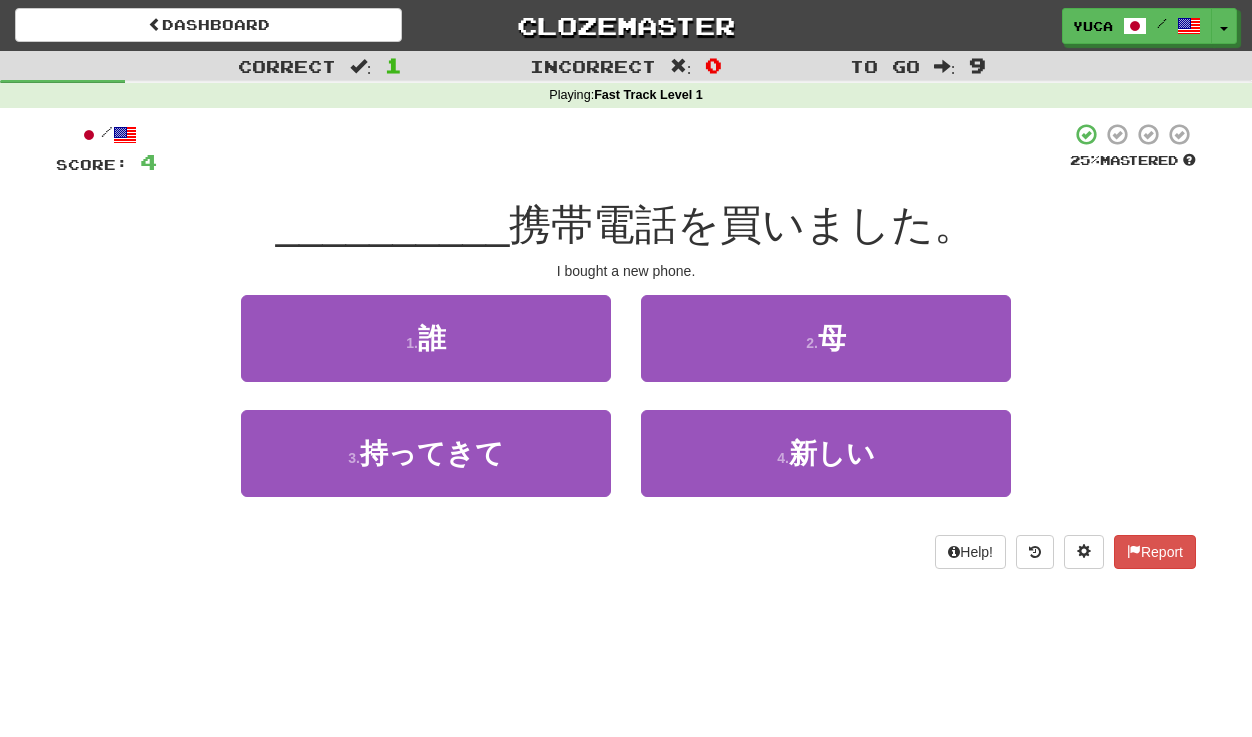 click at bounding box center [613, 149] 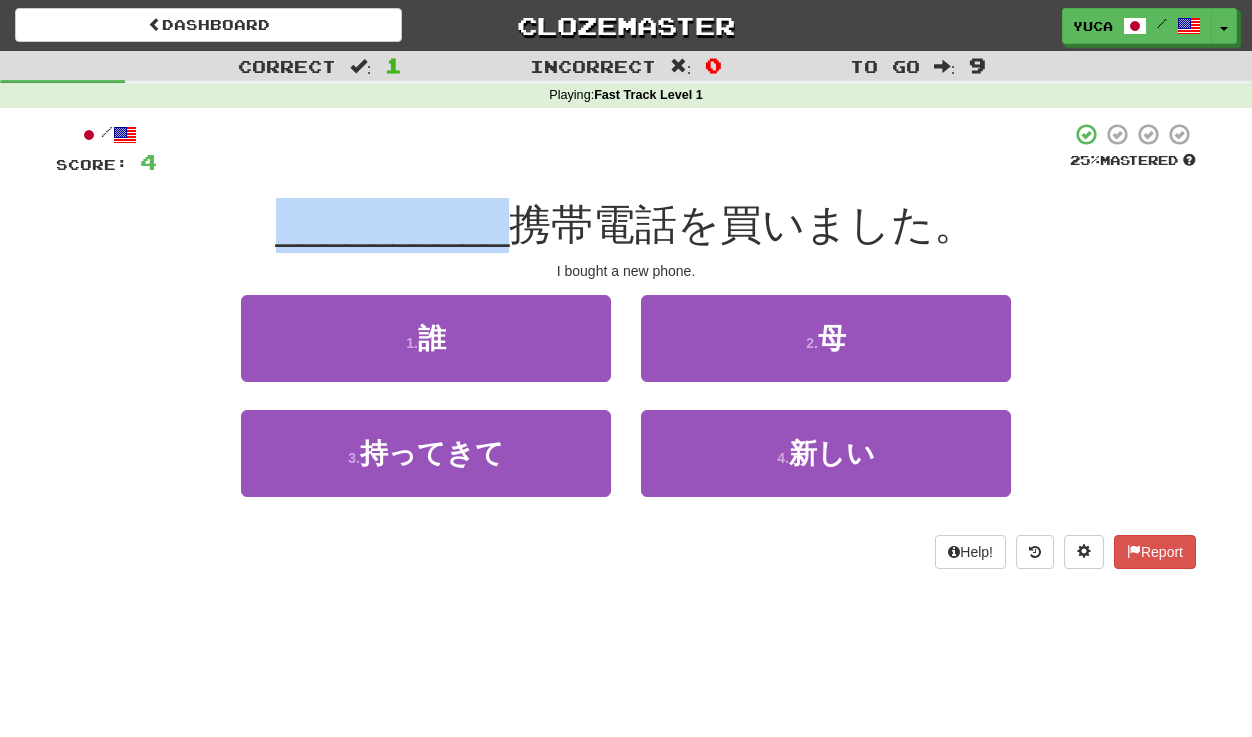 drag, startPoint x: 536, startPoint y: 225, endPoint x: 485, endPoint y: 177, distance: 70.035706 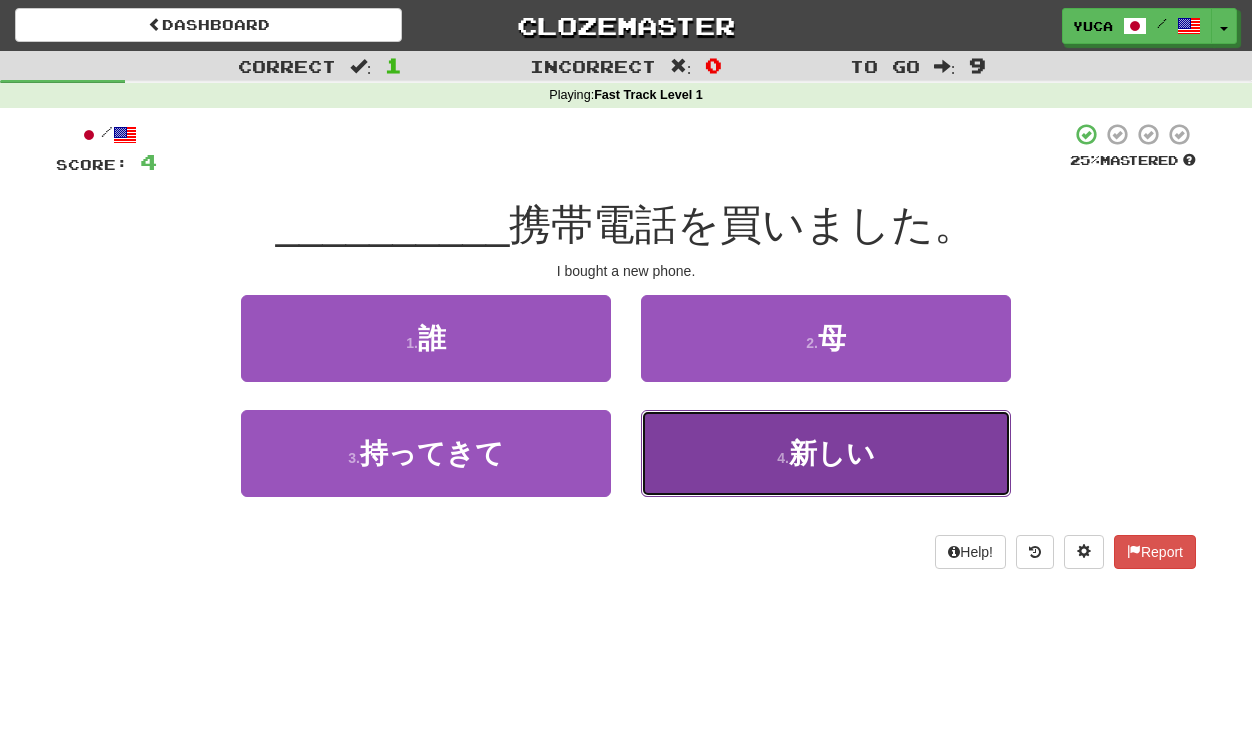 click on "新しい" at bounding box center [832, 453] 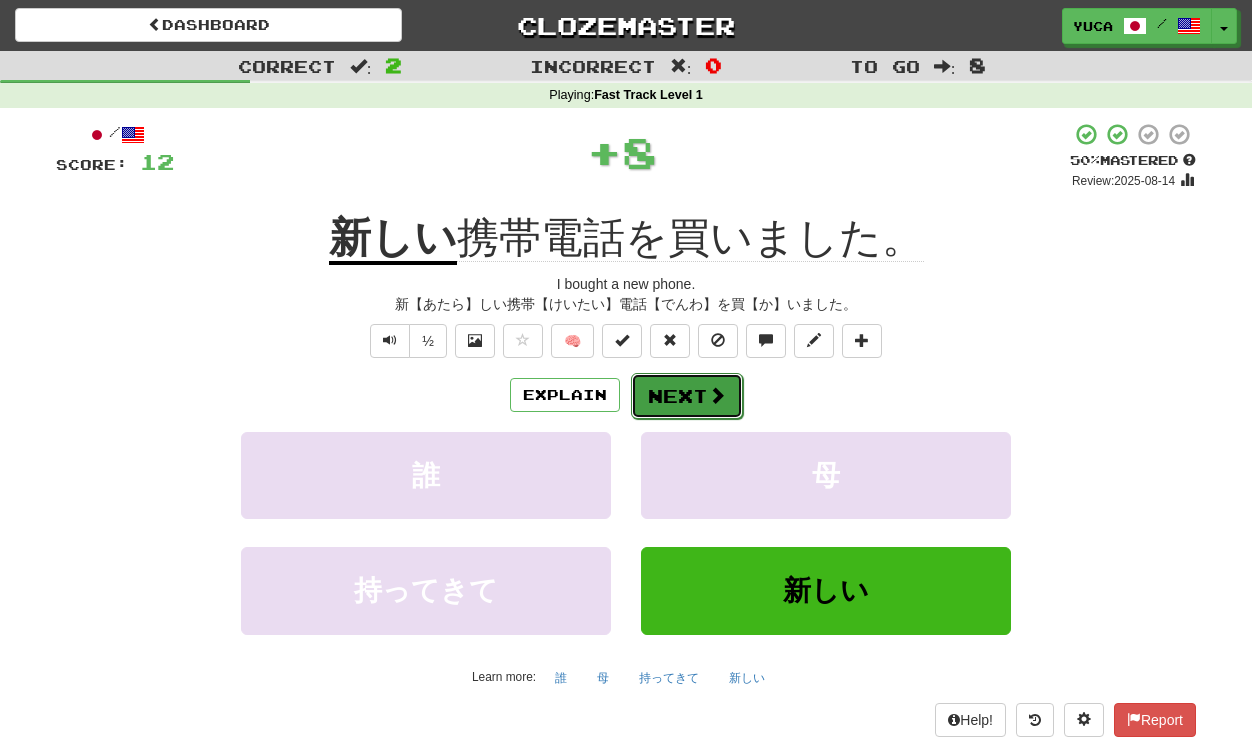 click on "Next" at bounding box center (687, 396) 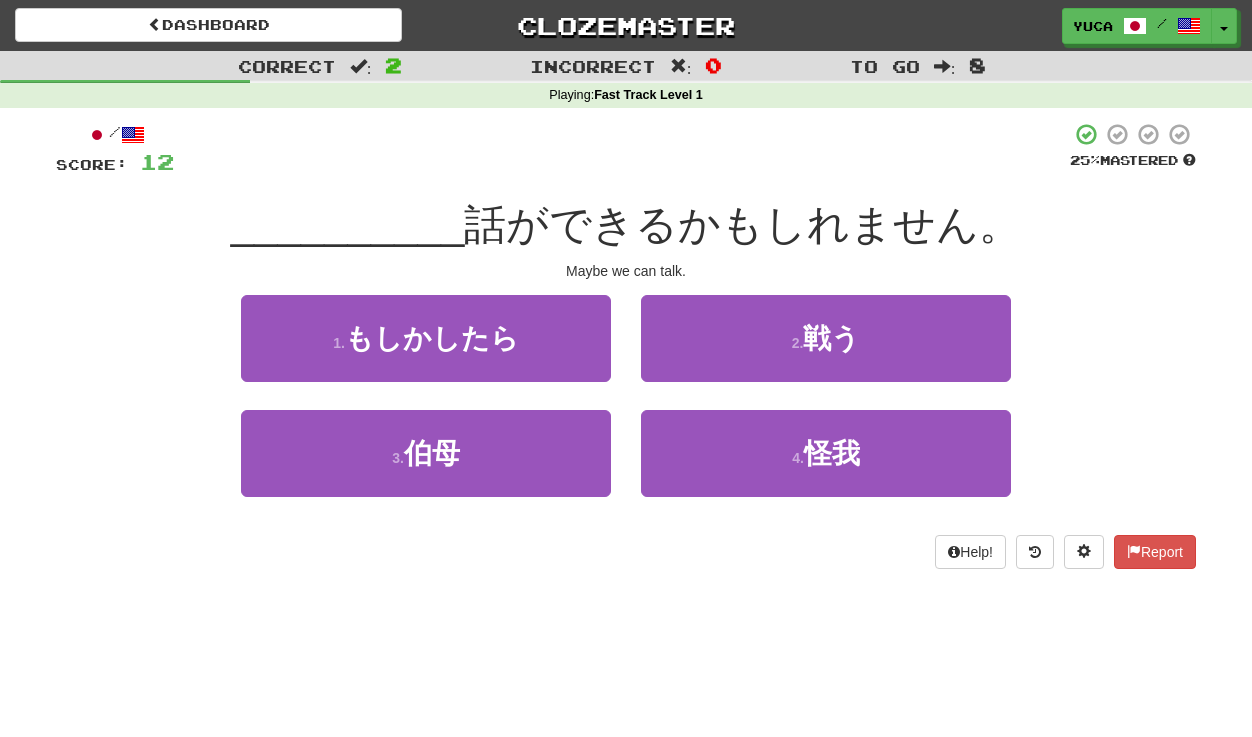 click at bounding box center [622, 149] 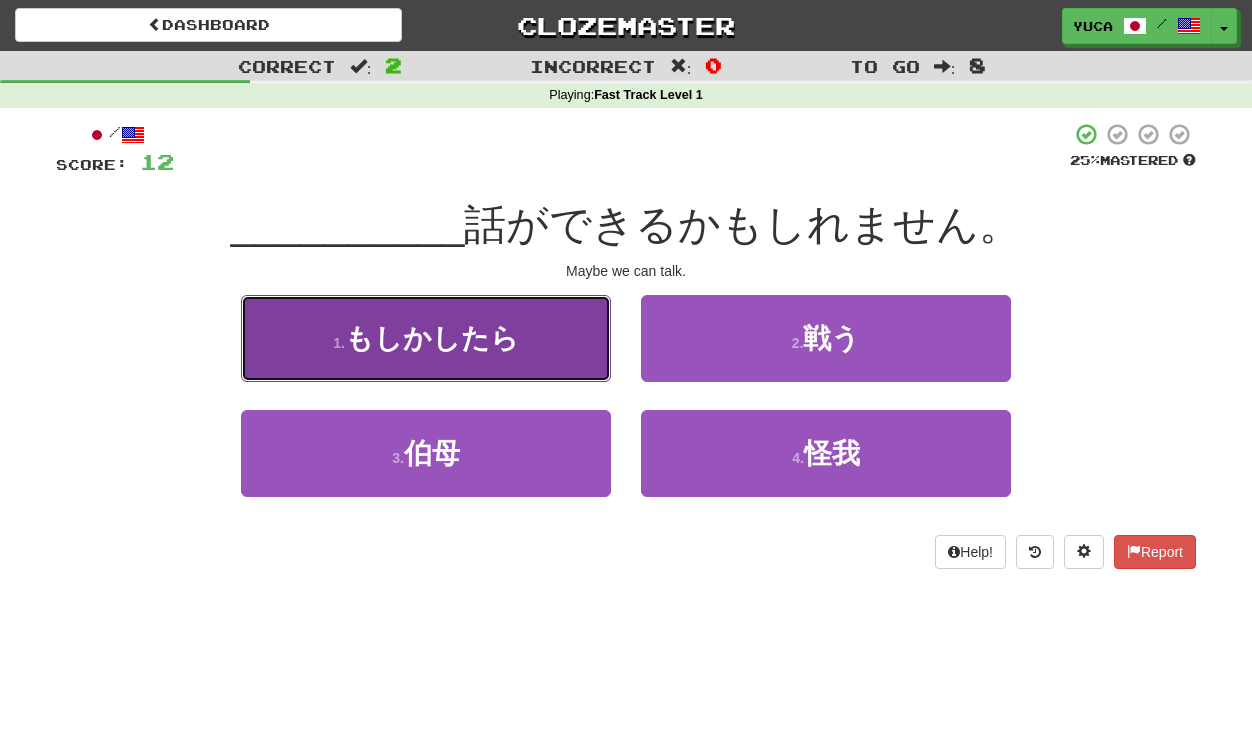 click on "もしかしたら" at bounding box center (432, 338) 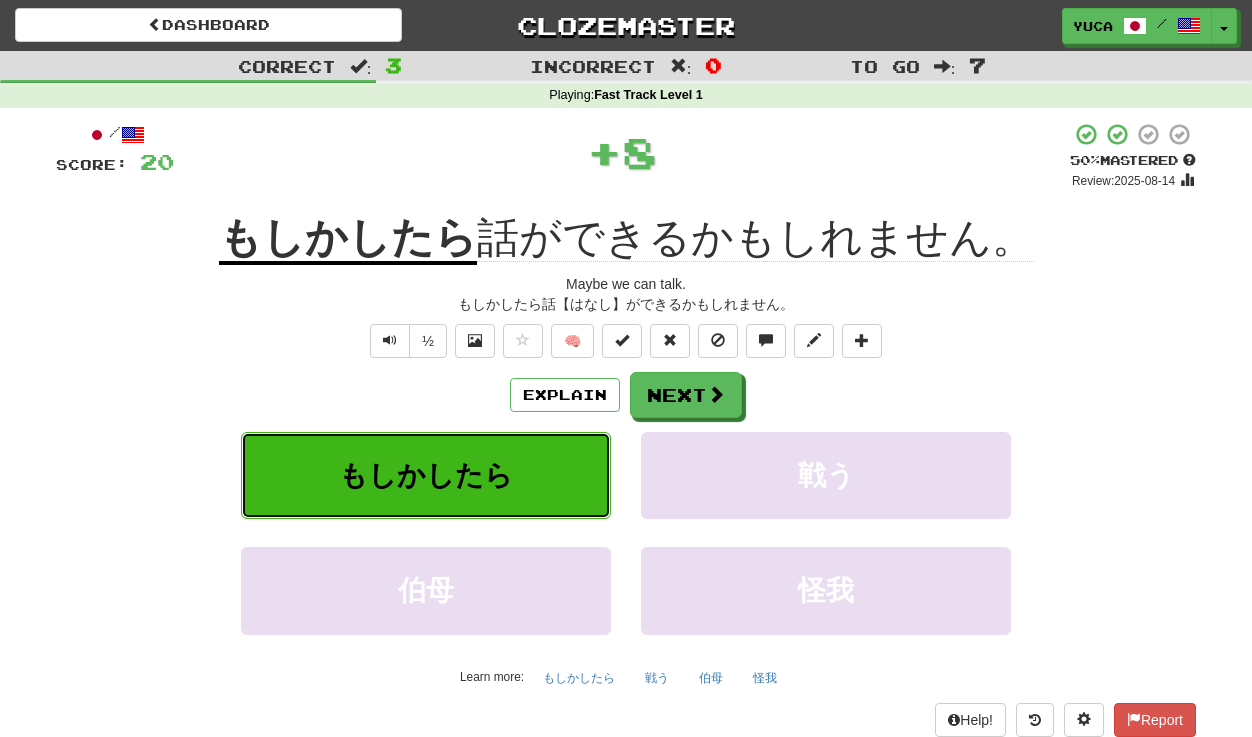 type 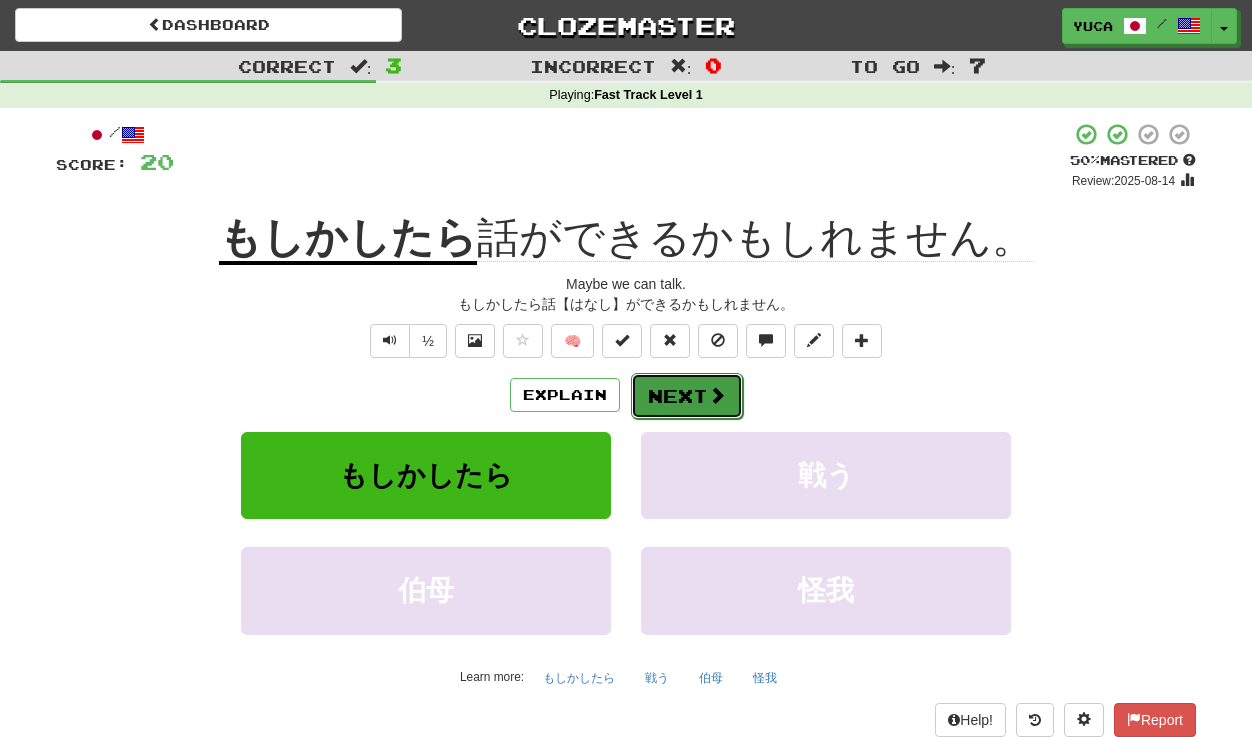 click on "Next" at bounding box center (687, 396) 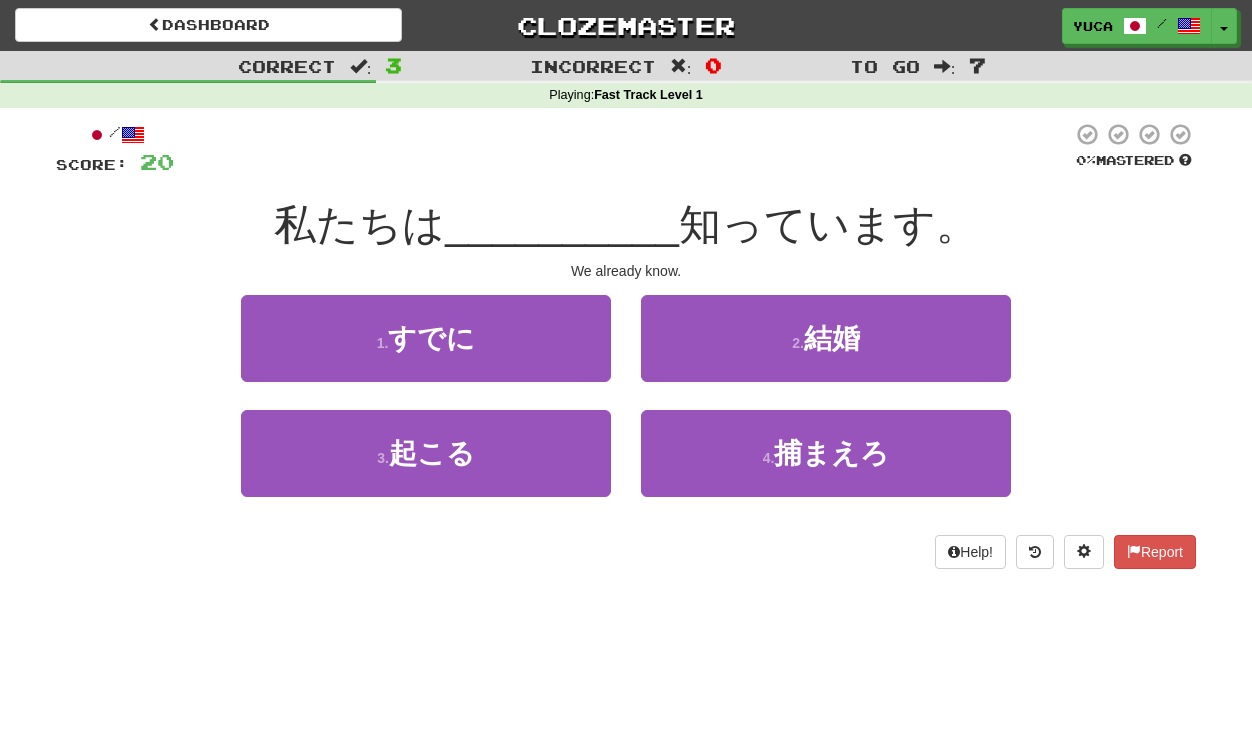 click on "/  Score:   20 0 %  Mastered 私たちは __________ 知っています。 We already know. 1 .  すでに 2 .  結婚 3 .  起こる 4 .  捕まえろ  Help!  Report" at bounding box center (626, 345) 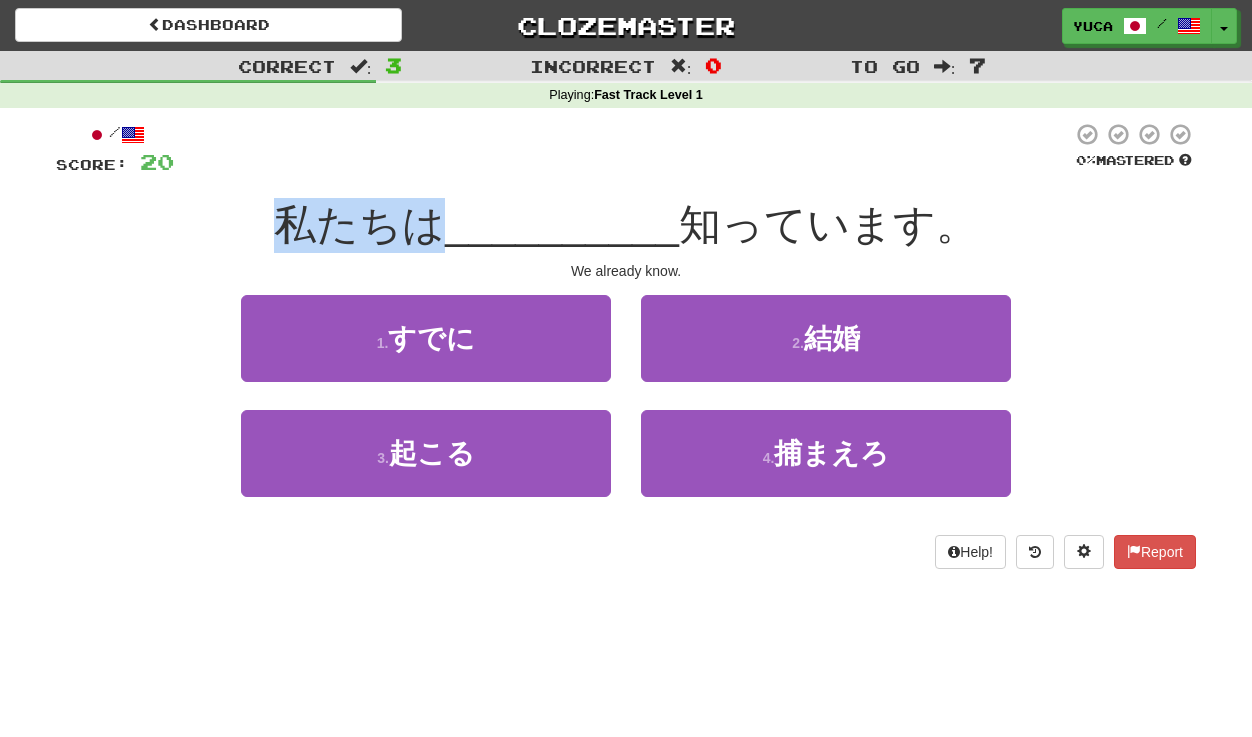 drag, startPoint x: 312, startPoint y: 231, endPoint x: 461, endPoint y: 225, distance: 149.12076 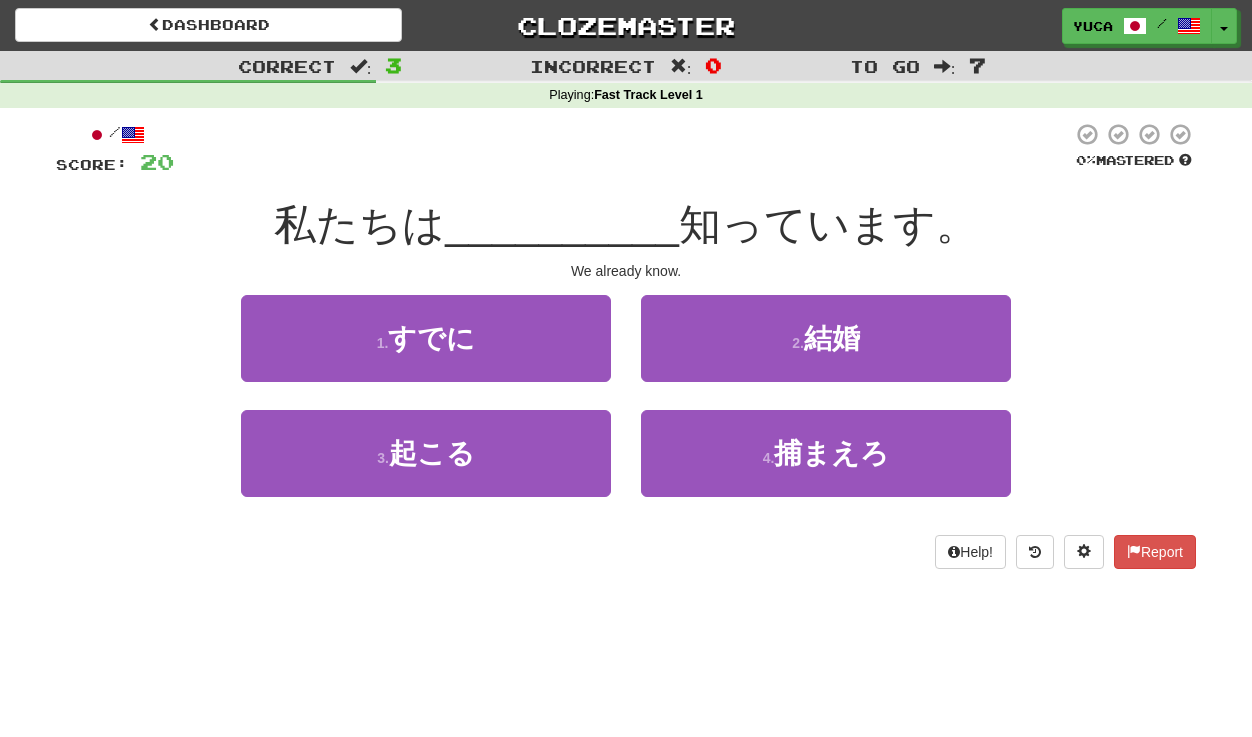click at bounding box center (623, 149) 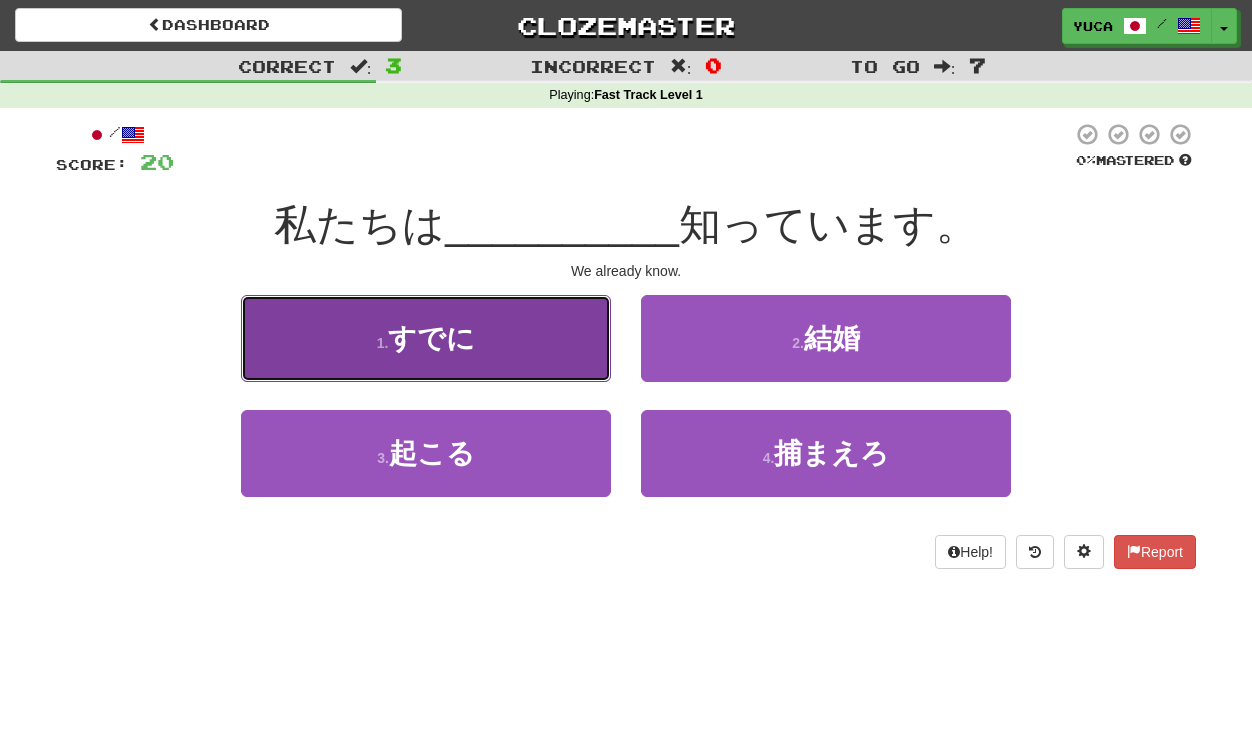 click on "すでに" at bounding box center [431, 338] 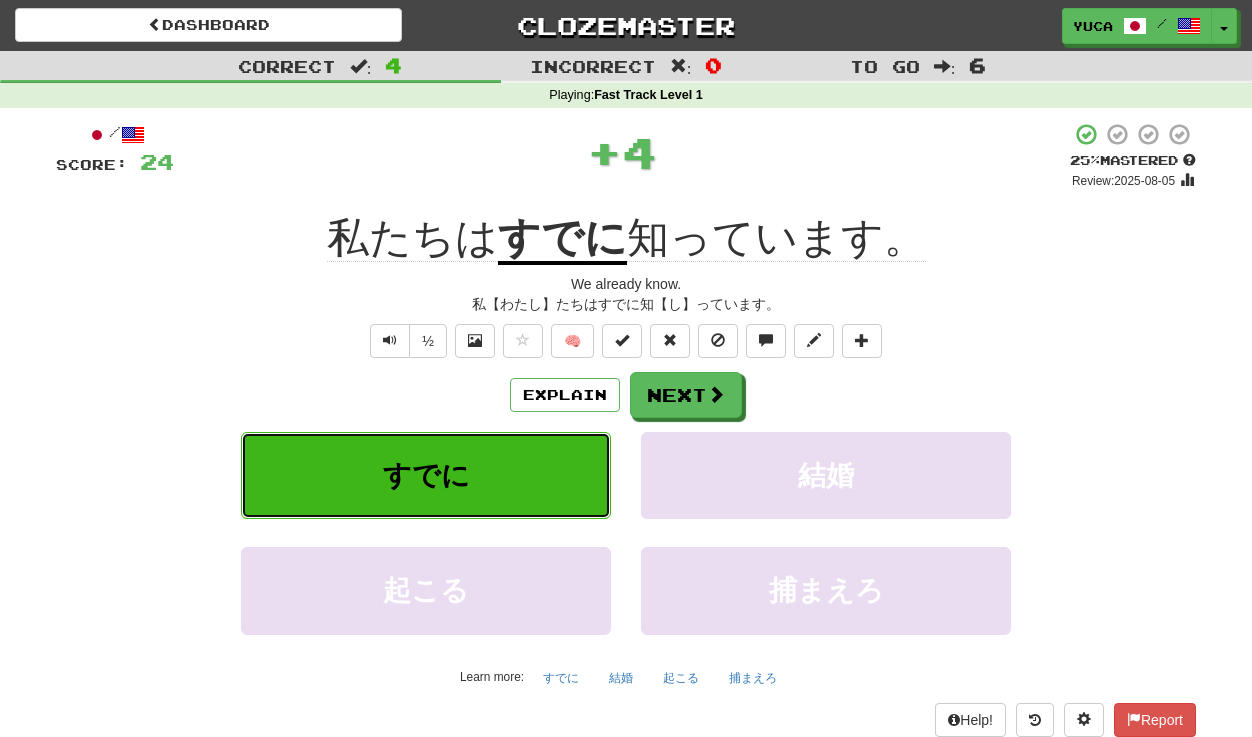 type 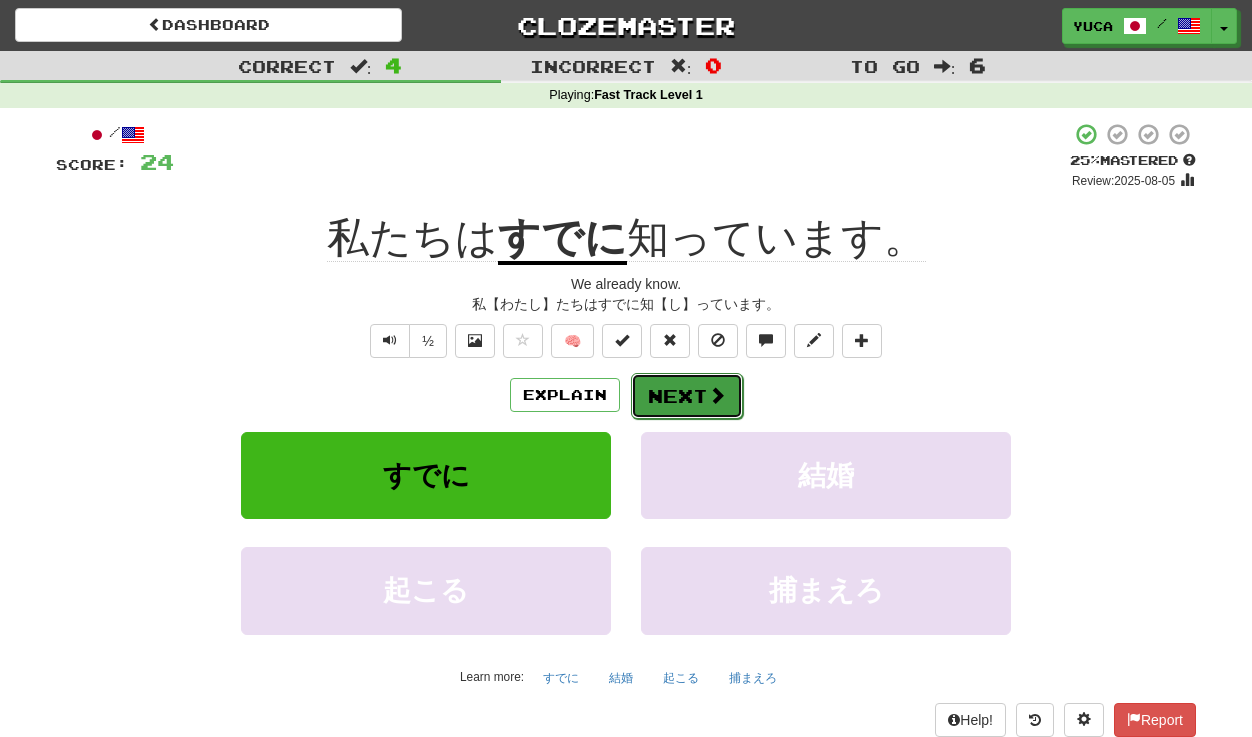 click on "Next" at bounding box center [687, 396] 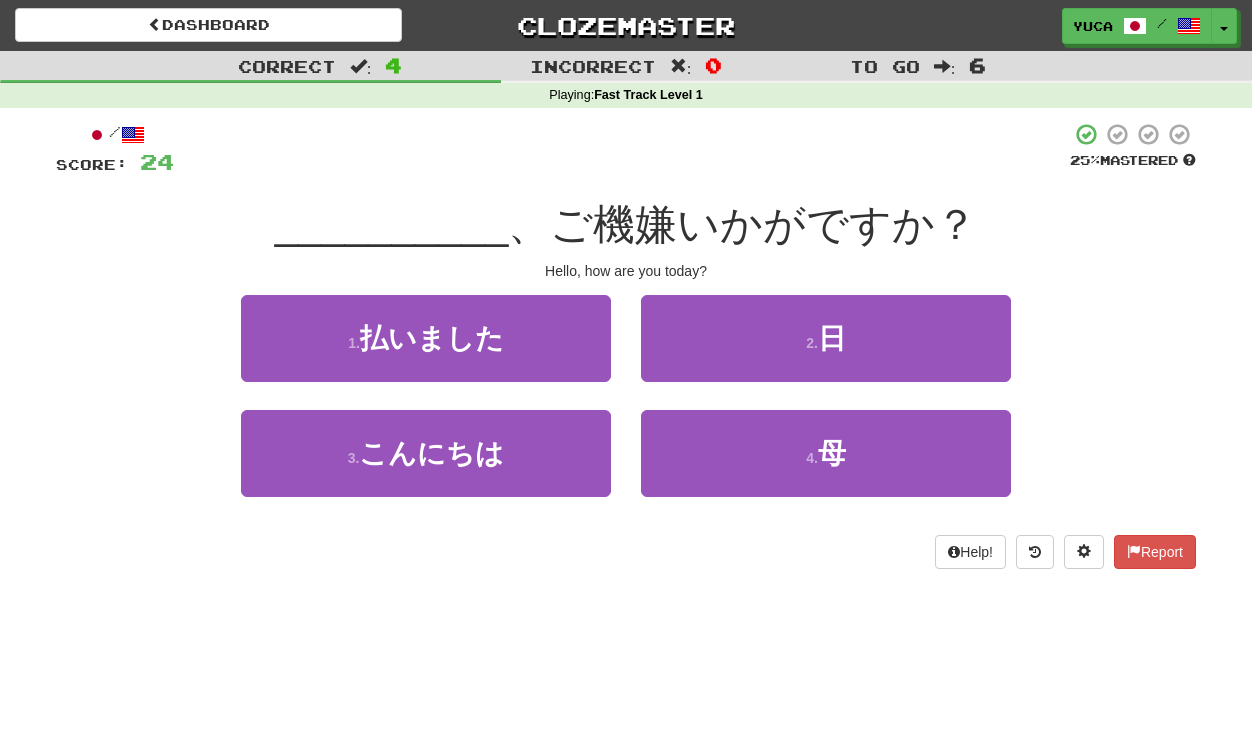 click at bounding box center [622, 149] 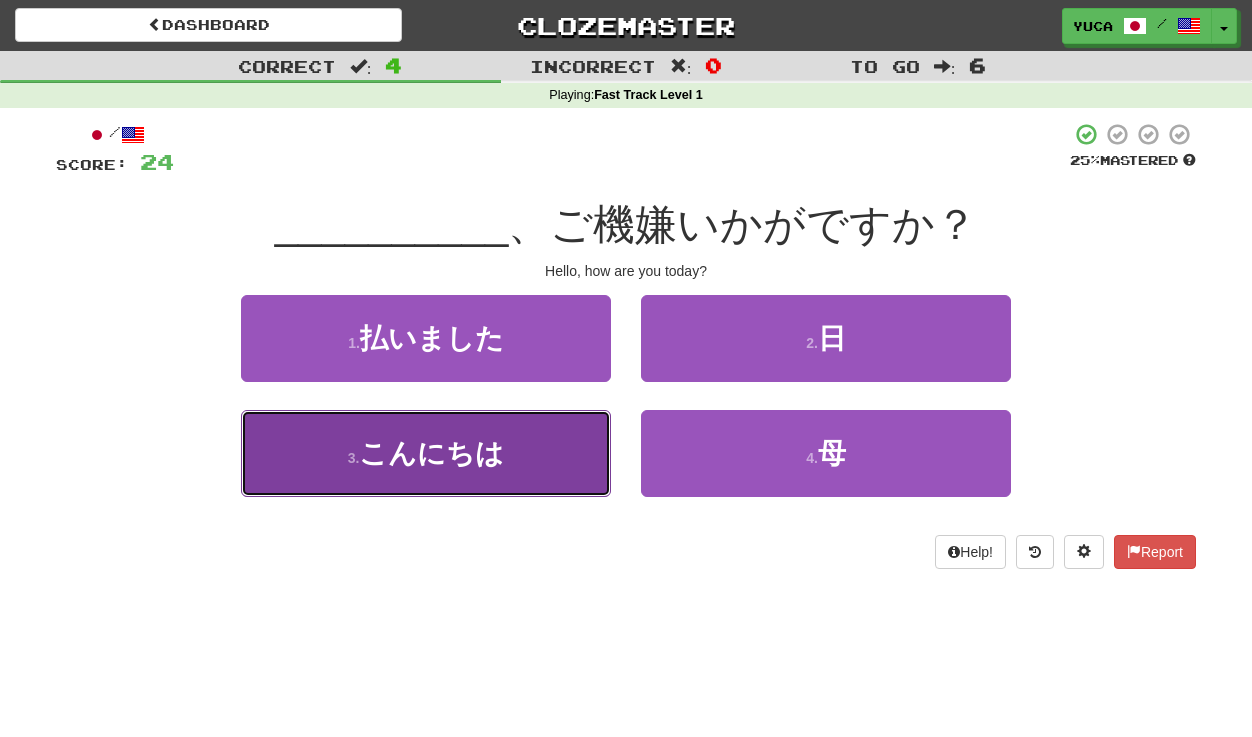 click on "こんにちは" at bounding box center [431, 453] 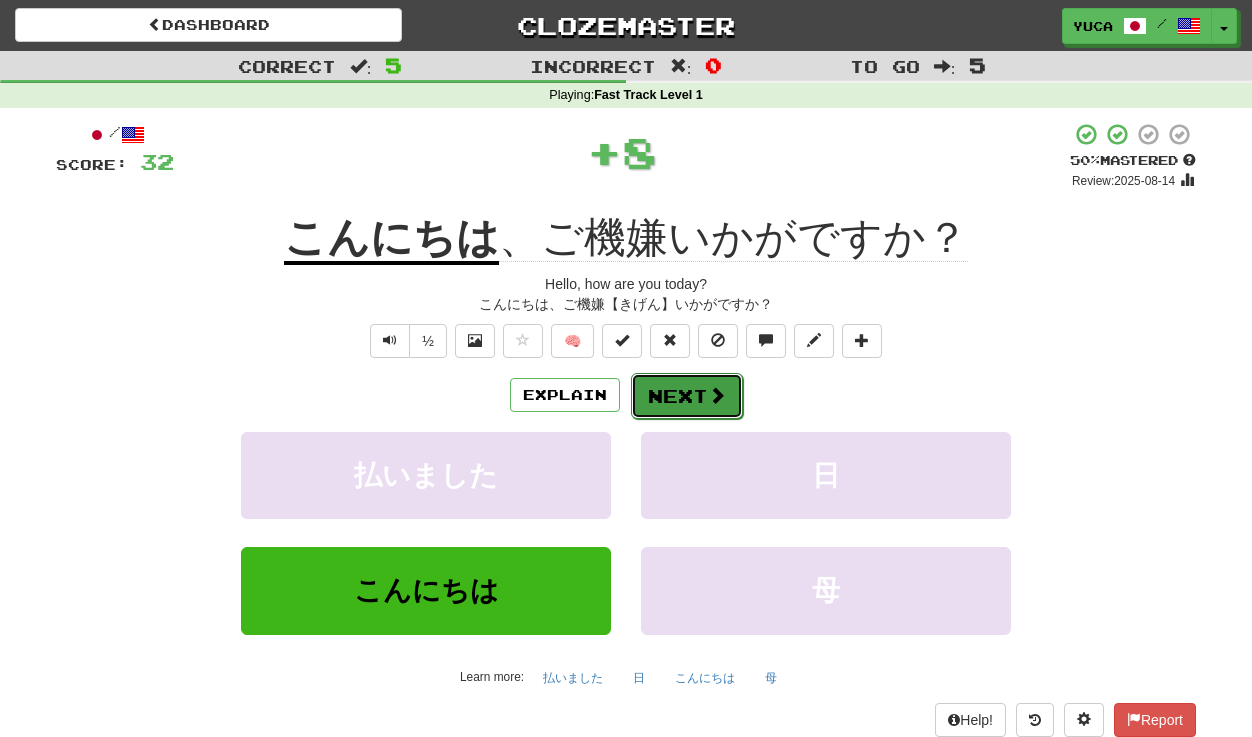 click on "Next" at bounding box center (687, 396) 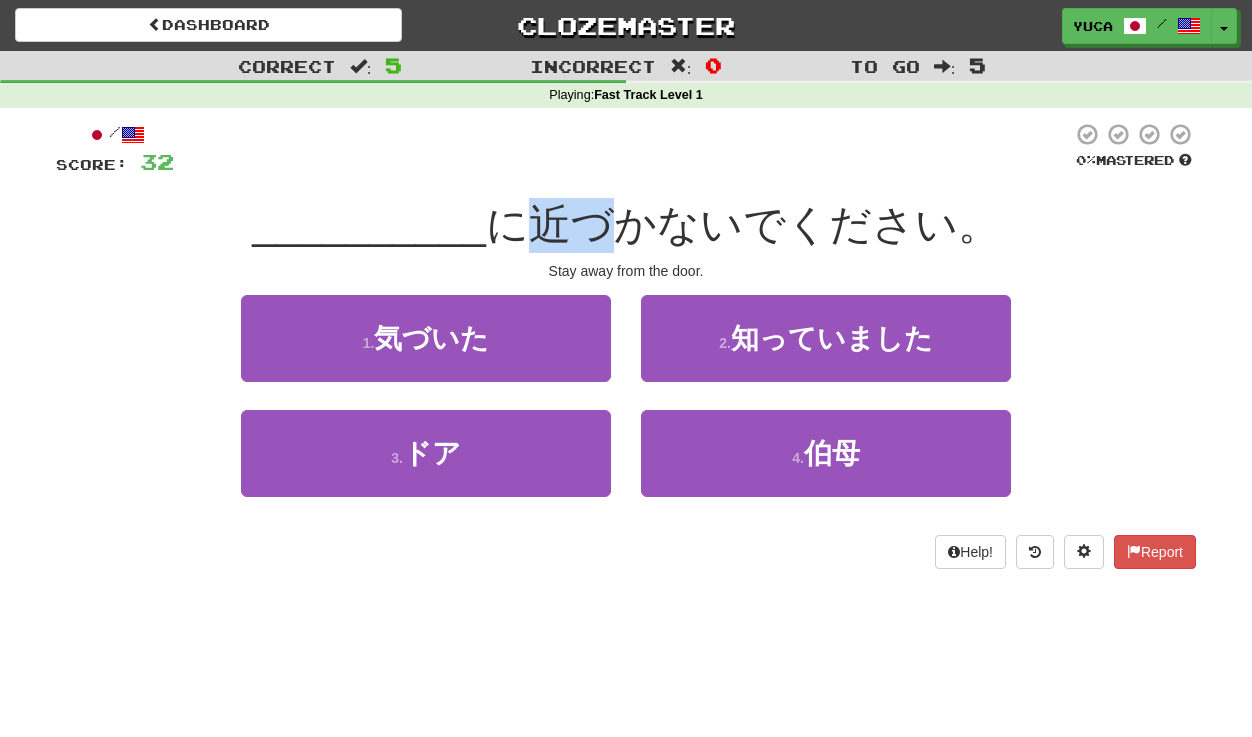 drag, startPoint x: 567, startPoint y: 218, endPoint x: 607, endPoint y: 217, distance: 40.012497 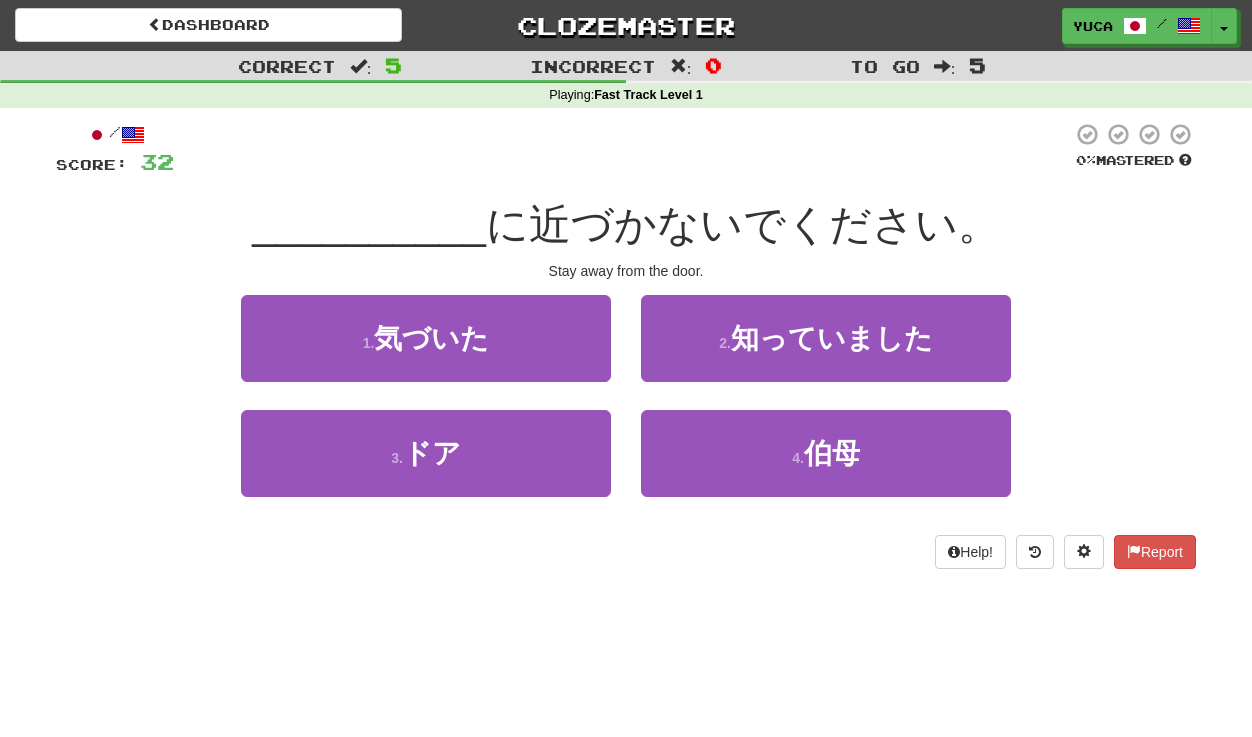 click at bounding box center (623, 149) 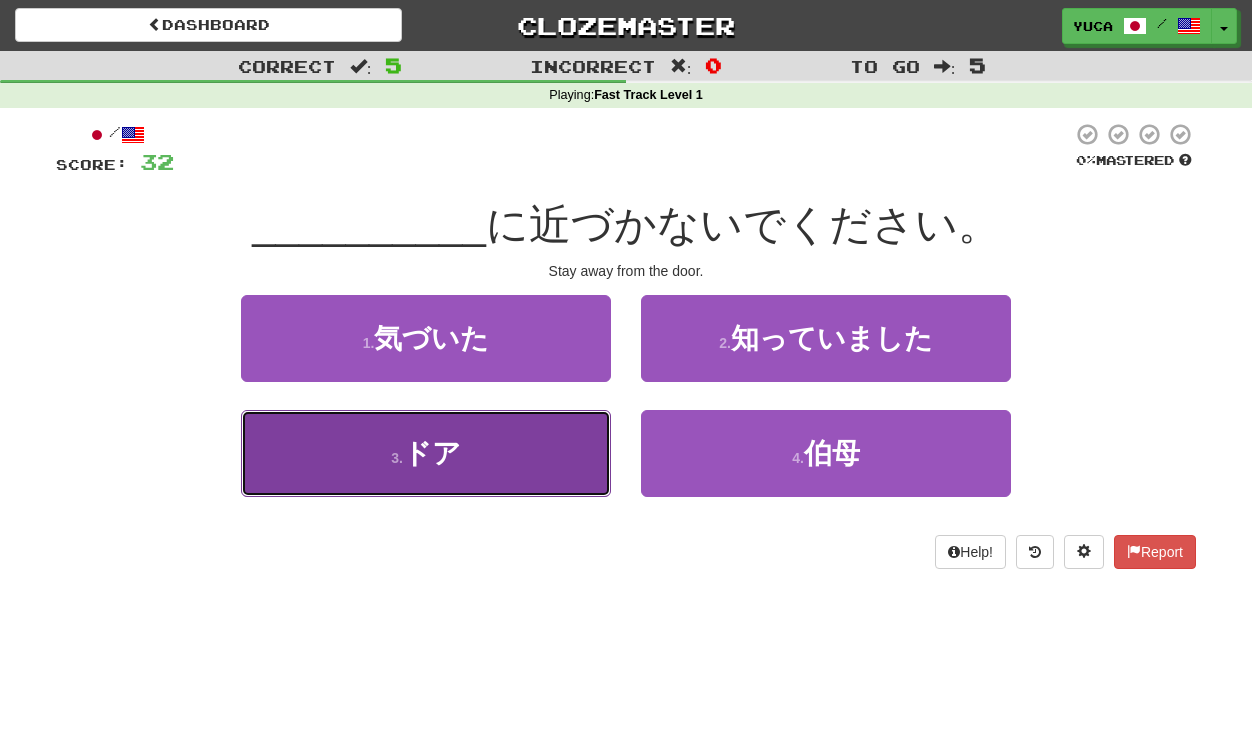click on "ドア" at bounding box center [432, 453] 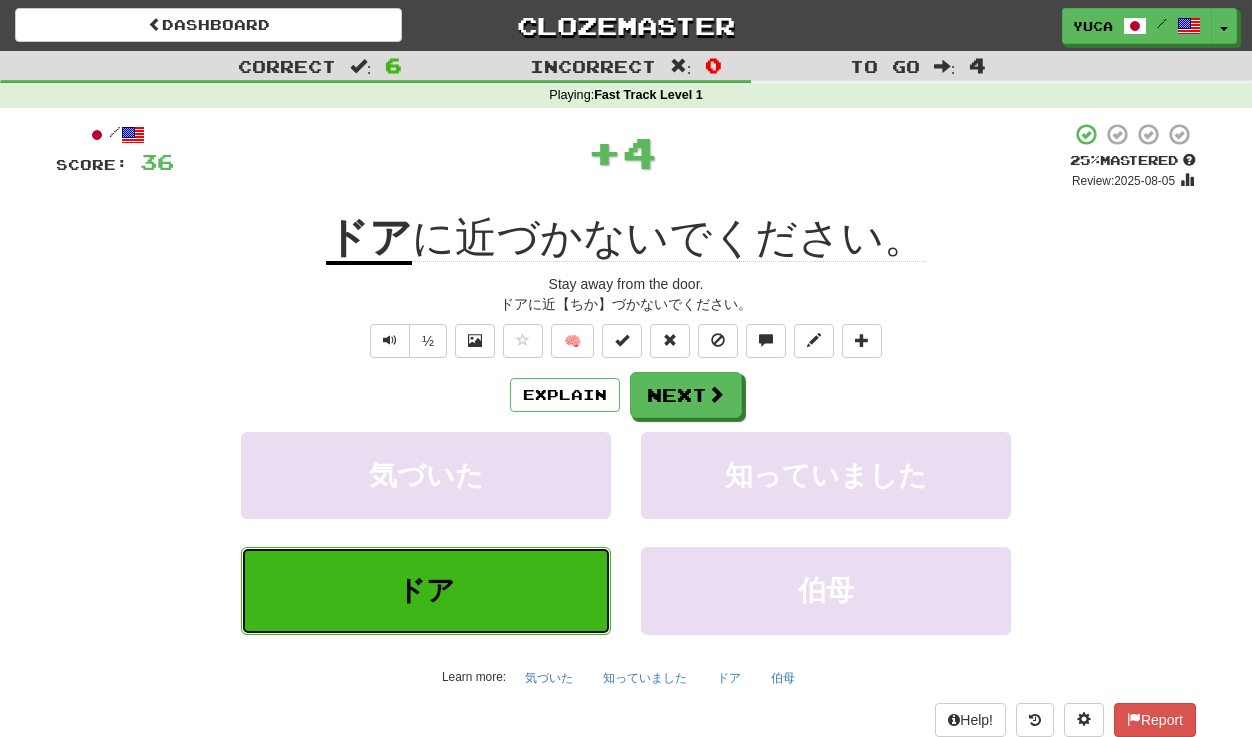 type 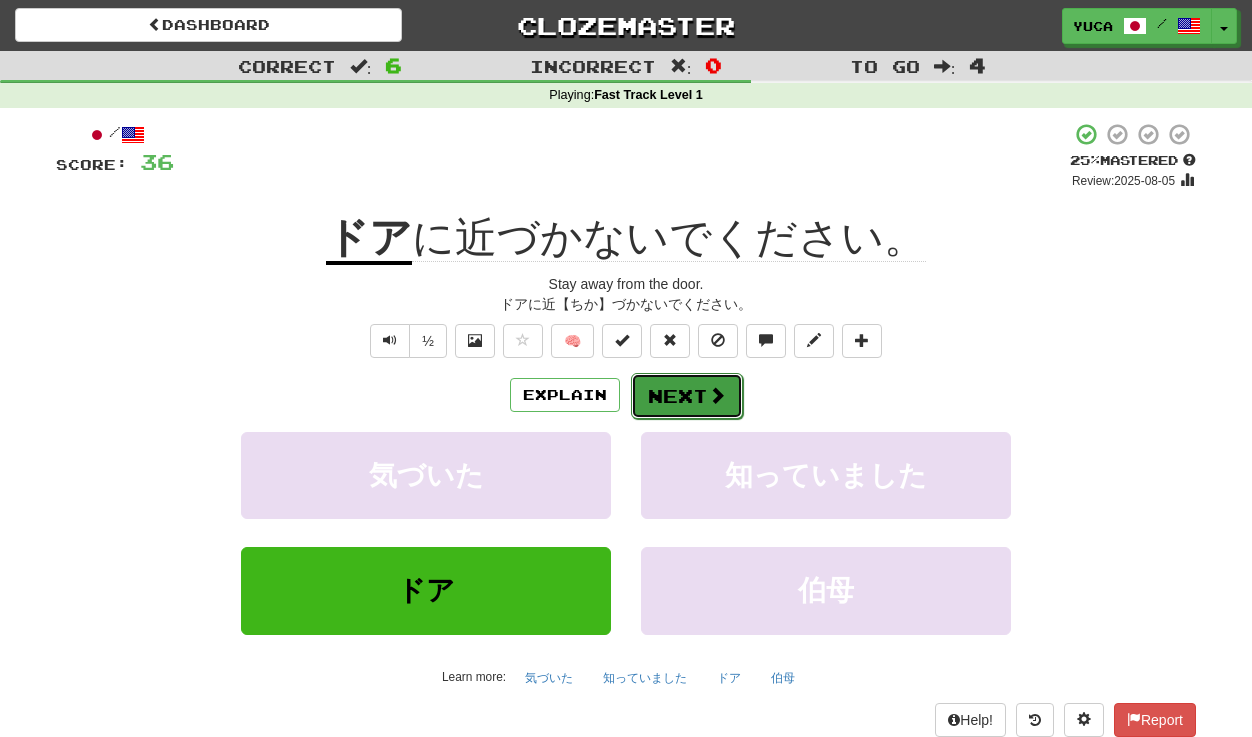 click on "Next" at bounding box center (687, 396) 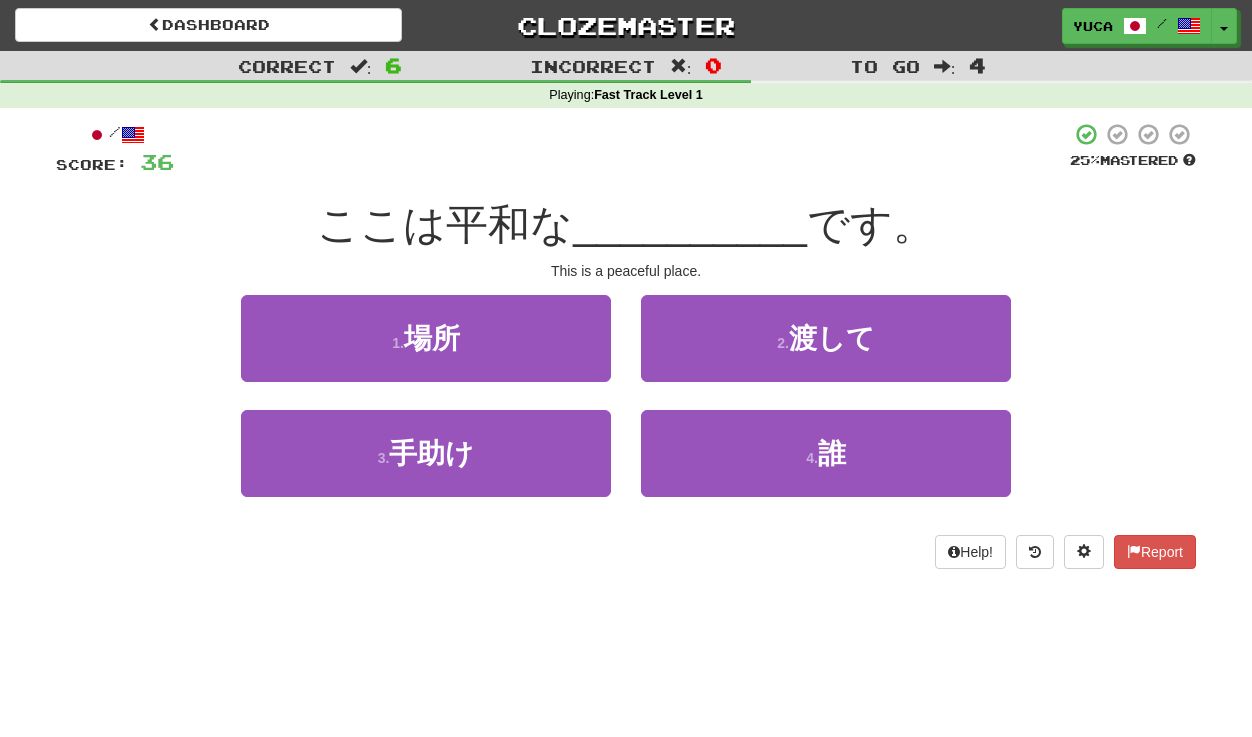 click on "/  Score:   36 25 %  Mastered ここは平和な __________ です。 This is a peaceful place. 1 .  場所 2 .  渡して 3 .  手助け 4 .  誰  Help!  Report" at bounding box center (626, 345) 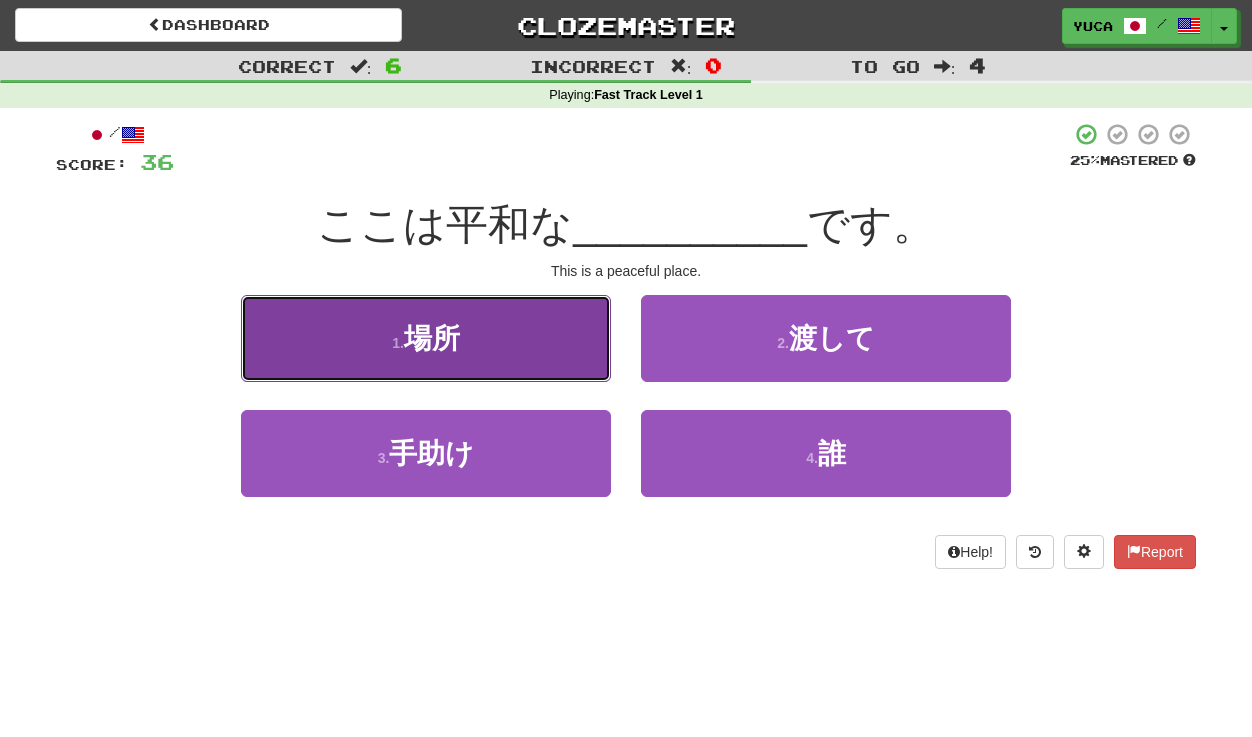 click on "場所" at bounding box center [432, 338] 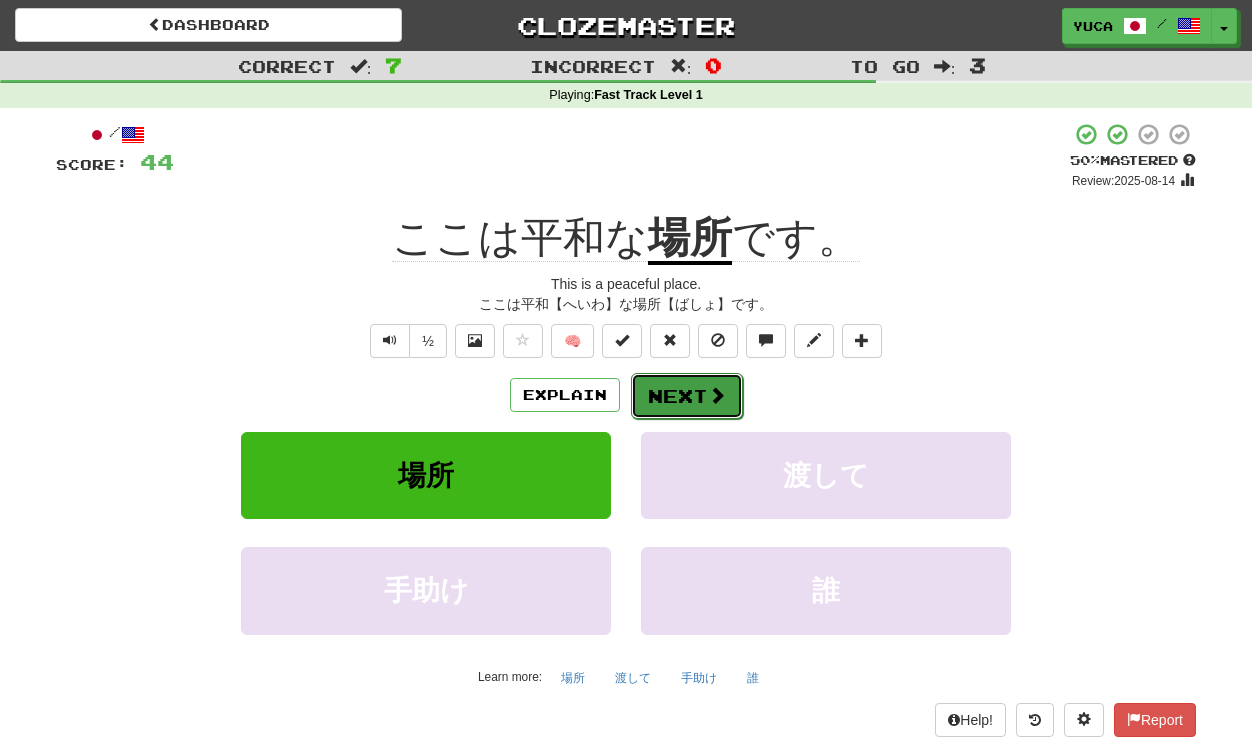 click on "Next" at bounding box center (687, 396) 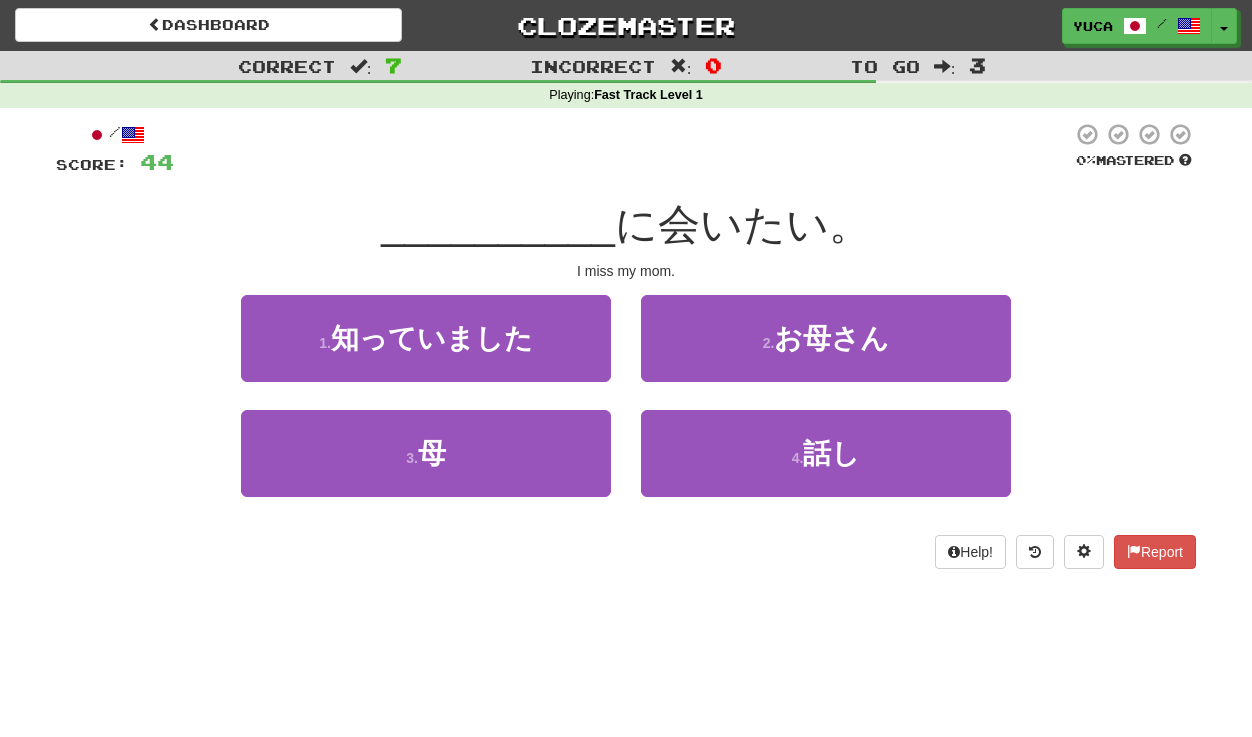 click on "/  Score:   44 0 %  Mastered __________ に会いたい。 I miss my mom. 1 .  知っていました 2 .  お母さん 3 .  母 4 .  話し  Help!  Report" at bounding box center [626, 345] 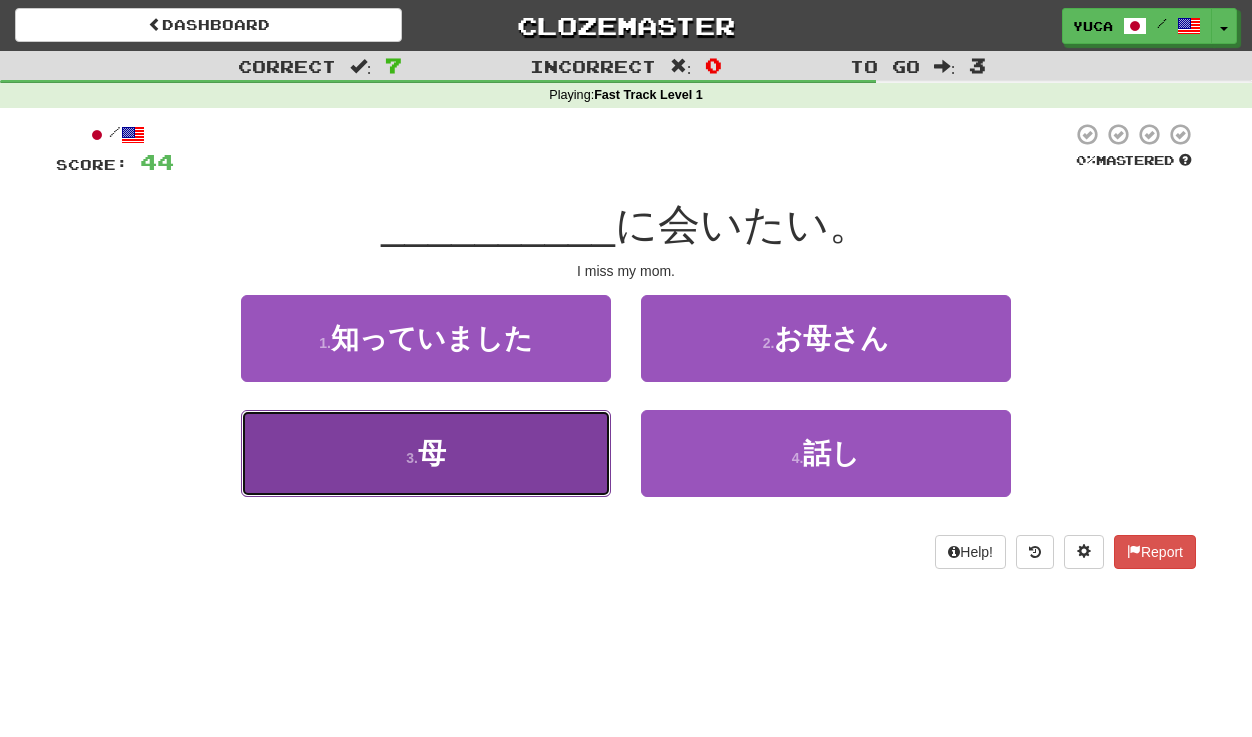 click on "3 ." at bounding box center (412, 458) 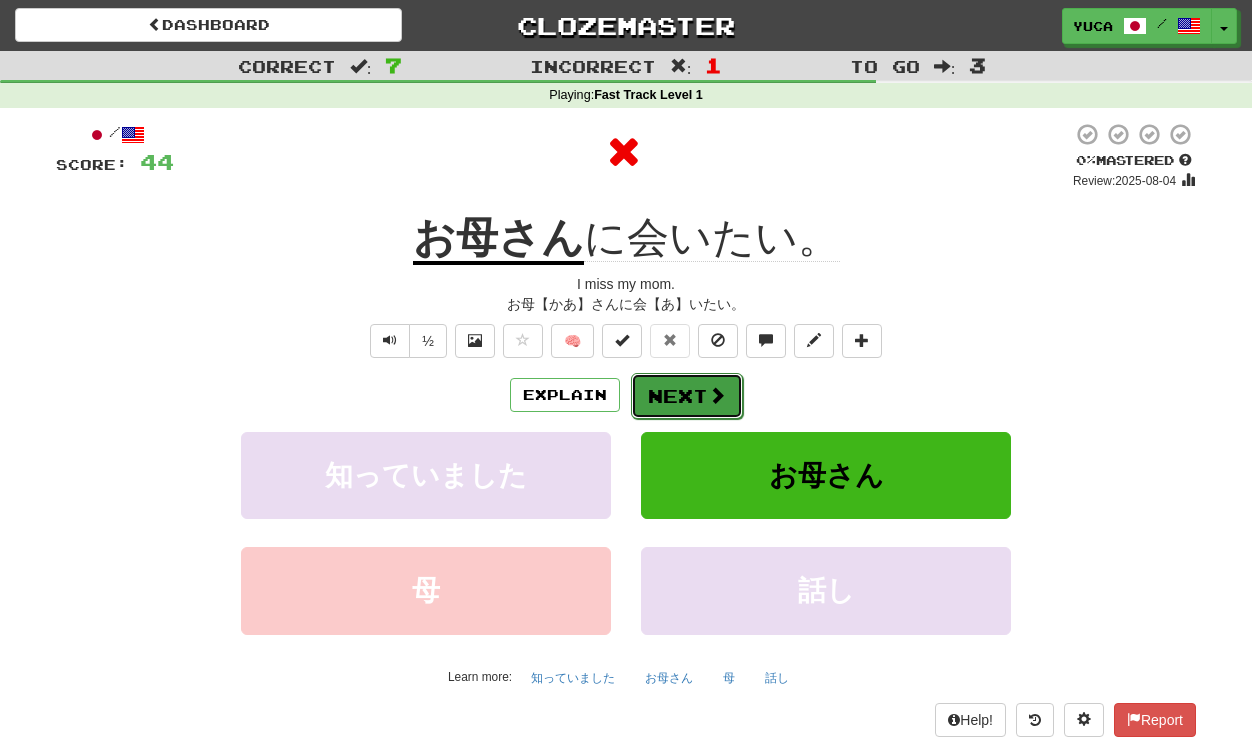 click on "Next" at bounding box center [687, 396] 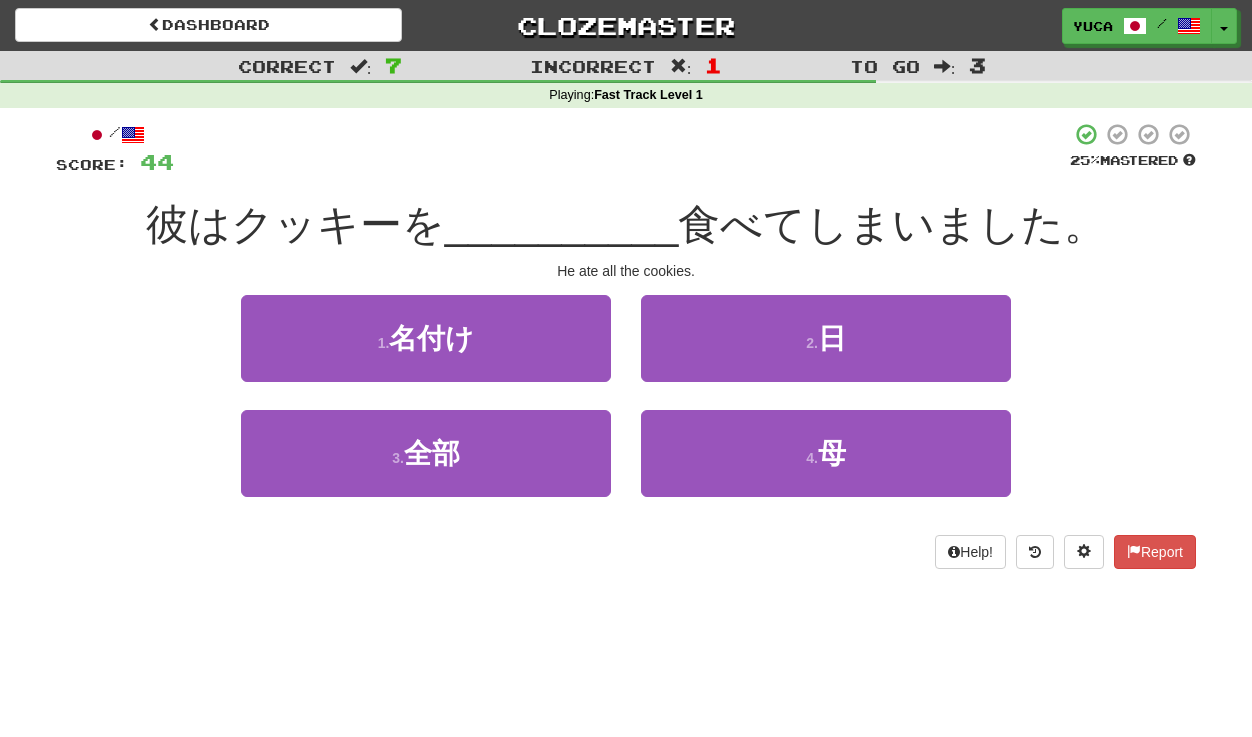 click at bounding box center (622, 149) 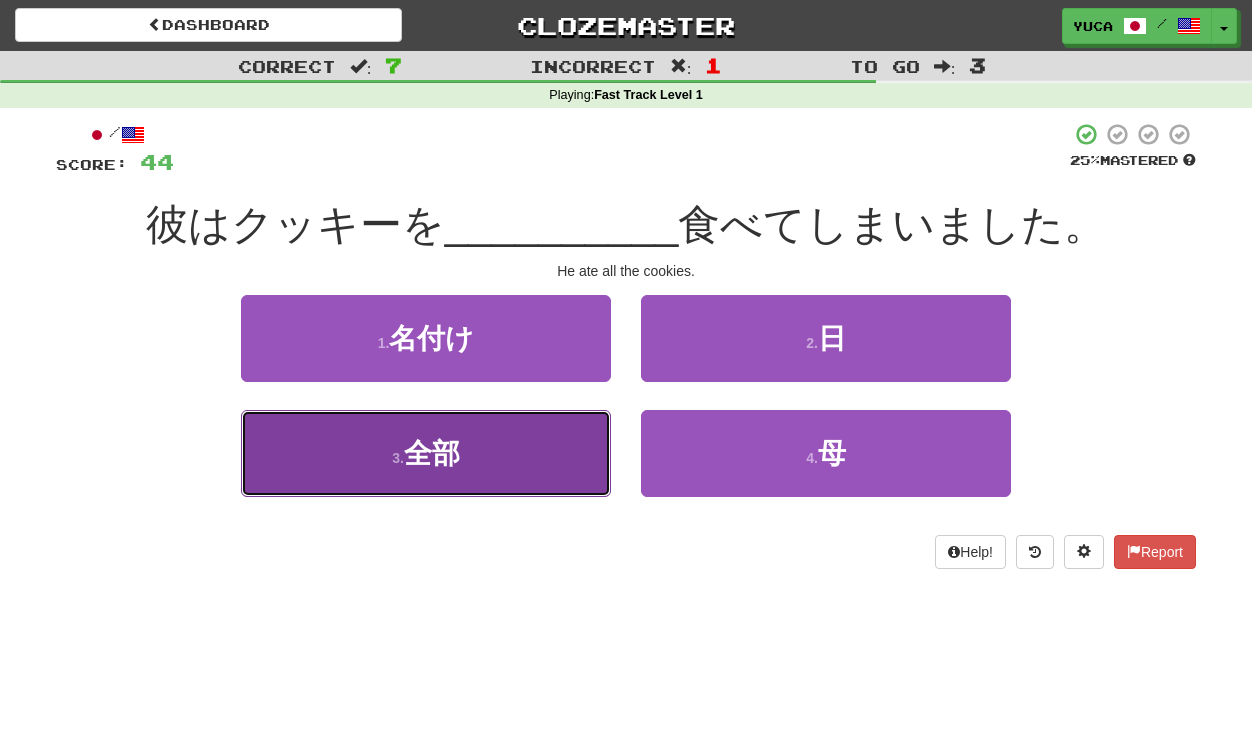 click on "全部" at bounding box center (432, 453) 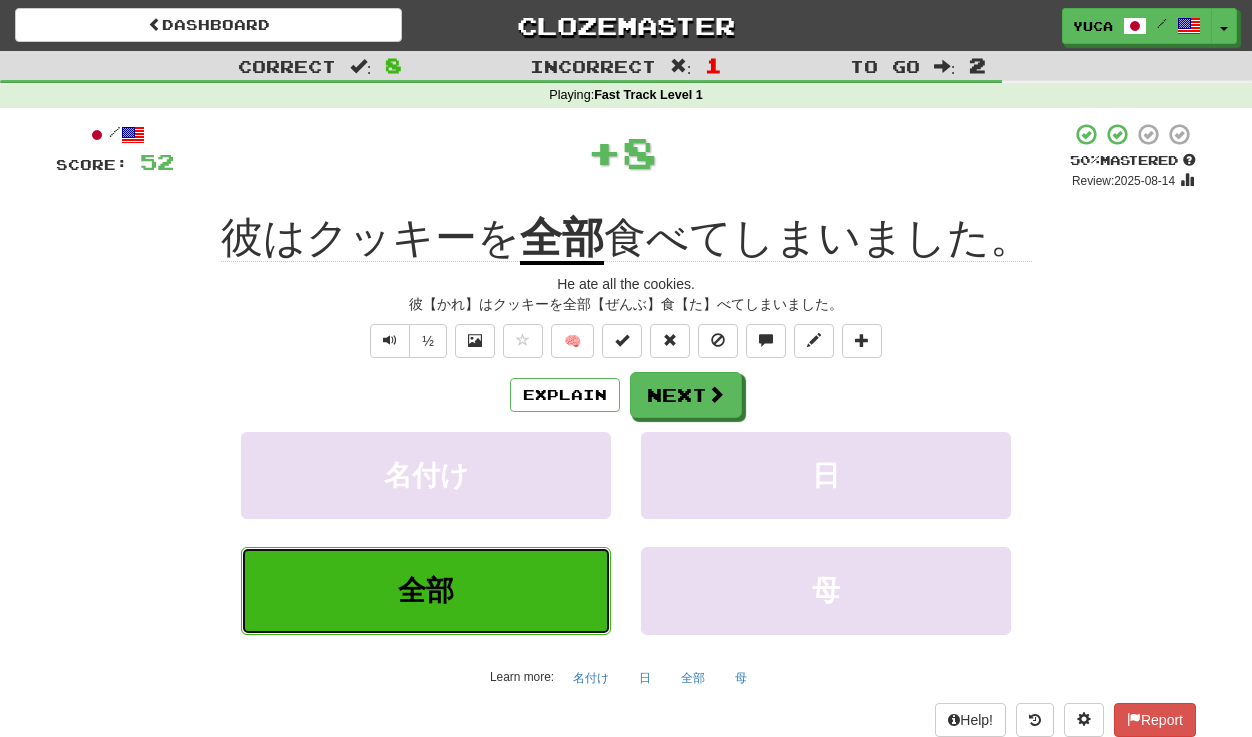 type 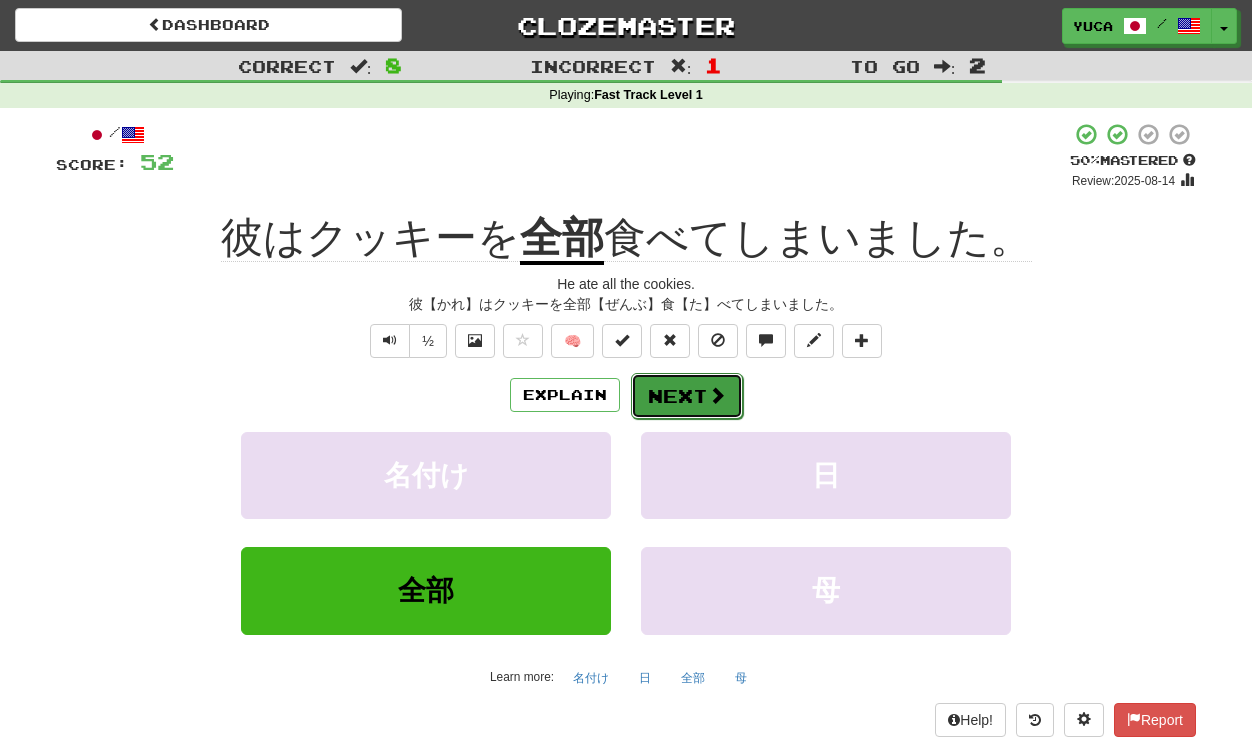 click at bounding box center [717, 395] 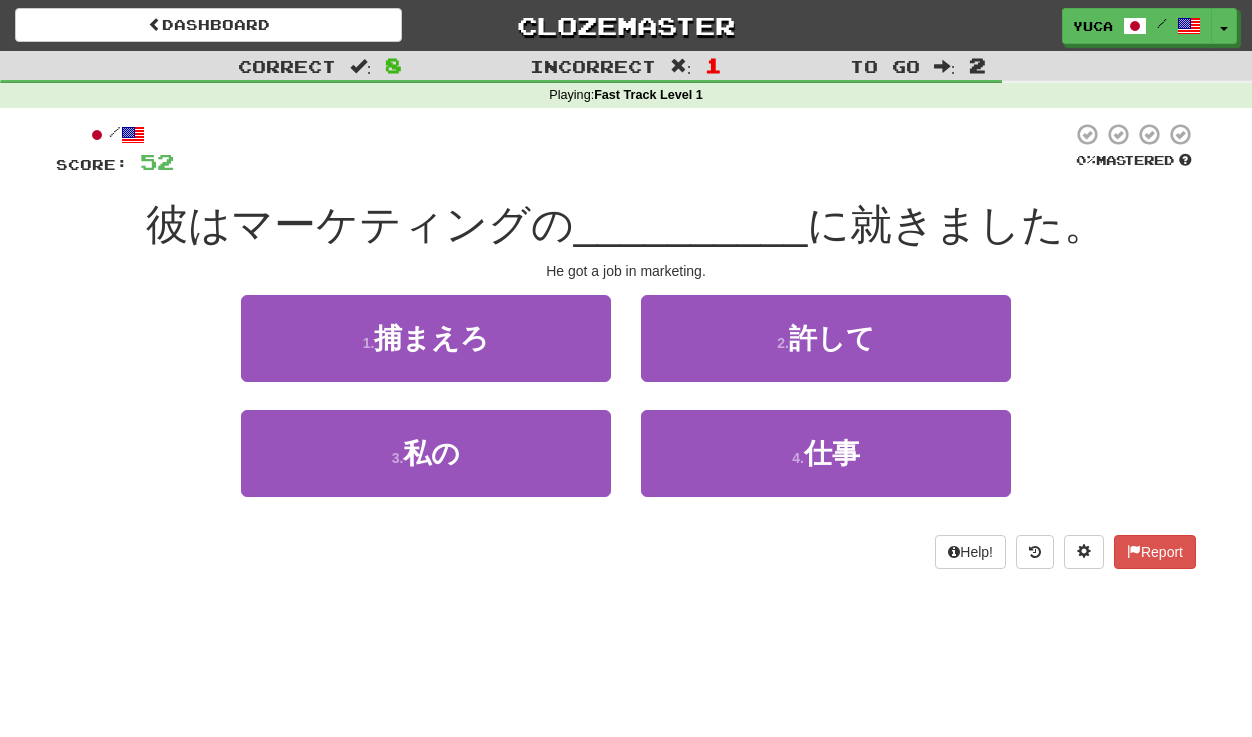 click on "/  Score:   52 0 %  Mastered 彼はマーケティングの __________ に就きました。 He got a job in marketing. 1 .  捕まえろ 2 .  許して 3 .  私の 4 .  仕事  Help!  Report" at bounding box center [626, 345] 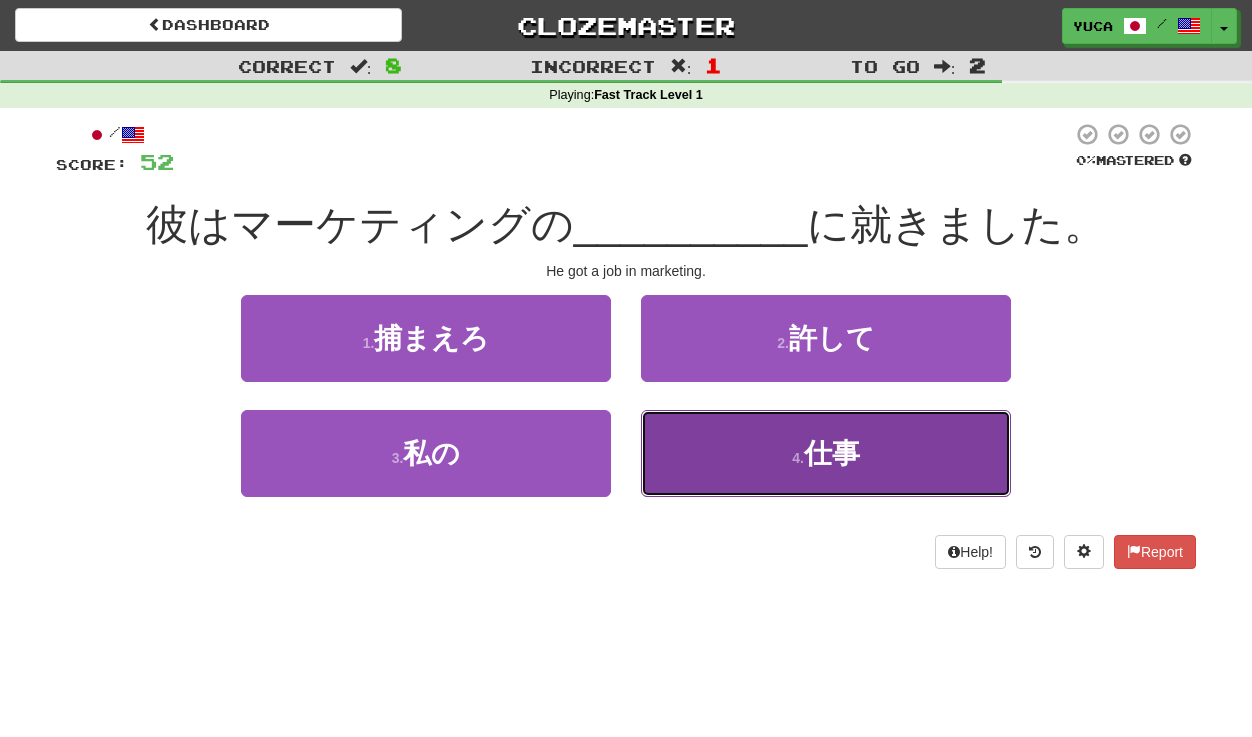 click on "仕事" at bounding box center [832, 453] 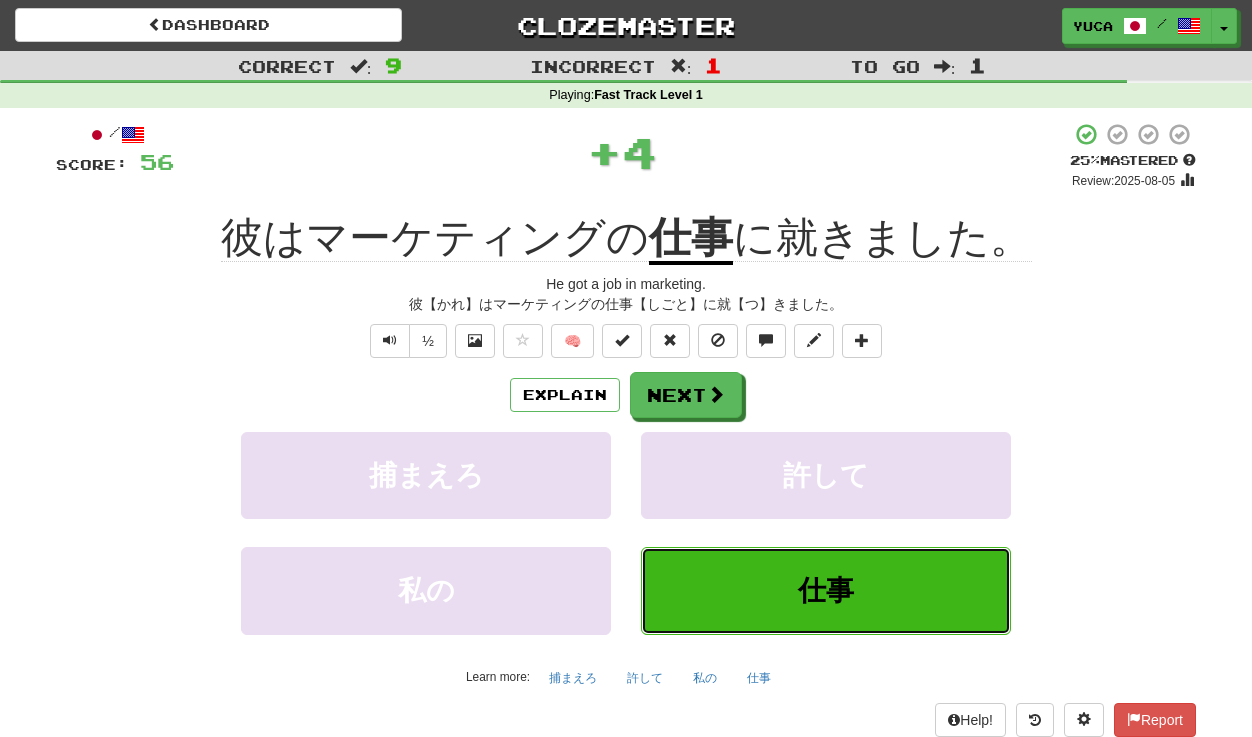 type 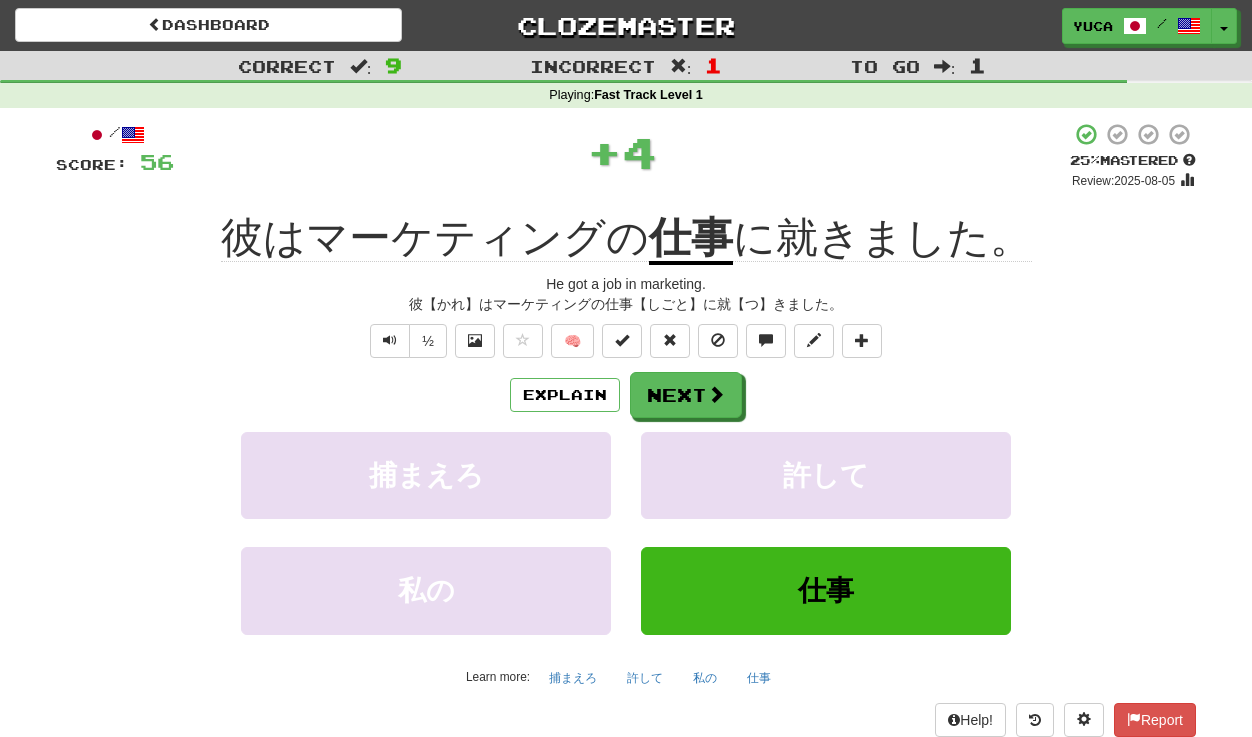 click on "+ 4" at bounding box center (622, 152) 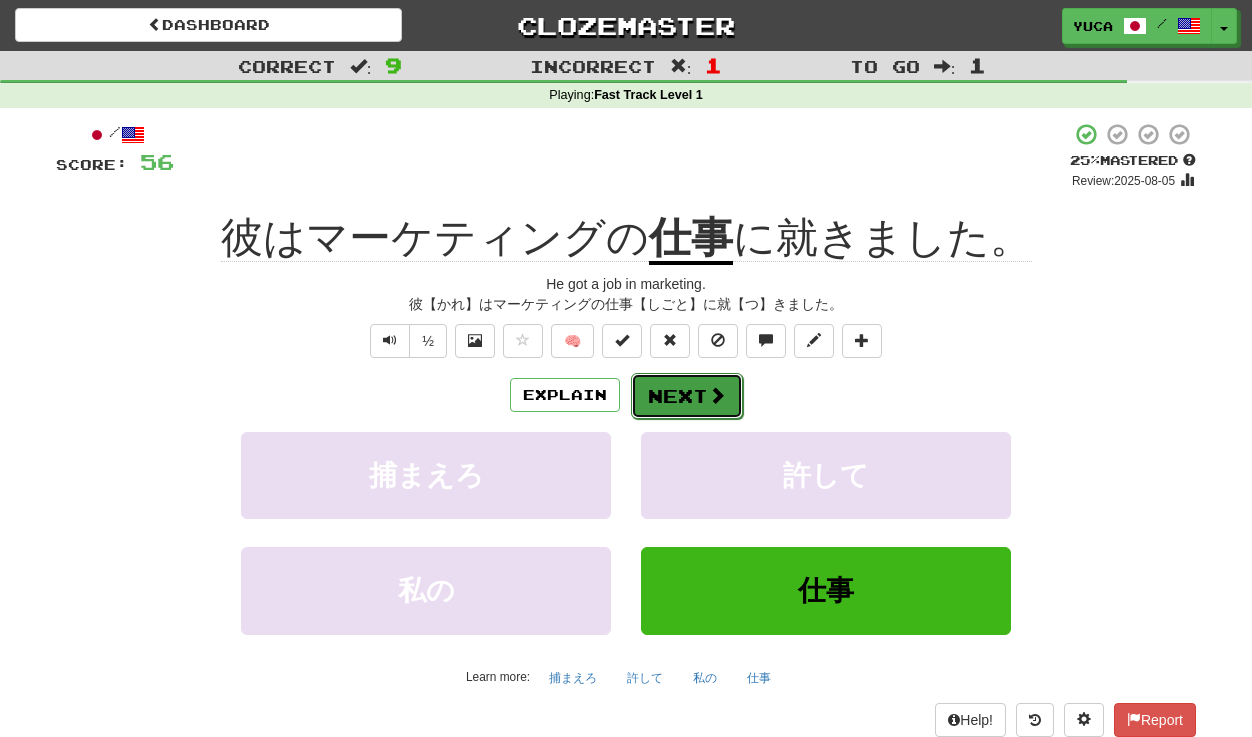 click on "Next" at bounding box center [687, 396] 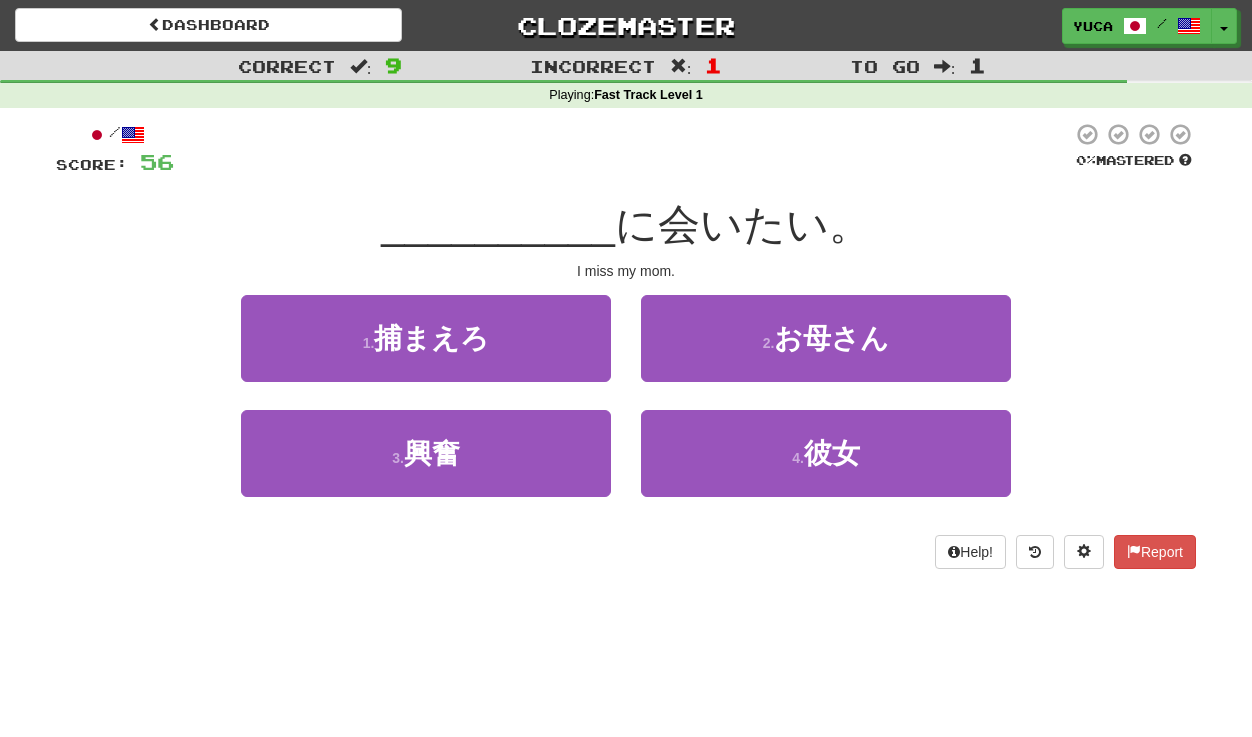 click on "/  Score:   56 0 %  Mastered __________ に会いたい。 I miss my mom. 1 .  捕まえろ 2 .  お母さん 3 .  興奮 4 .  彼女  Help!  Report" at bounding box center [626, 345] 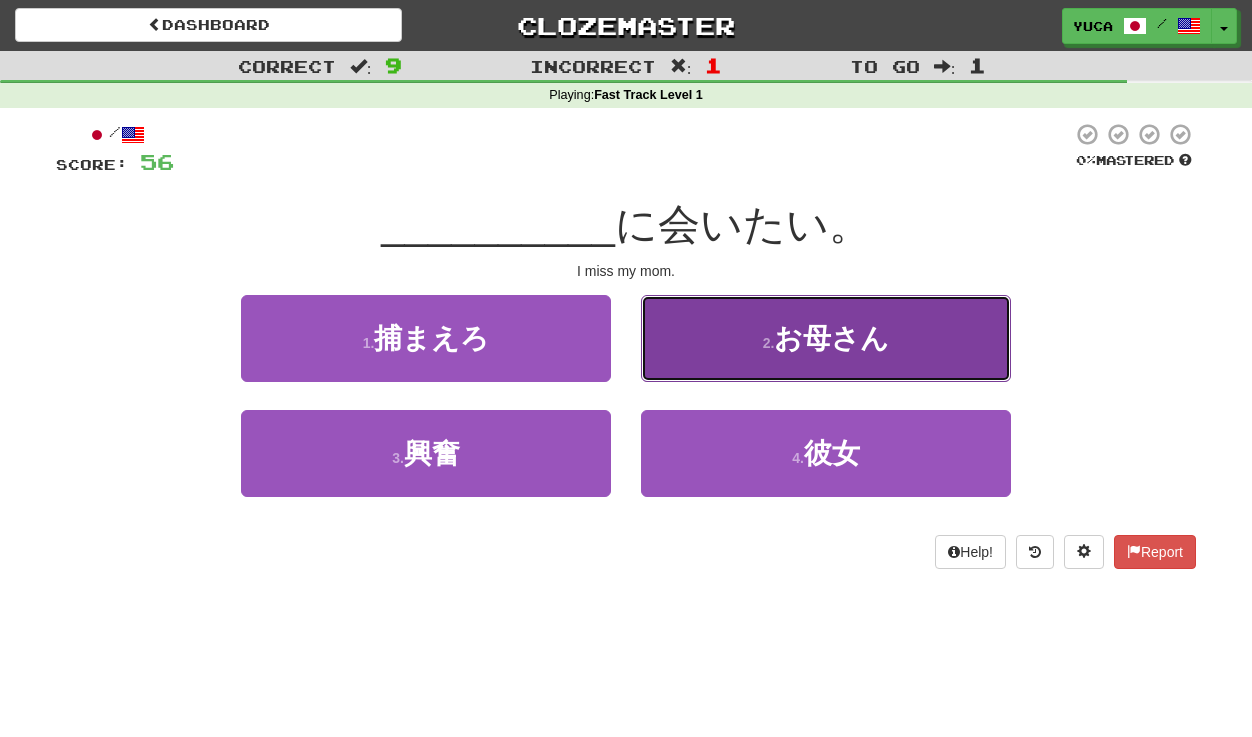 click on "お母さん" at bounding box center [831, 338] 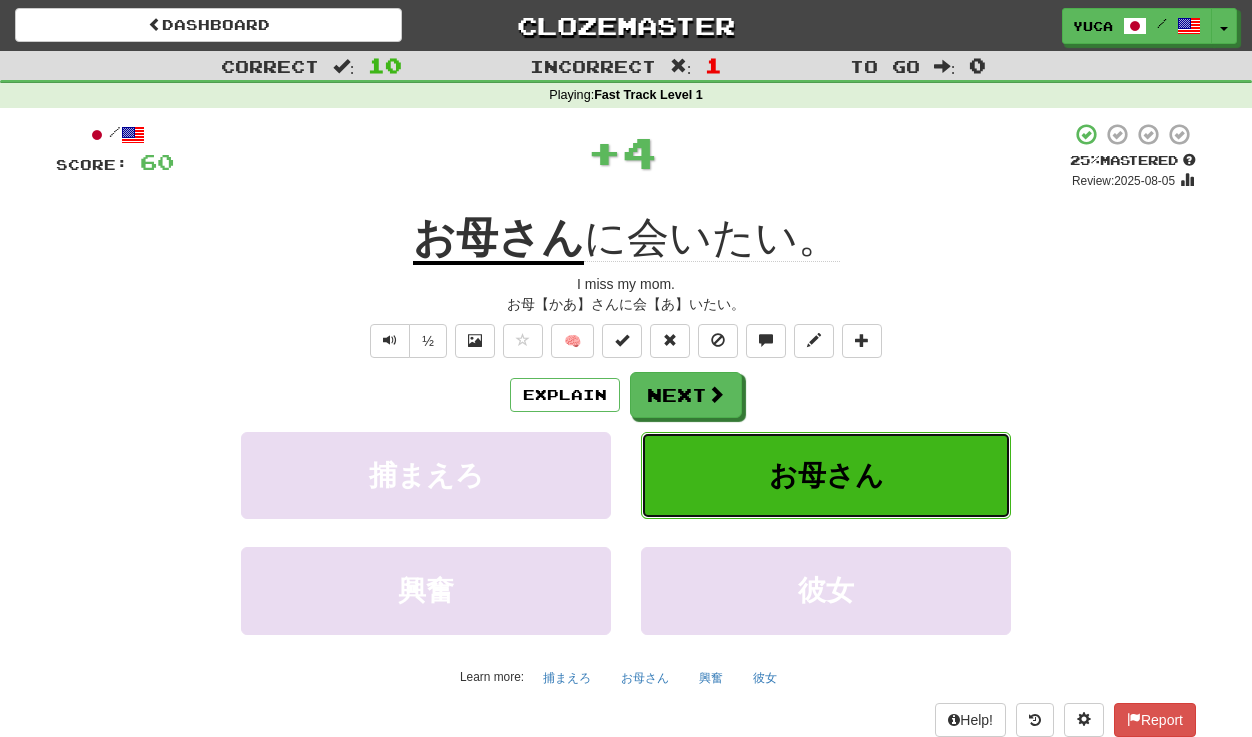type 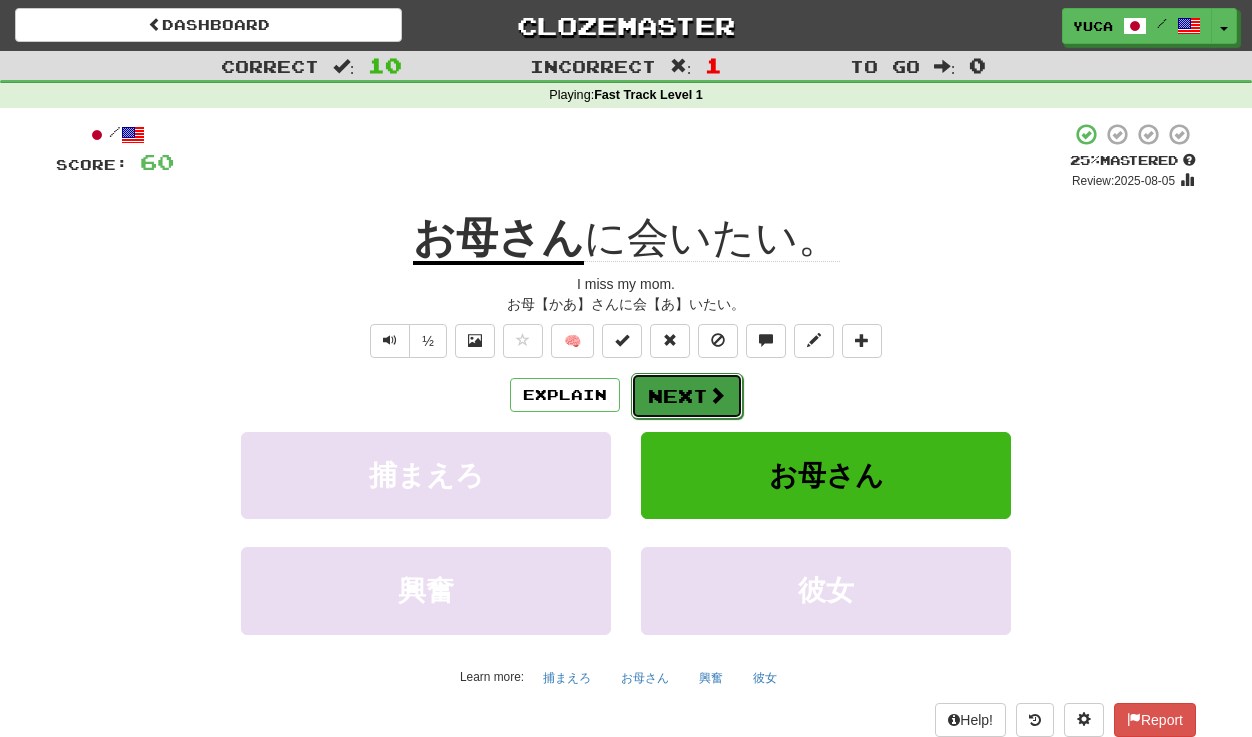 click on "Next" at bounding box center [687, 396] 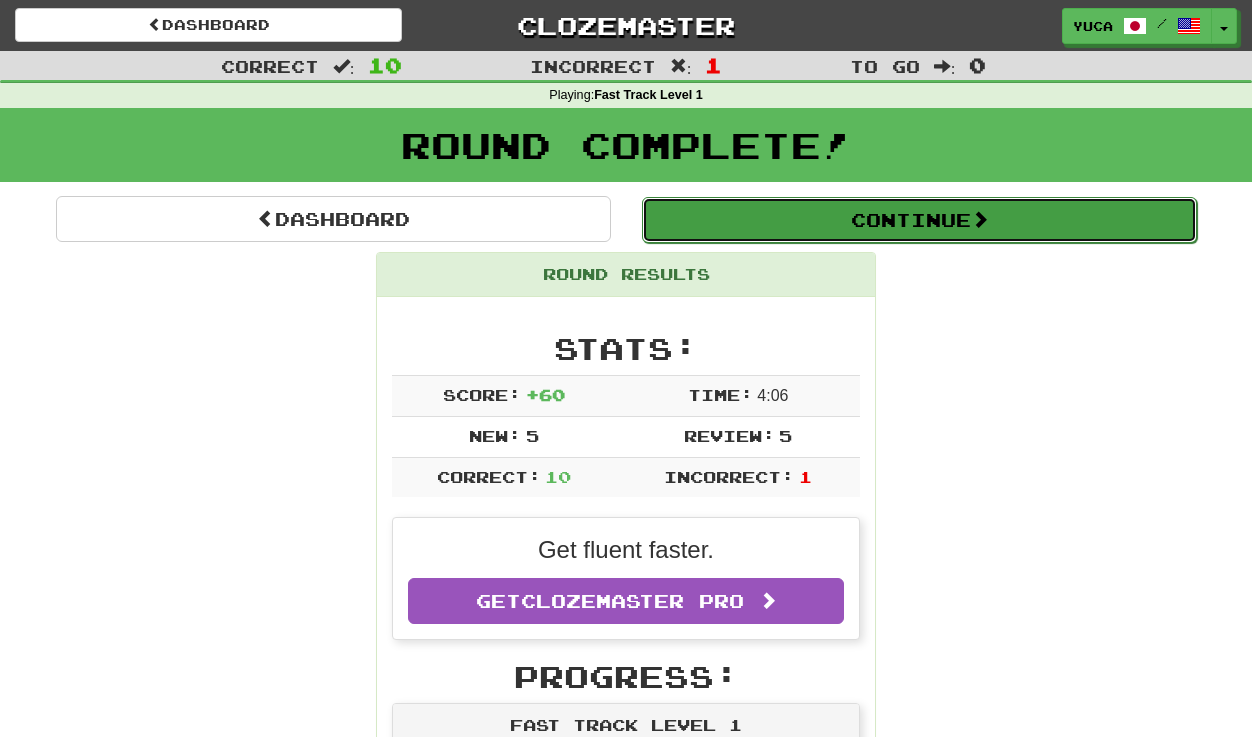 click on "Continue" at bounding box center (919, 220) 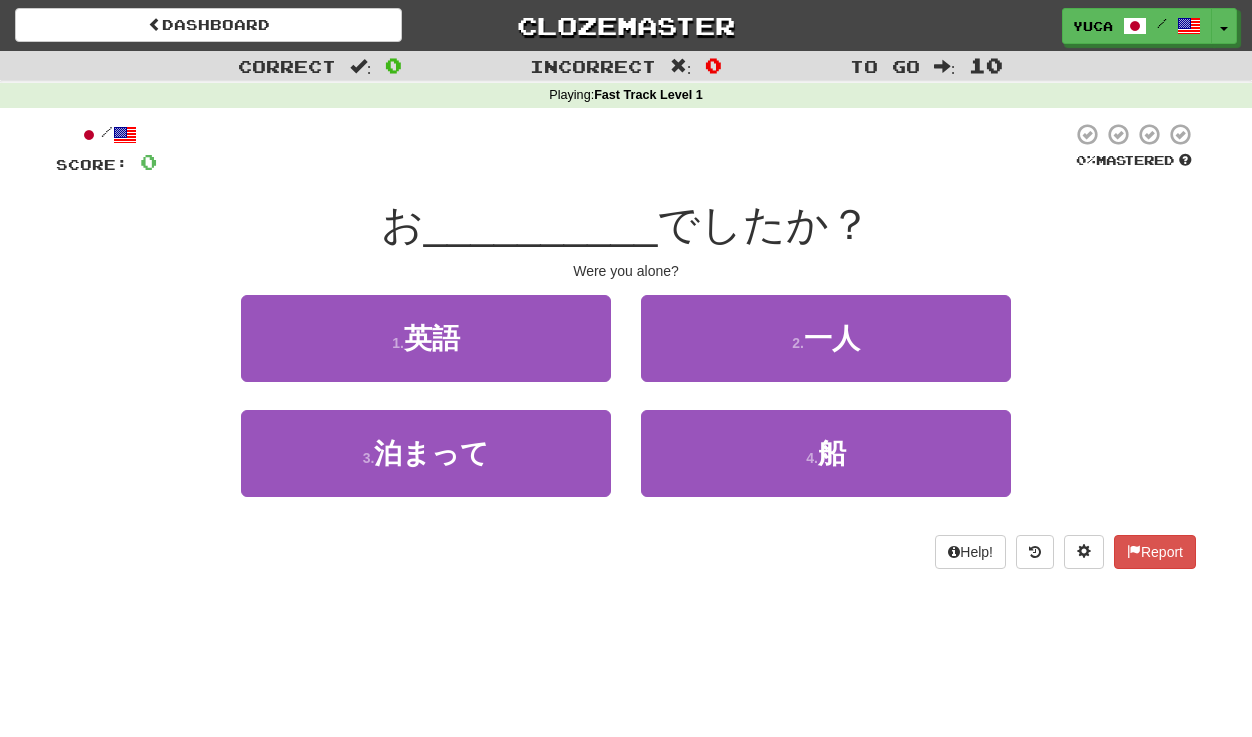 click on "Dashboard
Clozemaster
yuca
/
Toggle Dropdown
Dashboard
Leaderboard
Activity Feed
Notifications
Profile
Discussions
日本語
/
English
Streak:
1
Review:
40
Points Today: 0
Languages
Account
Logout
yuca
/
Toggle Dropdown
Dashboard
Leaderboard
Activity Feed
Notifications
Profile
Discussions
日本語
/
English
Streak:
1
Review:
40
Points Today: 0
Languages
Account
Logout
clozemaster
Correct   :   0 Incorrect   :   0 To go   :   10 Playing :  Fast Track Level 1  /  Score:   0 0 %  Mastered お __________ でしたか？ Were you alone? 1 .  英語 2 .  一人 3 .  泊まって 4 .  船  Help!  Report" at bounding box center (626, 368) 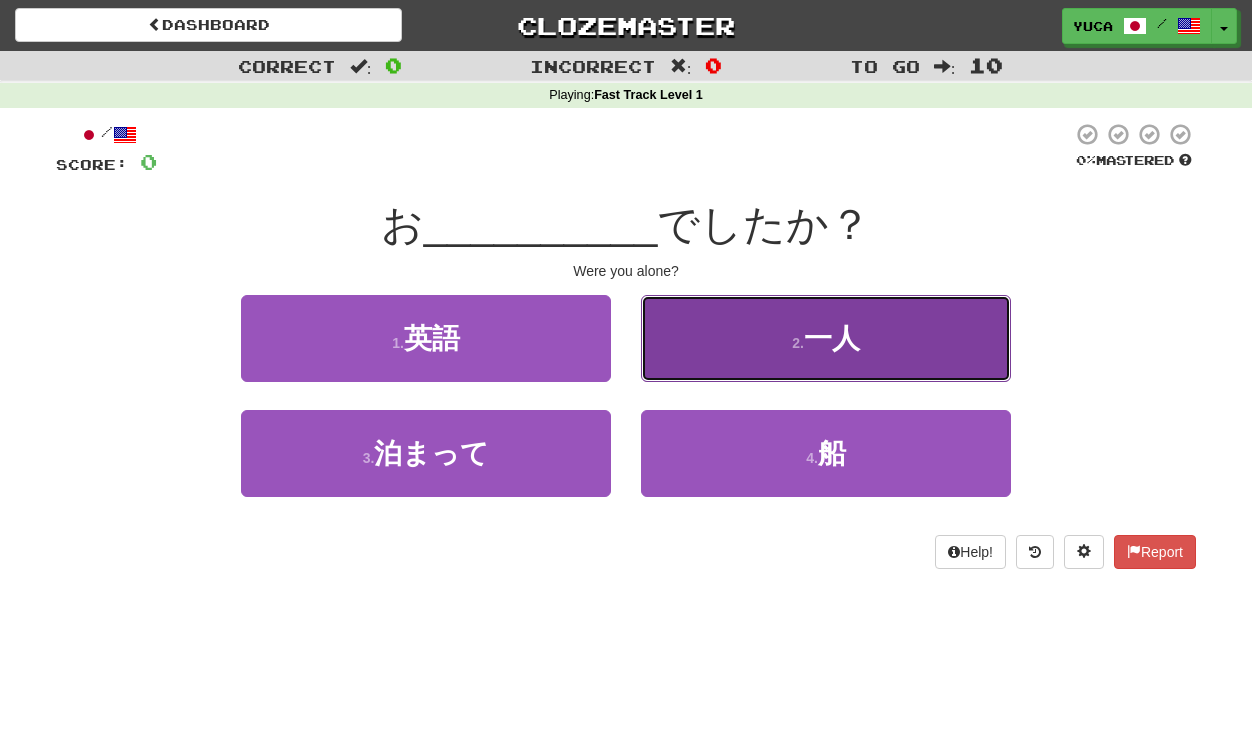 click on "2 .  一人" at bounding box center (826, 338) 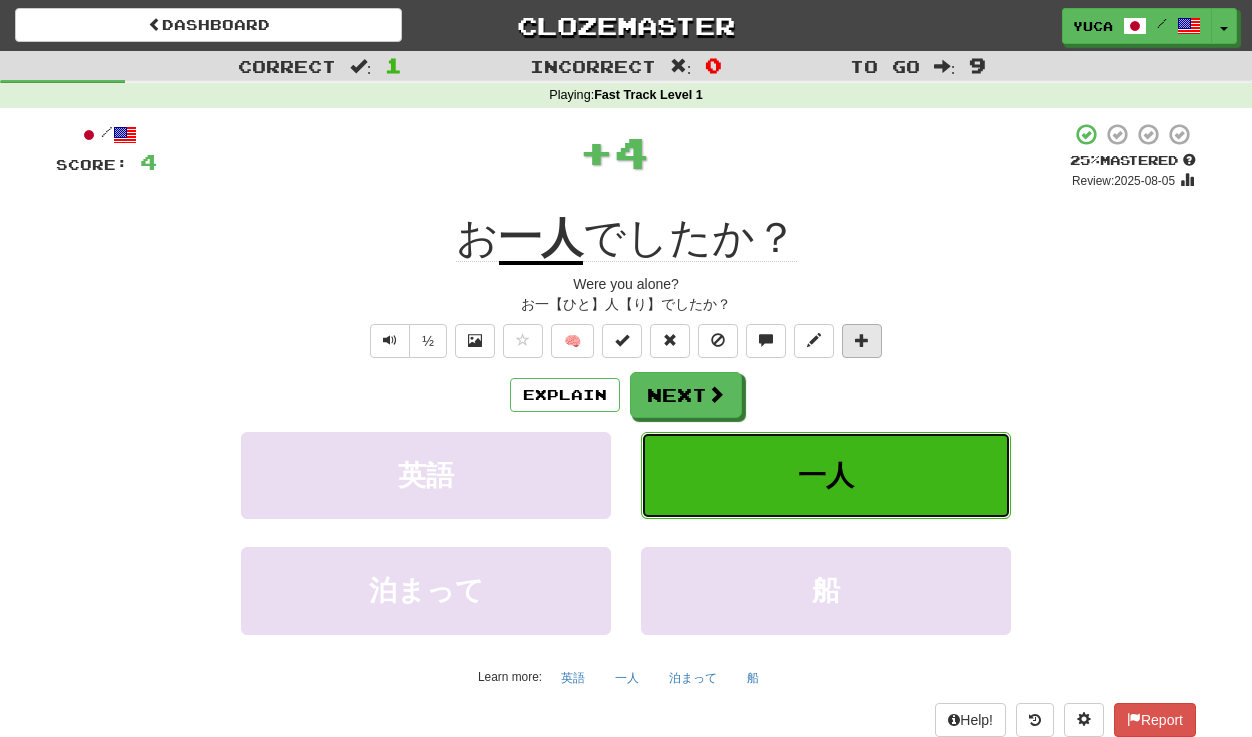 type 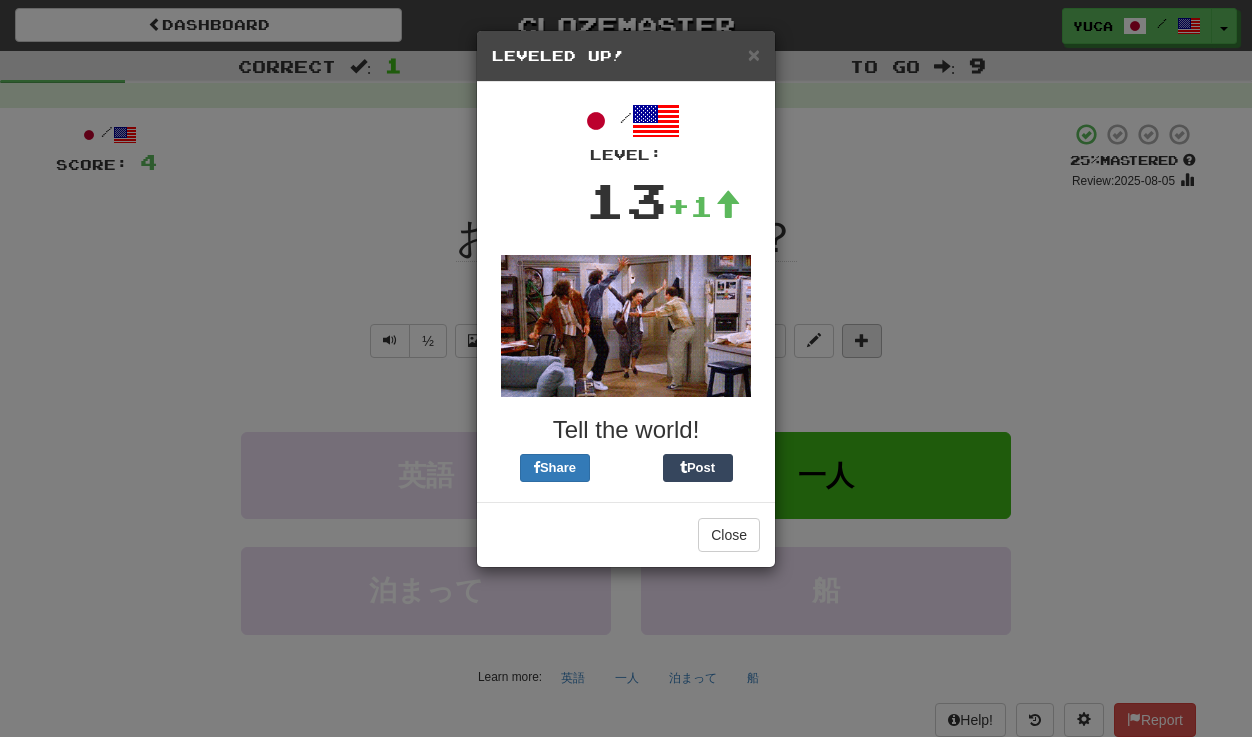 click on "× Leveled Up!  /  Level: 13 +1 Tell the world!  Share  Post Close" at bounding box center [626, 368] 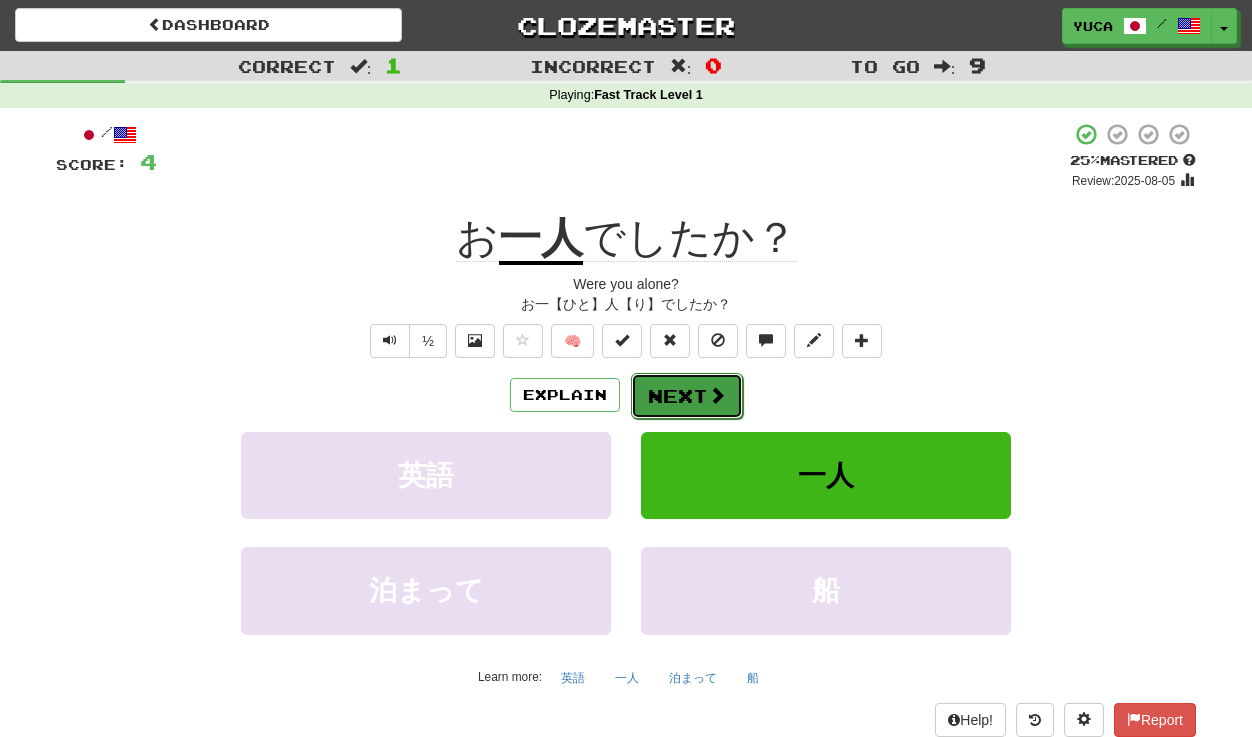 click on "Next" at bounding box center (687, 396) 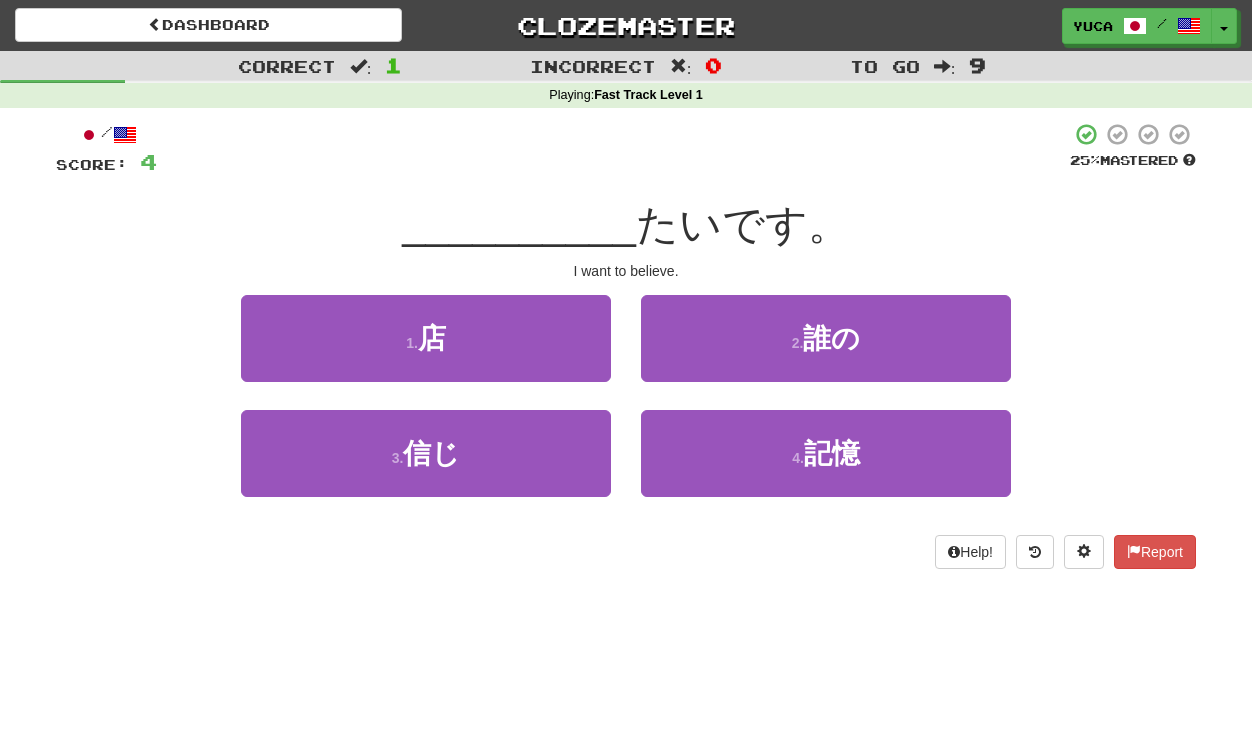 click at bounding box center [613, 149] 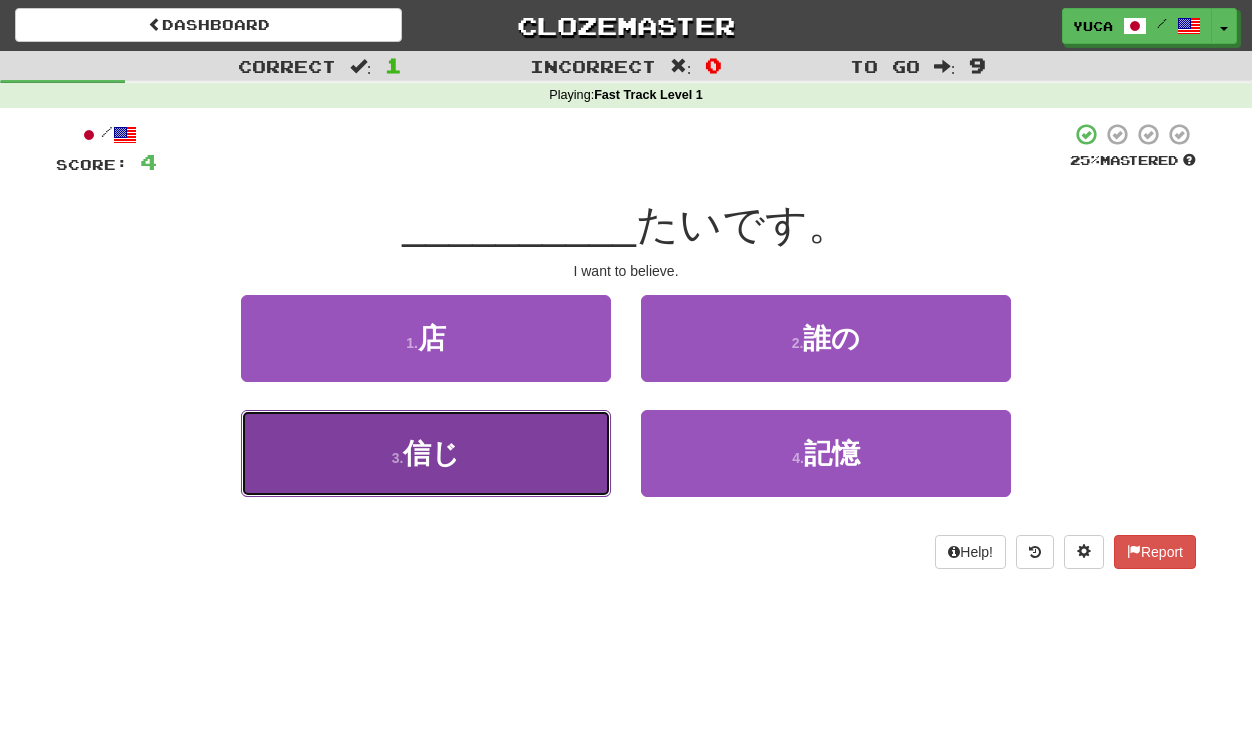 click on "信じ" at bounding box center [431, 453] 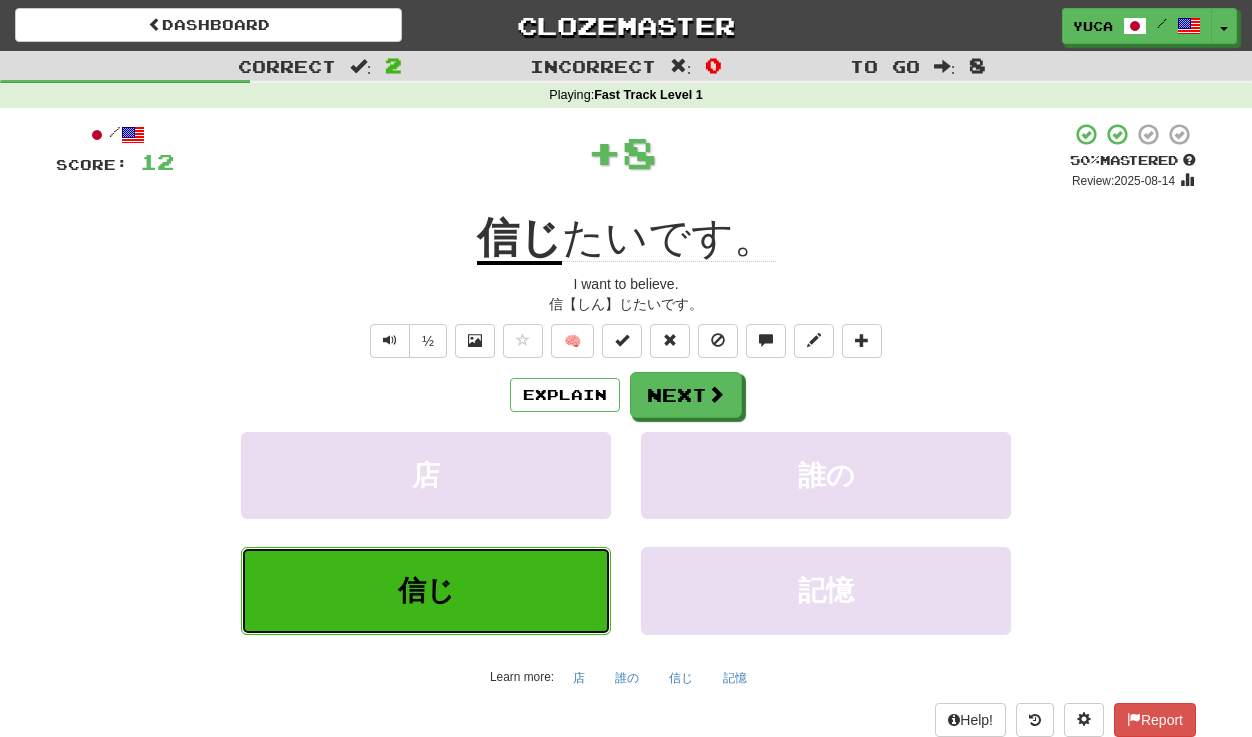 type 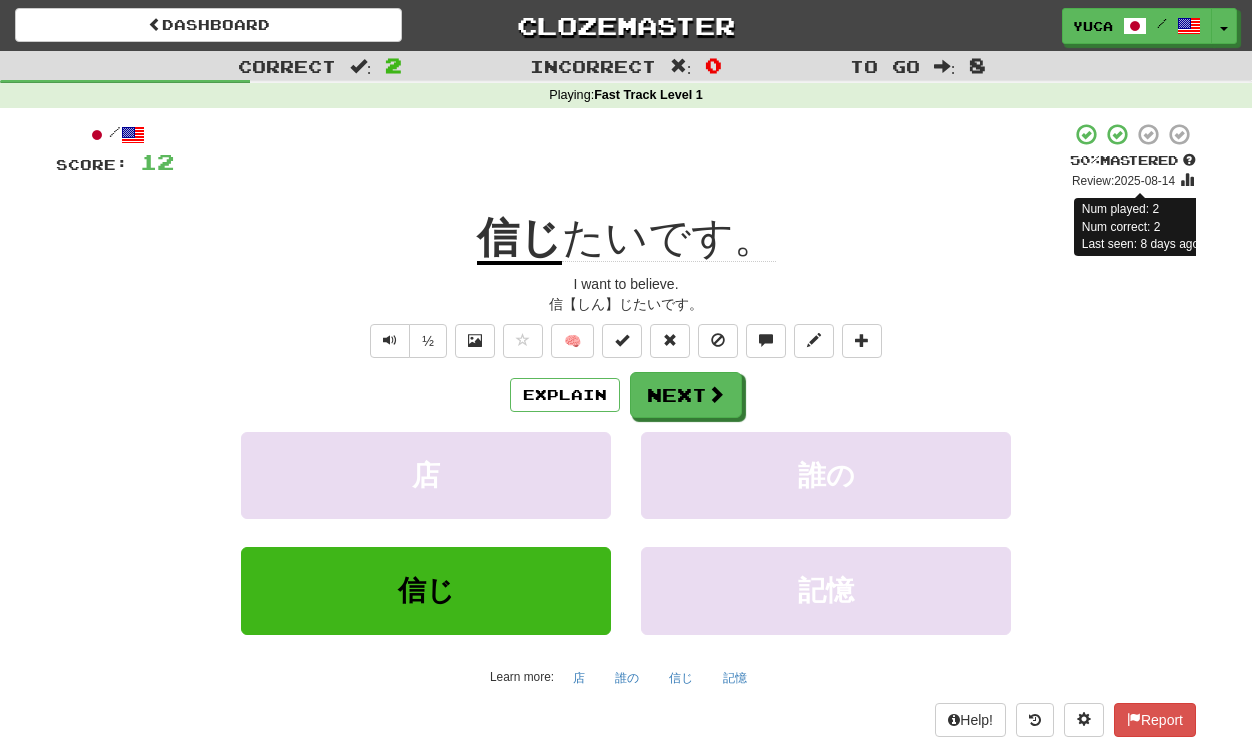 click on "Review:  2025-08-14" at bounding box center (1123, 181) 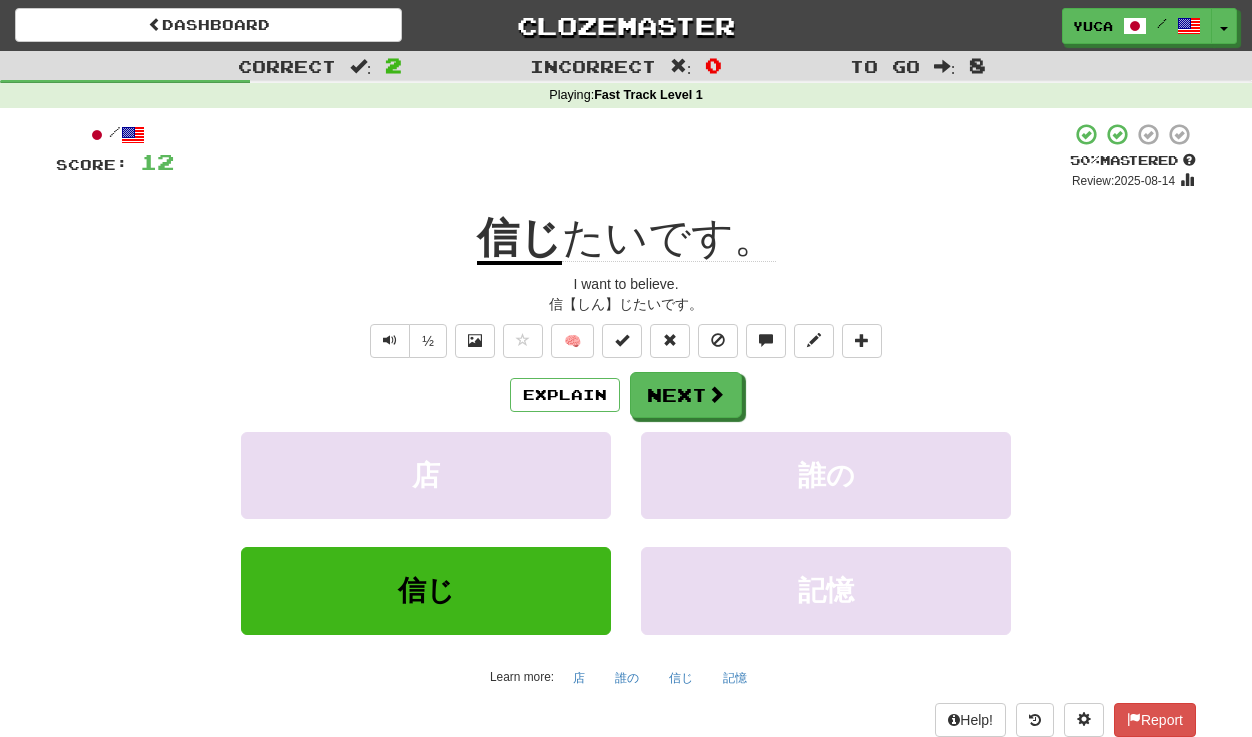 click on "/  Score:   12 + 8 50 %  Mastered Review:  2025-08-14 Num played: 2 Num correct: 2 Last seen: 8 days ago 信じ たいです。 I want to believe. 信【しん】じたいです。 ½ 🧠 Explain Next 店 誰の 信じ 記憶 Learn more: 店 誰の 信じ 記憶  Help!  Report" at bounding box center (626, 429) 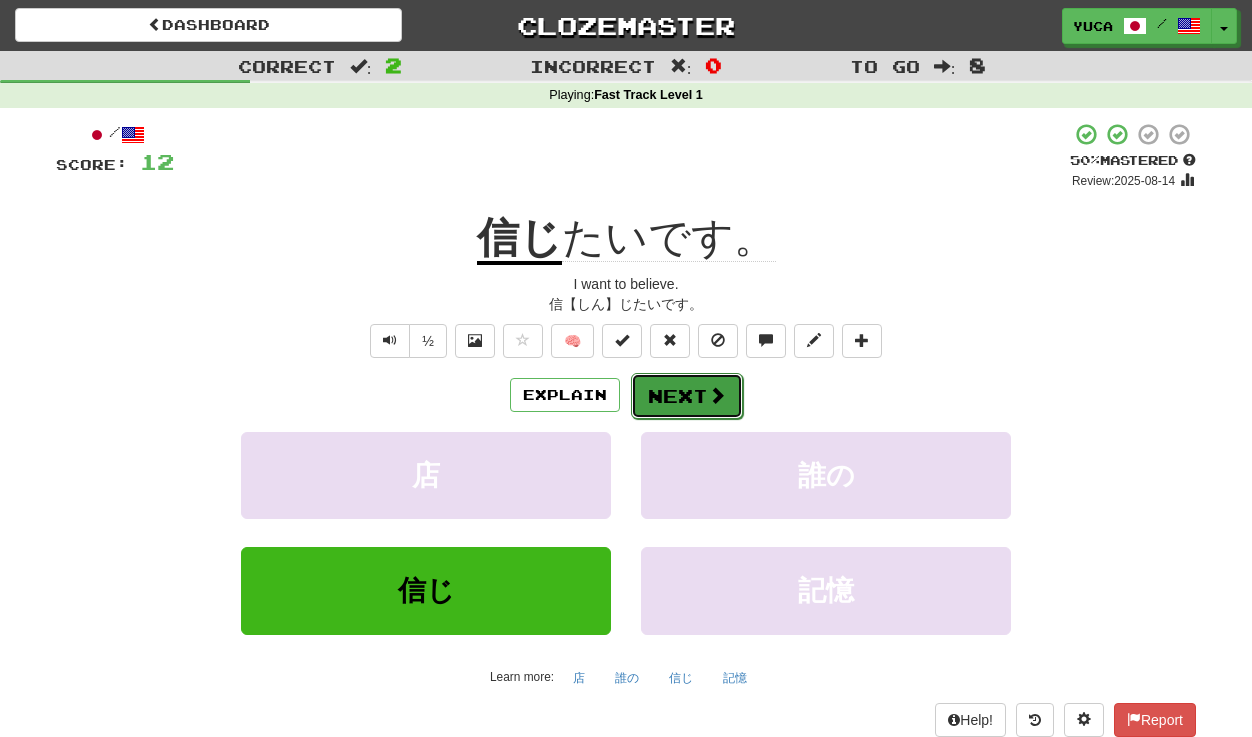 click at bounding box center (717, 395) 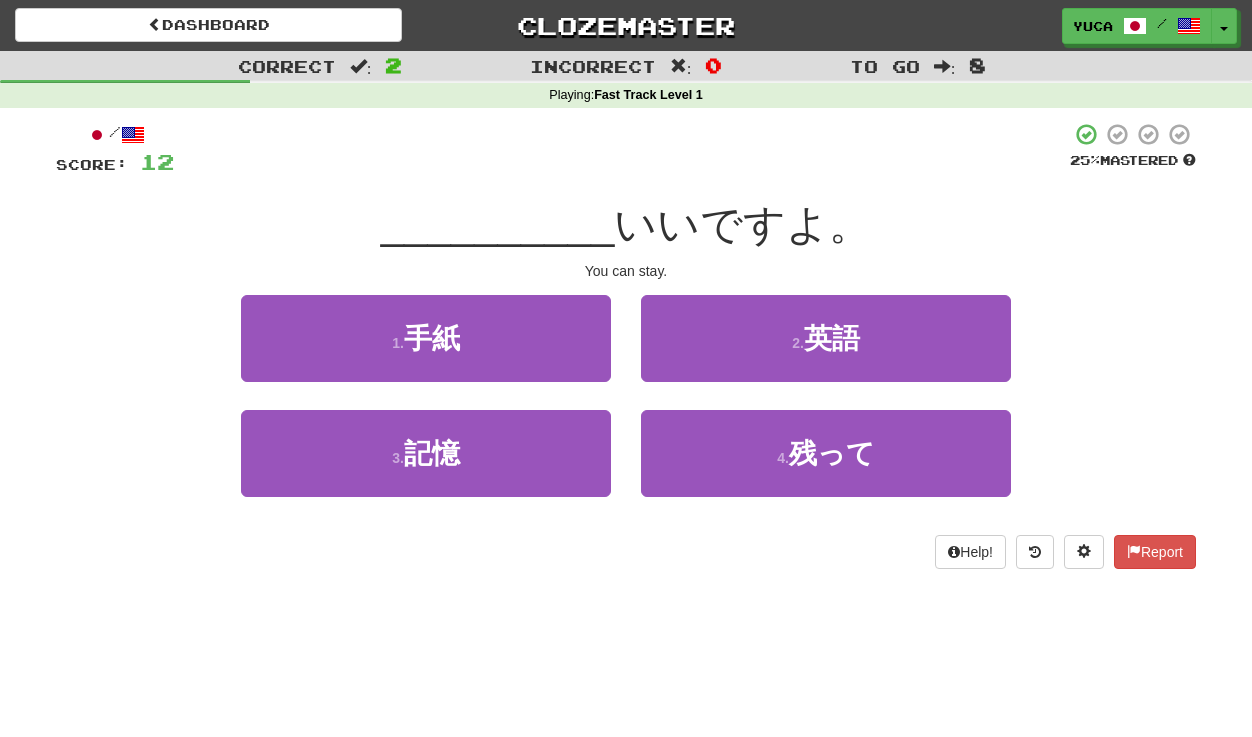 click at bounding box center [622, 149] 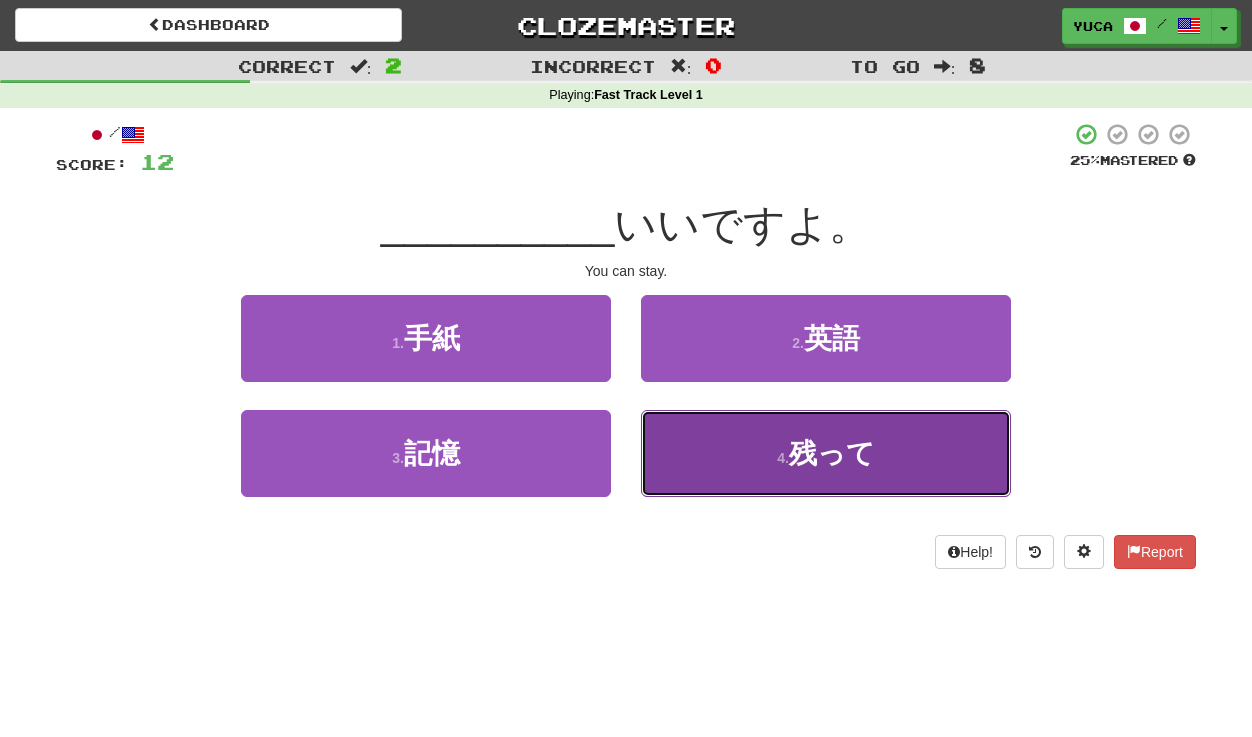 click on "残って" at bounding box center (832, 453) 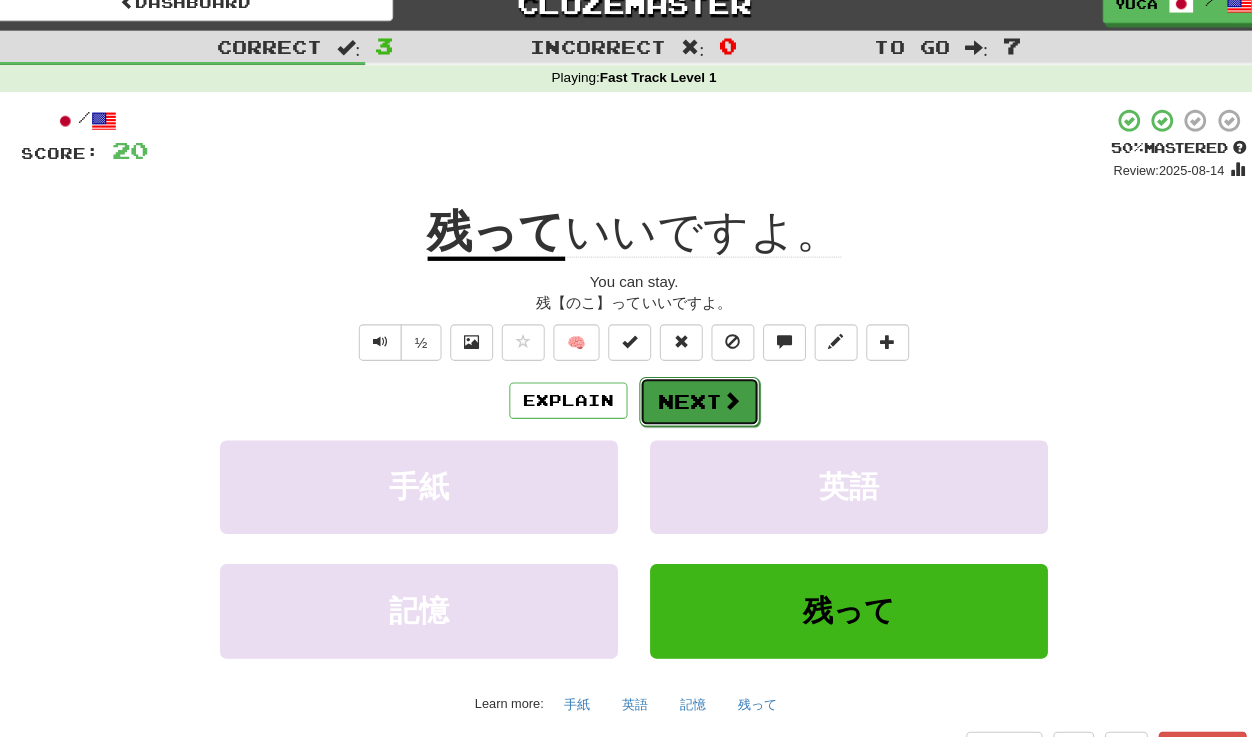 click on "Next" at bounding box center (687, 396) 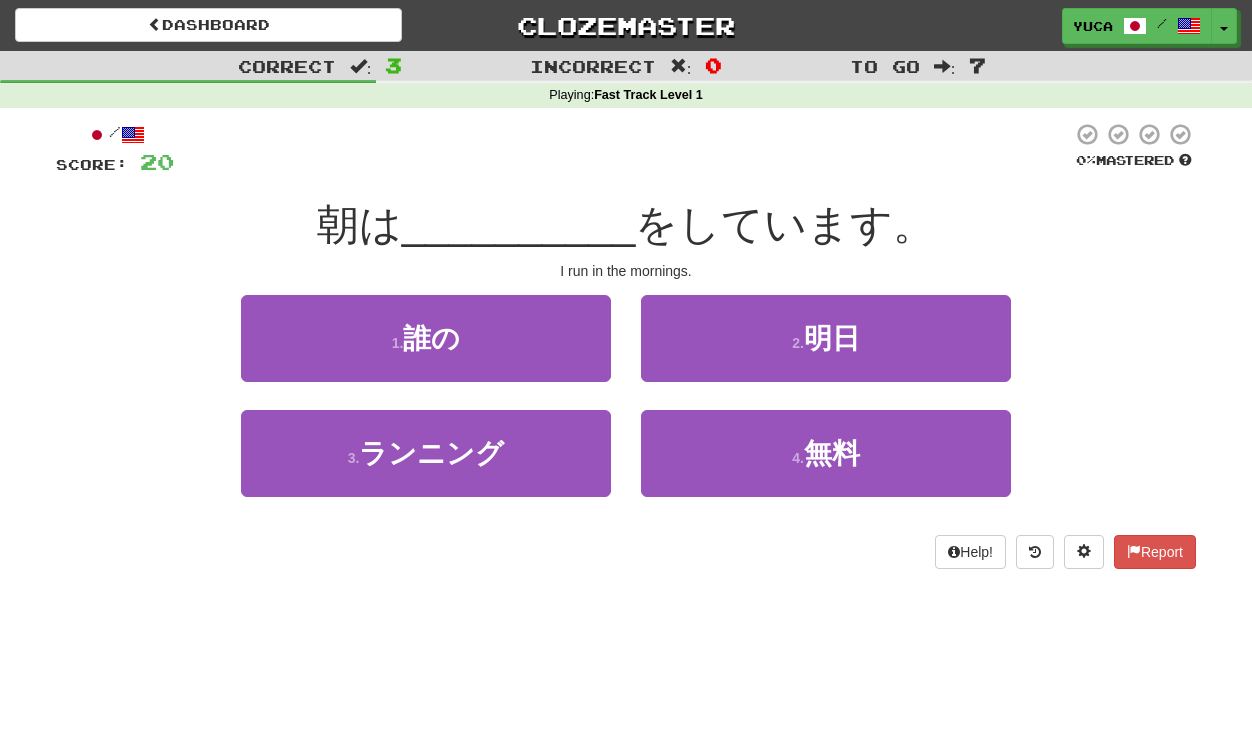 click on "朝は __________ をしています。" at bounding box center (626, 225) 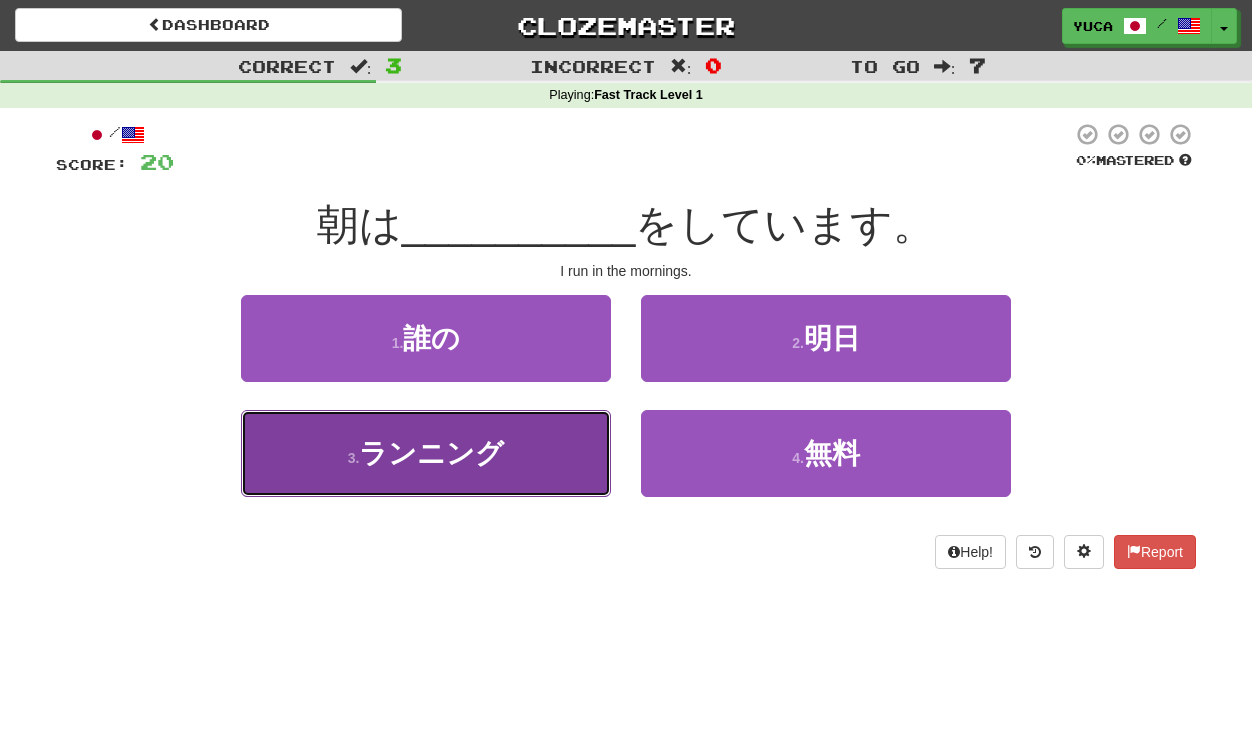 click on "ランニング" at bounding box center [431, 453] 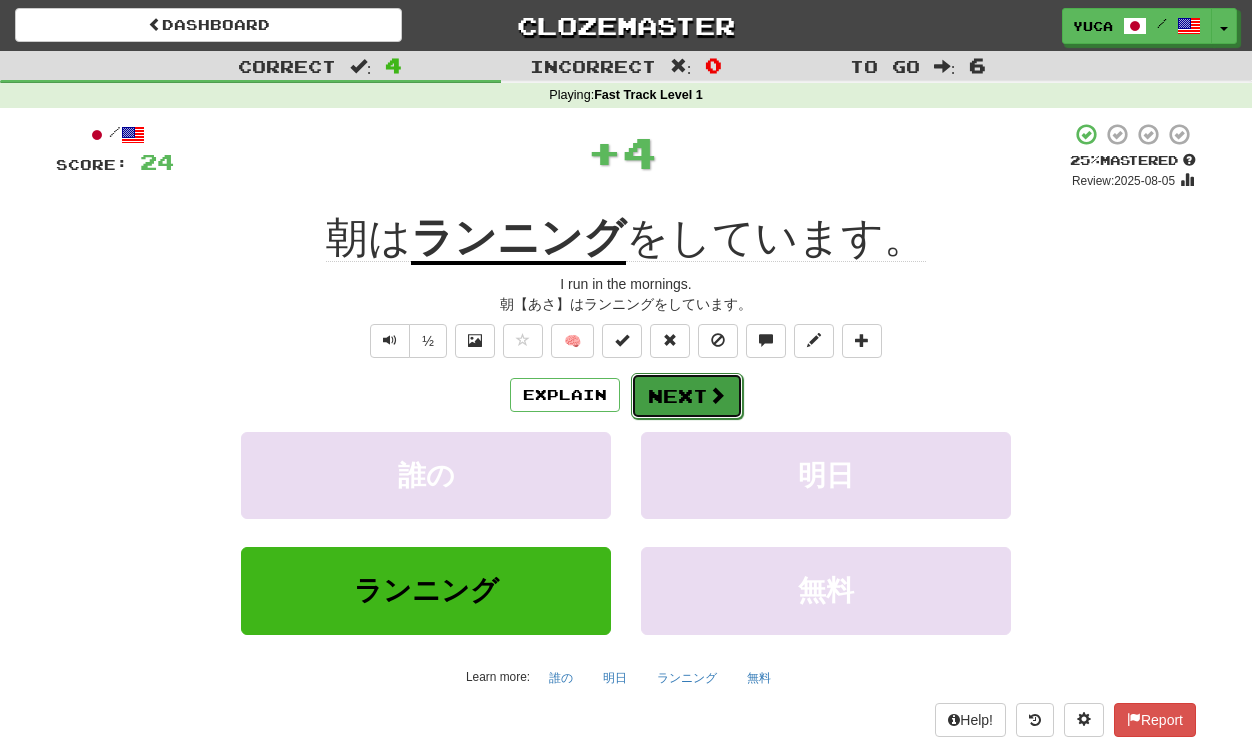 click on "Next" at bounding box center (687, 396) 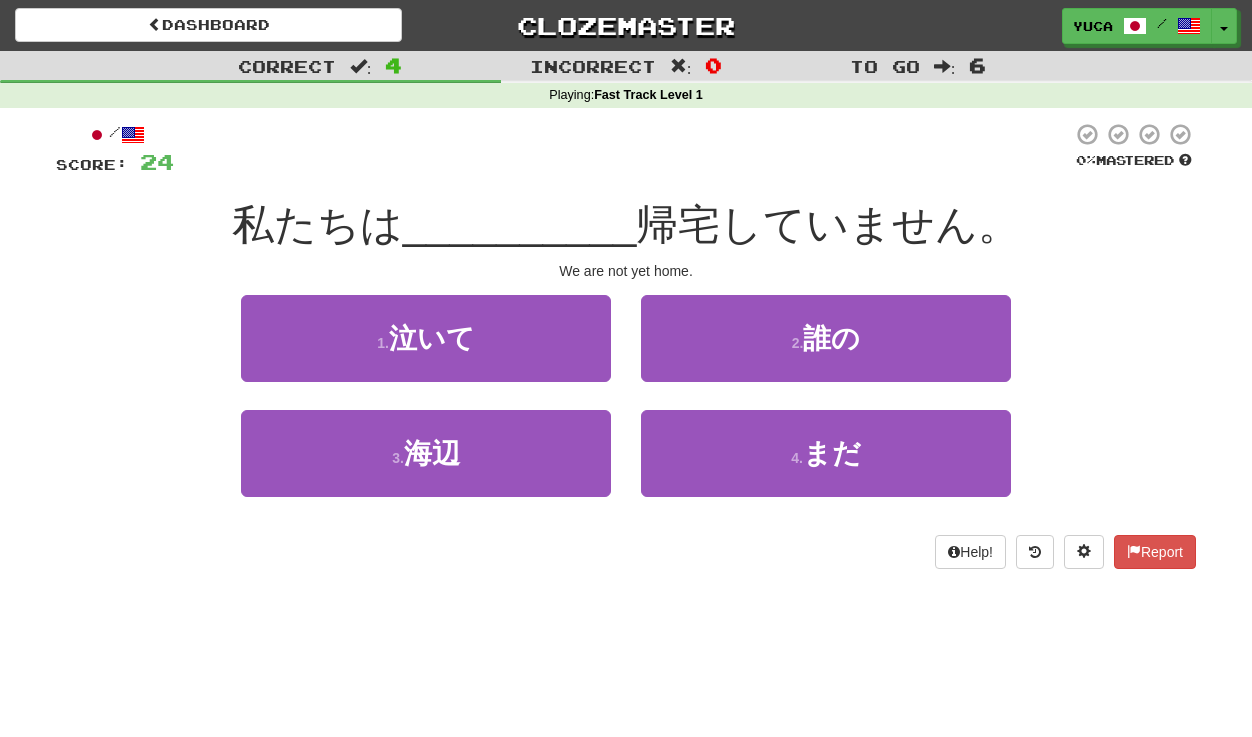 click at bounding box center (623, 149) 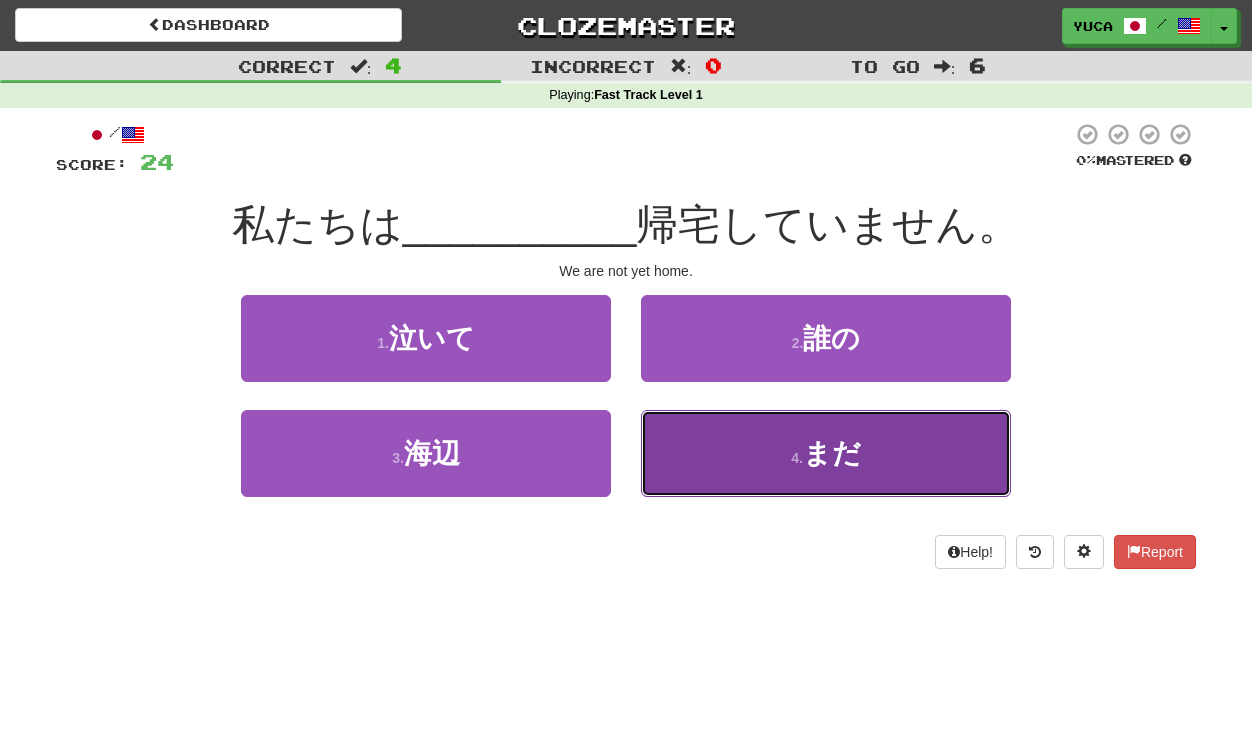 click on "4 ." at bounding box center (797, 458) 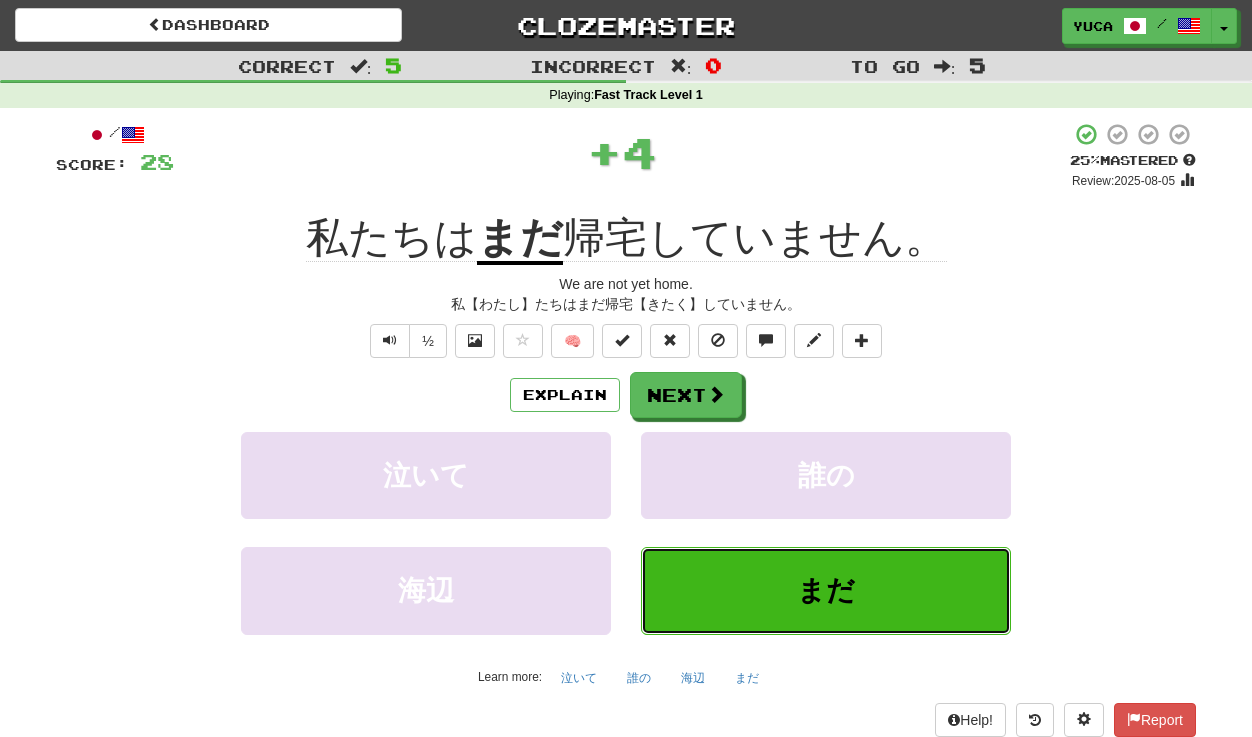 type 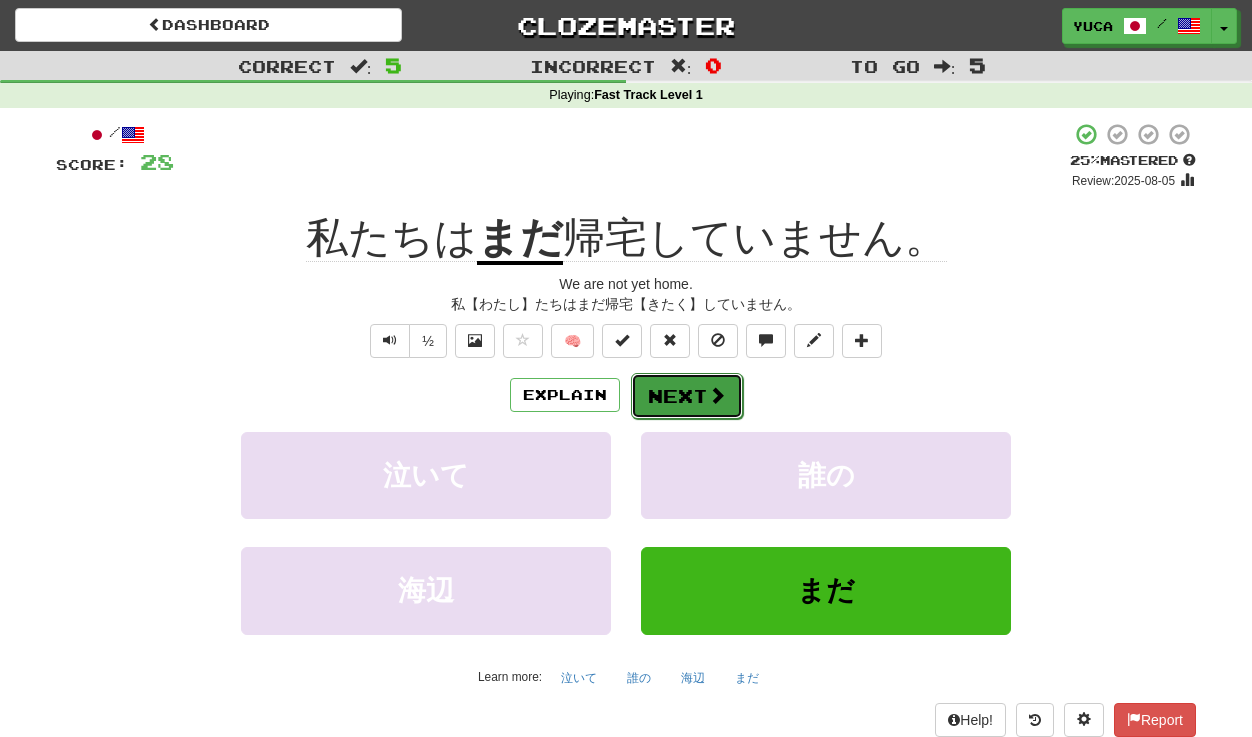 click at bounding box center [717, 395] 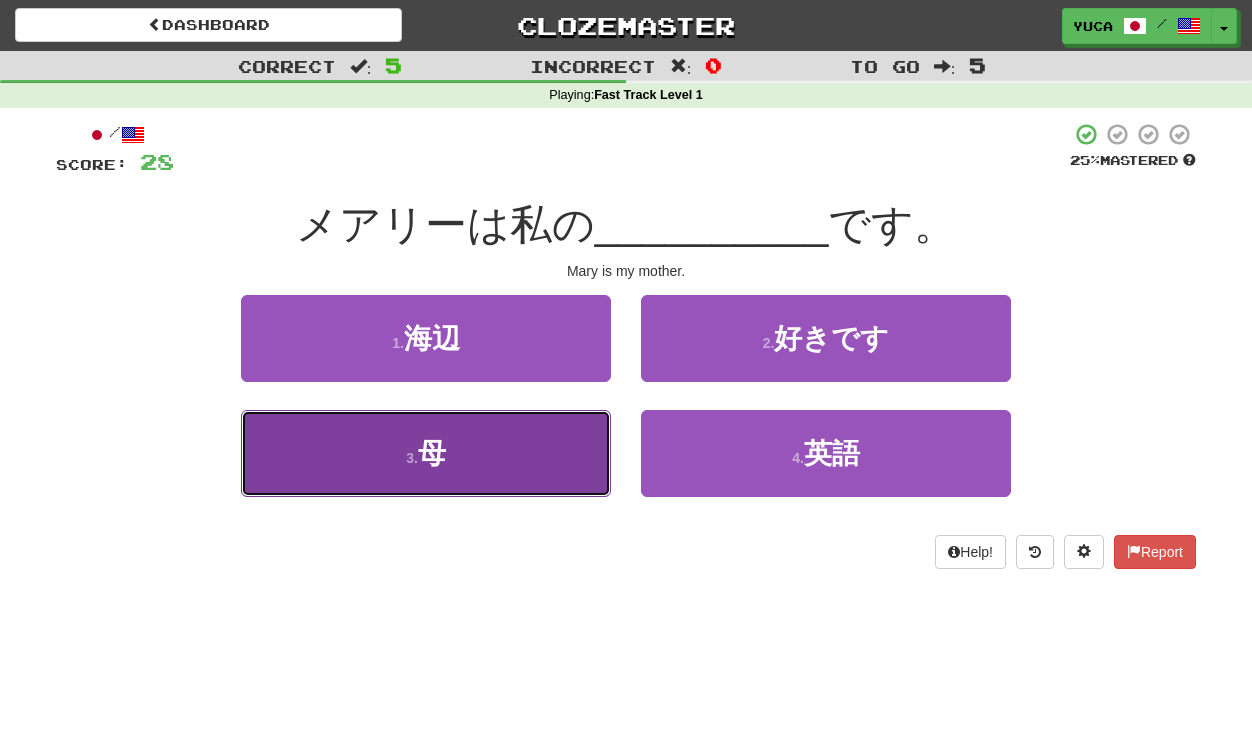 click on "3 .  母" at bounding box center (426, 453) 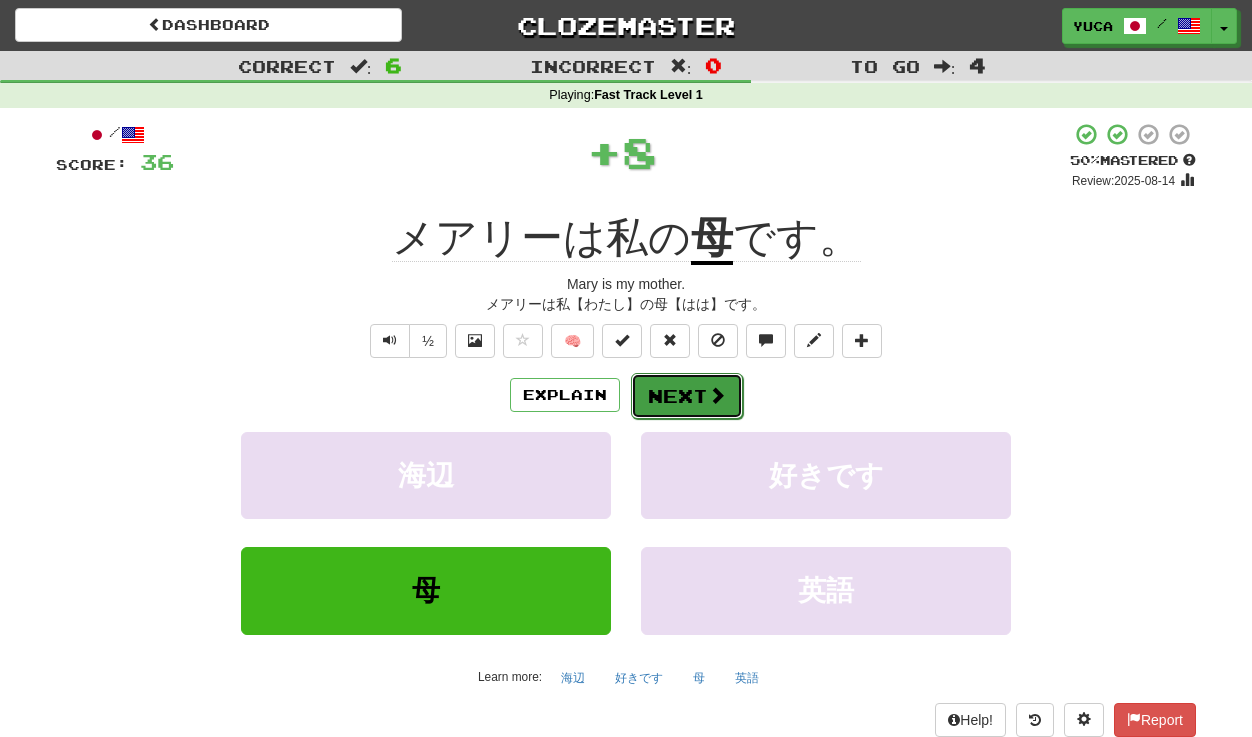 click on "Next" at bounding box center (687, 396) 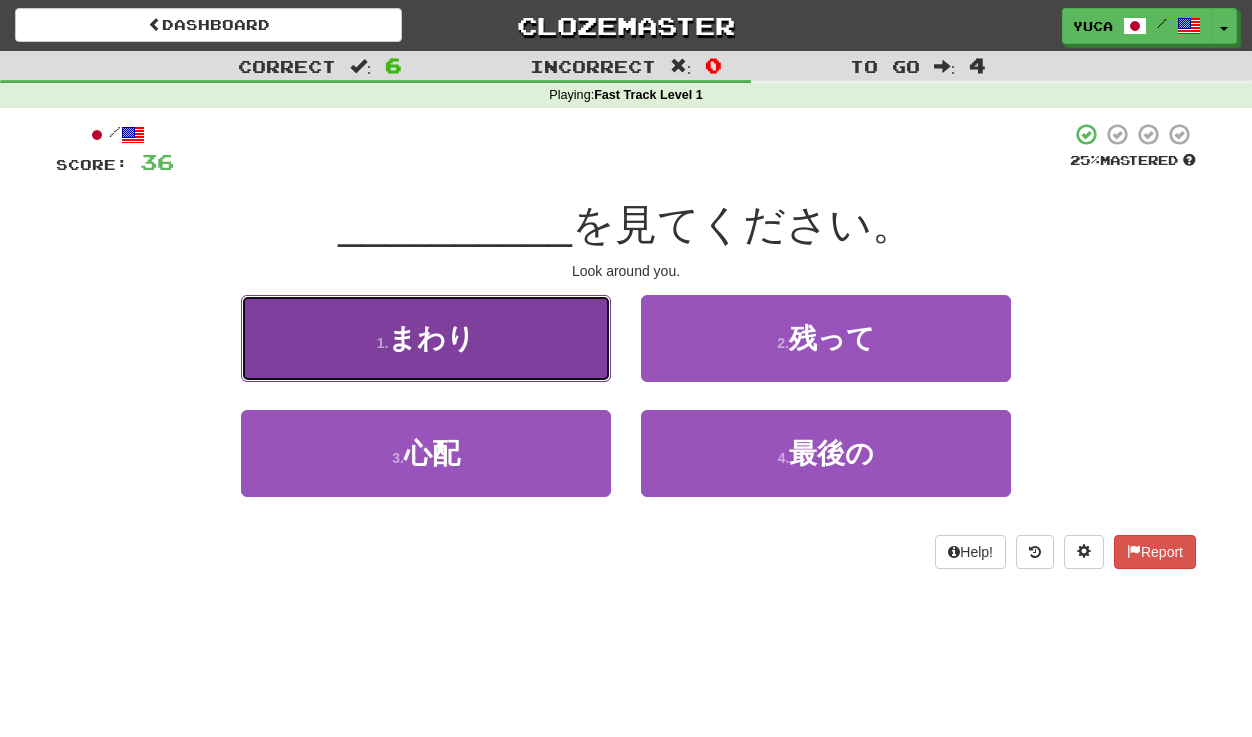 click on "まわり" at bounding box center (431, 338) 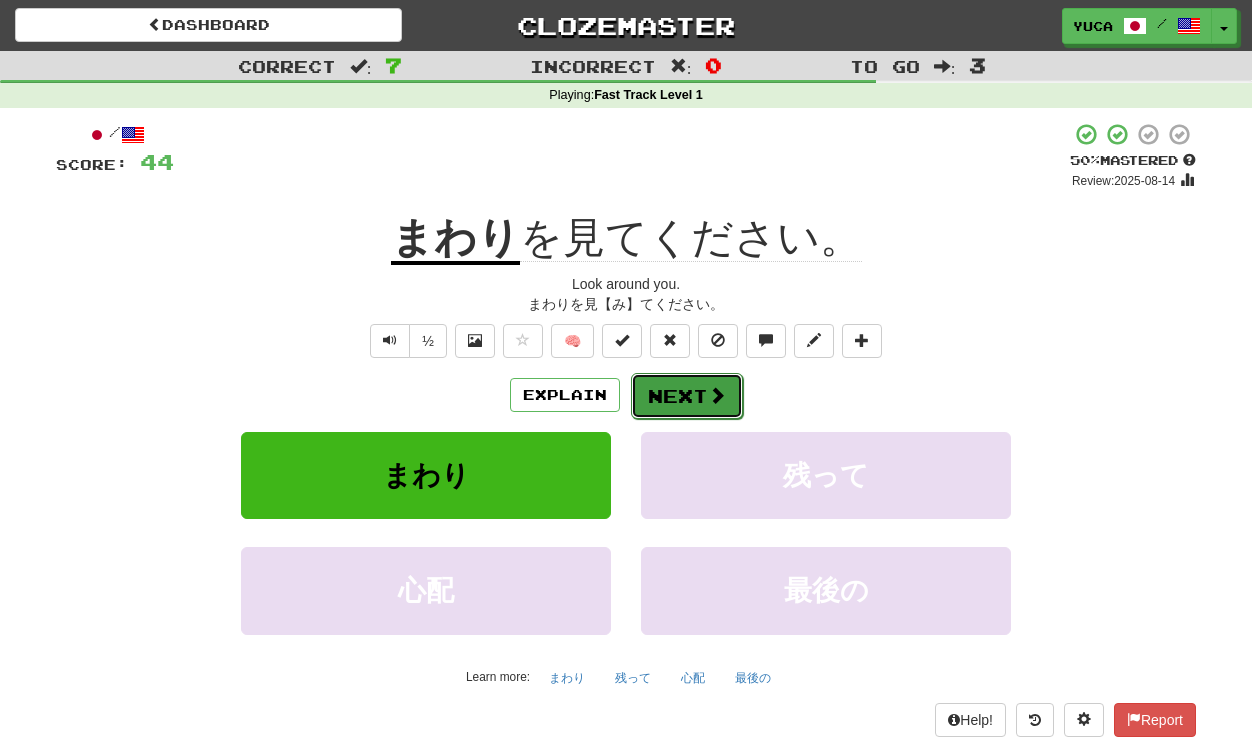 click at bounding box center [717, 395] 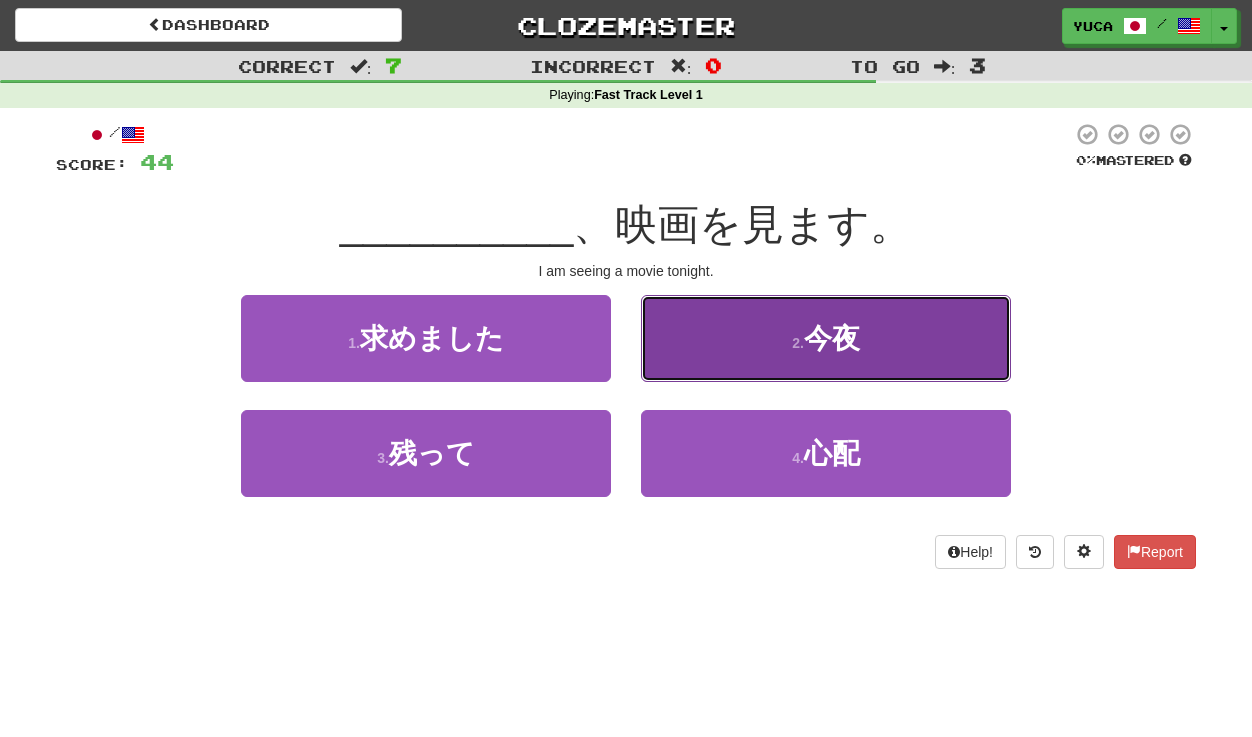 click on "今夜" at bounding box center [832, 338] 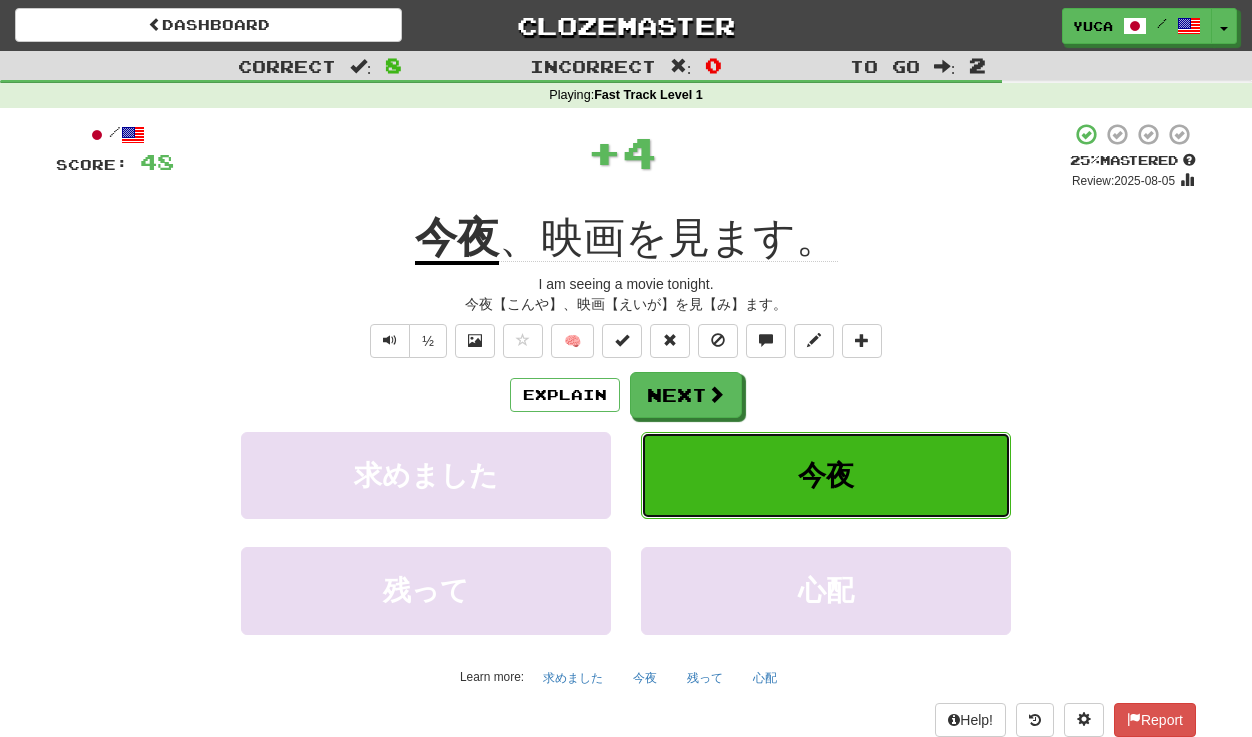 type 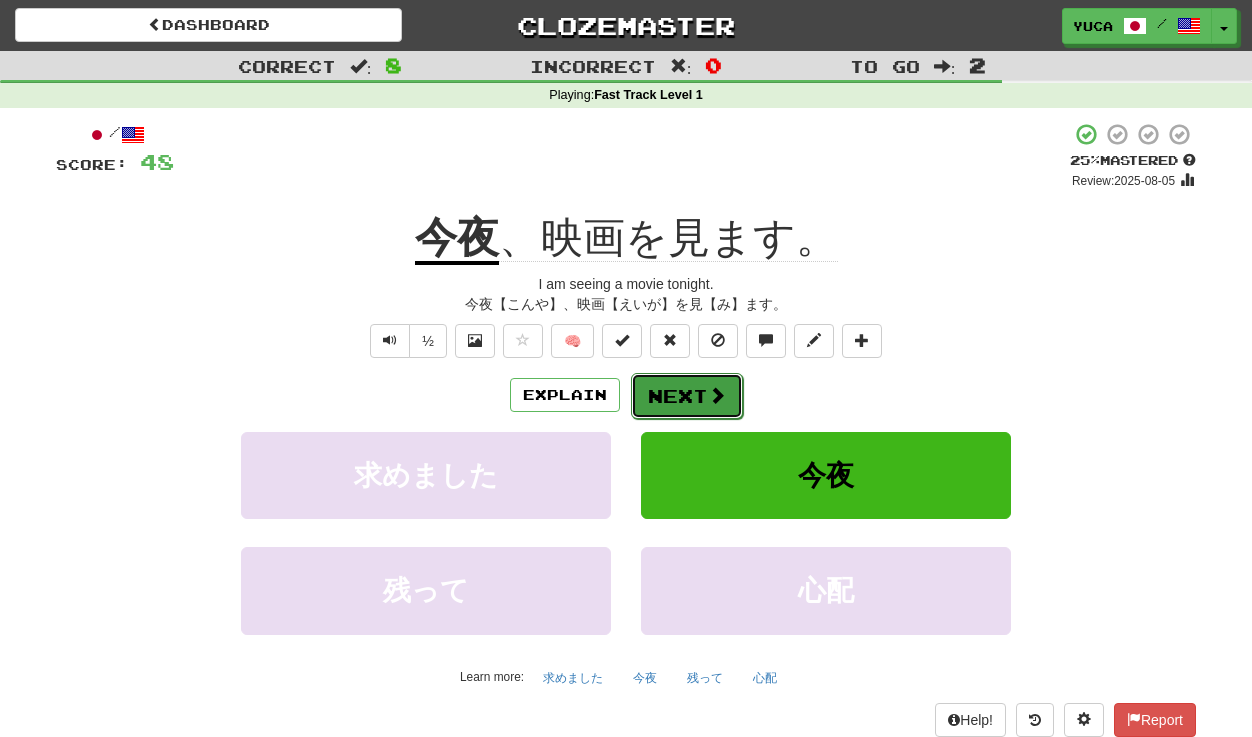 click on "Next" at bounding box center (687, 396) 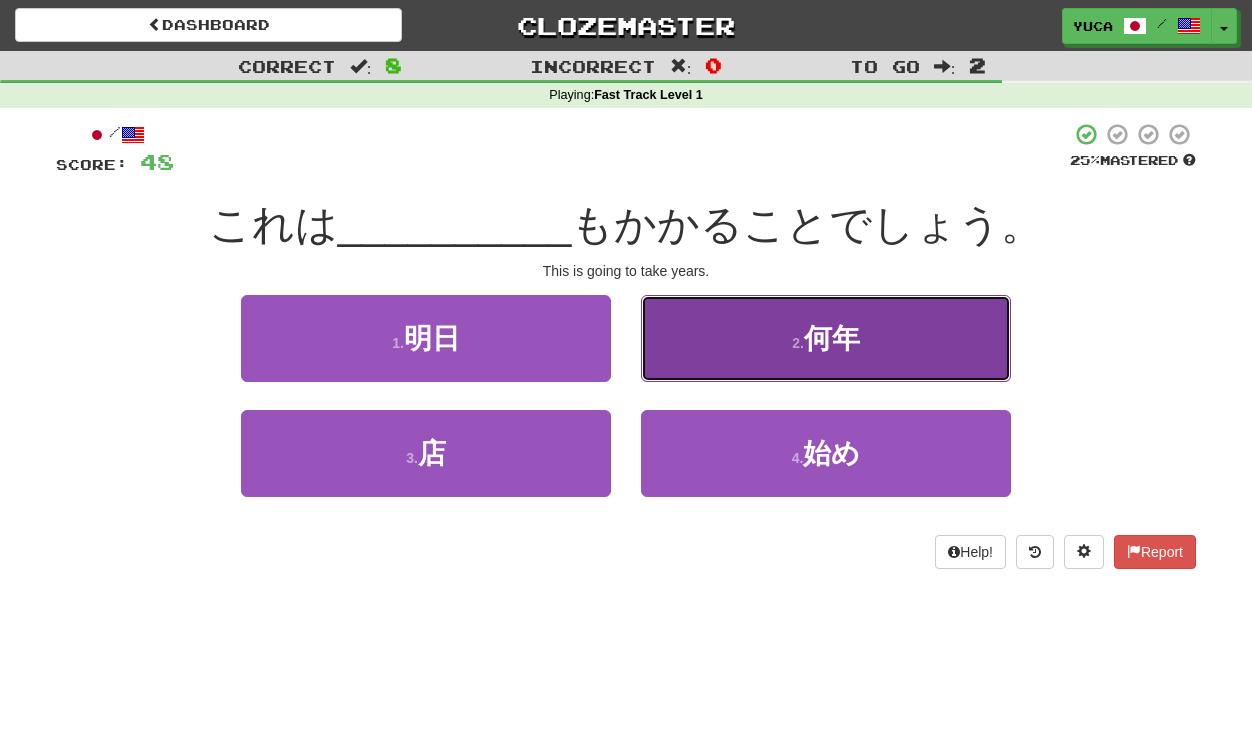 click on "何年" at bounding box center [832, 338] 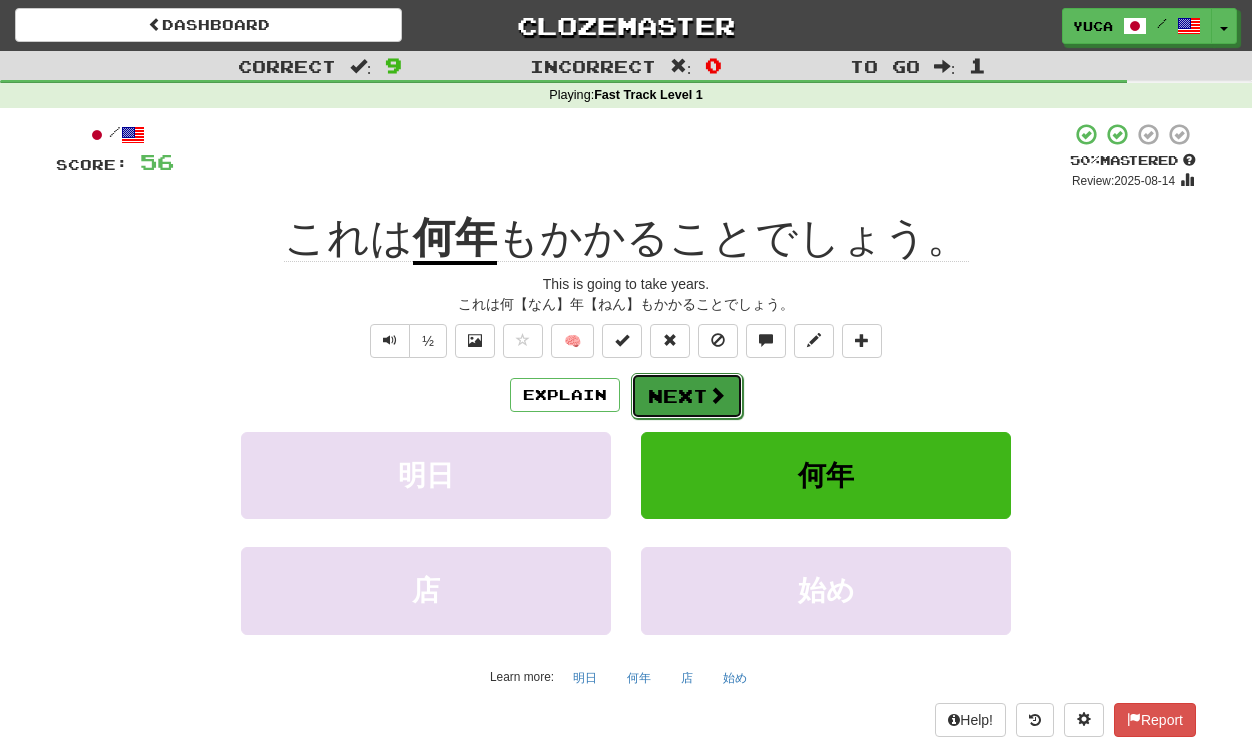 click on "Next" at bounding box center [687, 396] 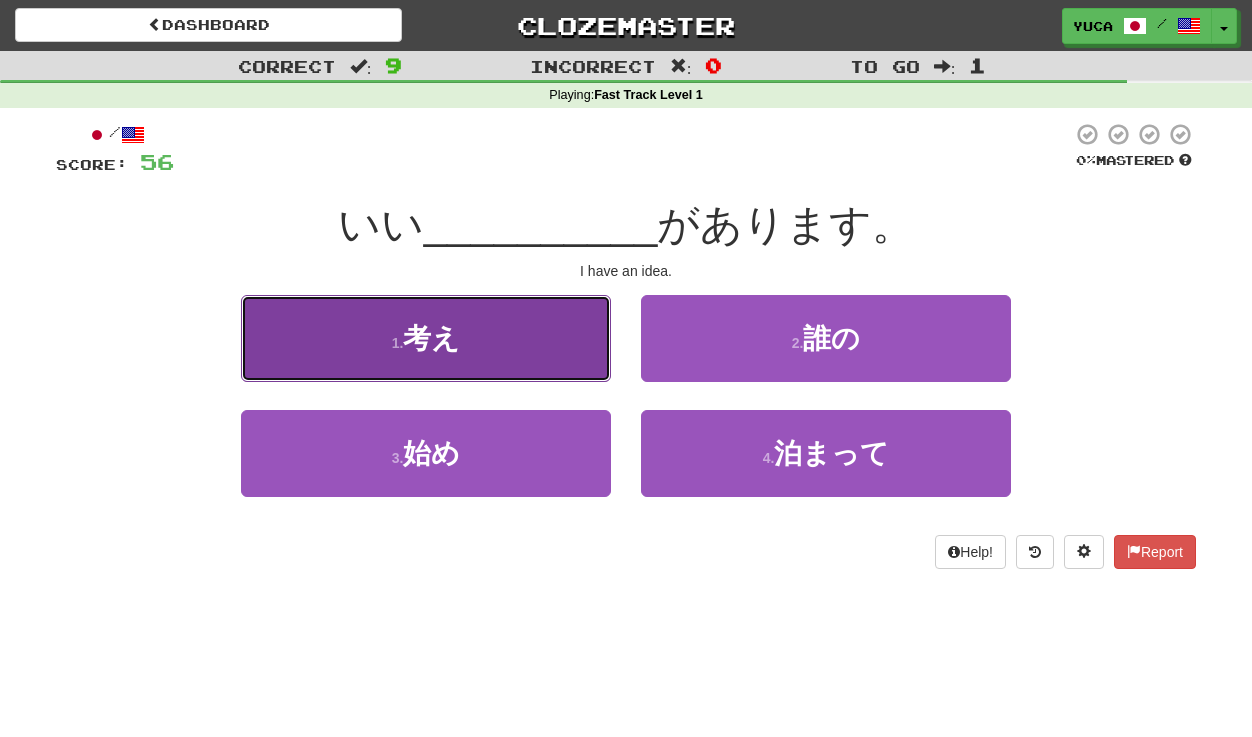 click on "考え" at bounding box center [431, 338] 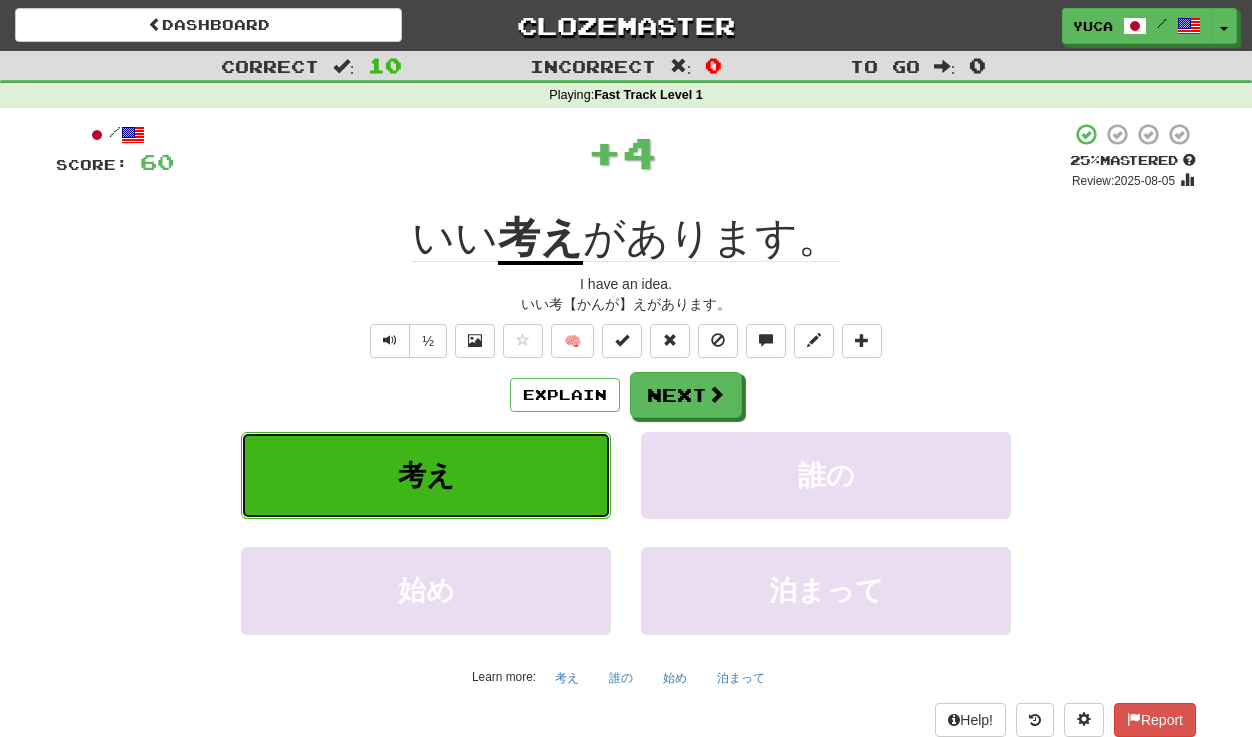 type 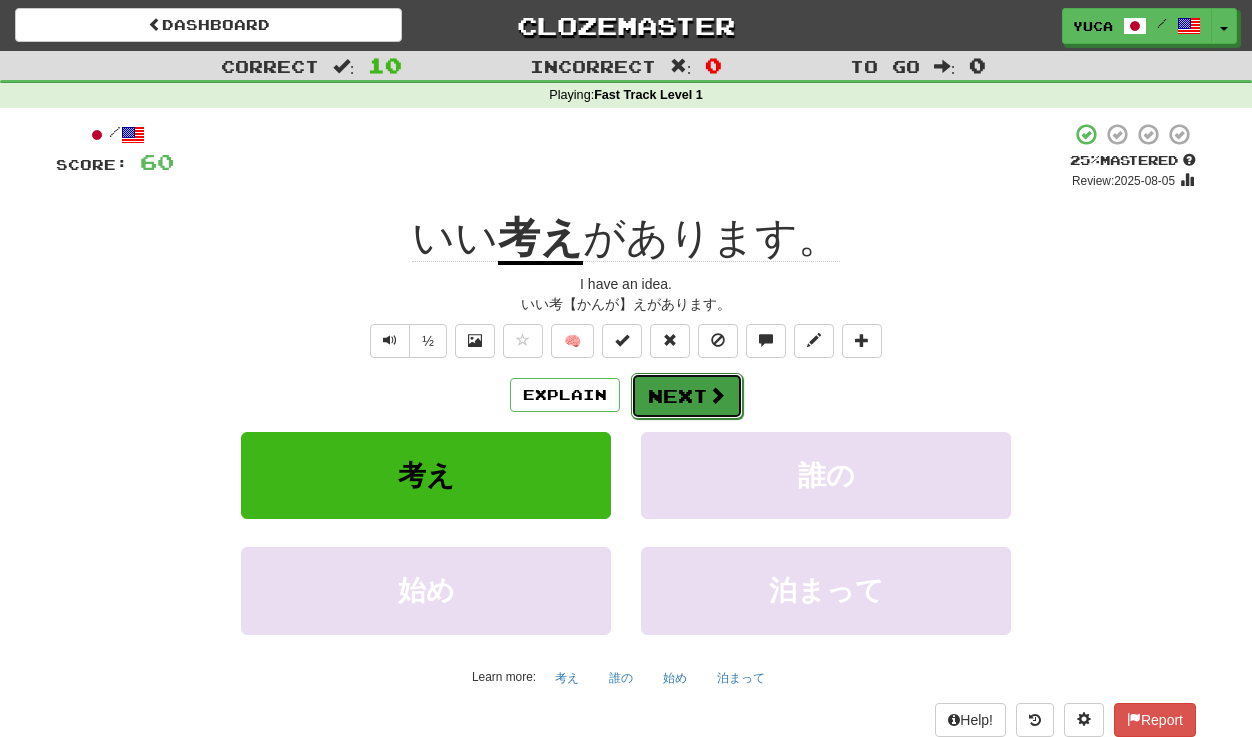 click at bounding box center (717, 395) 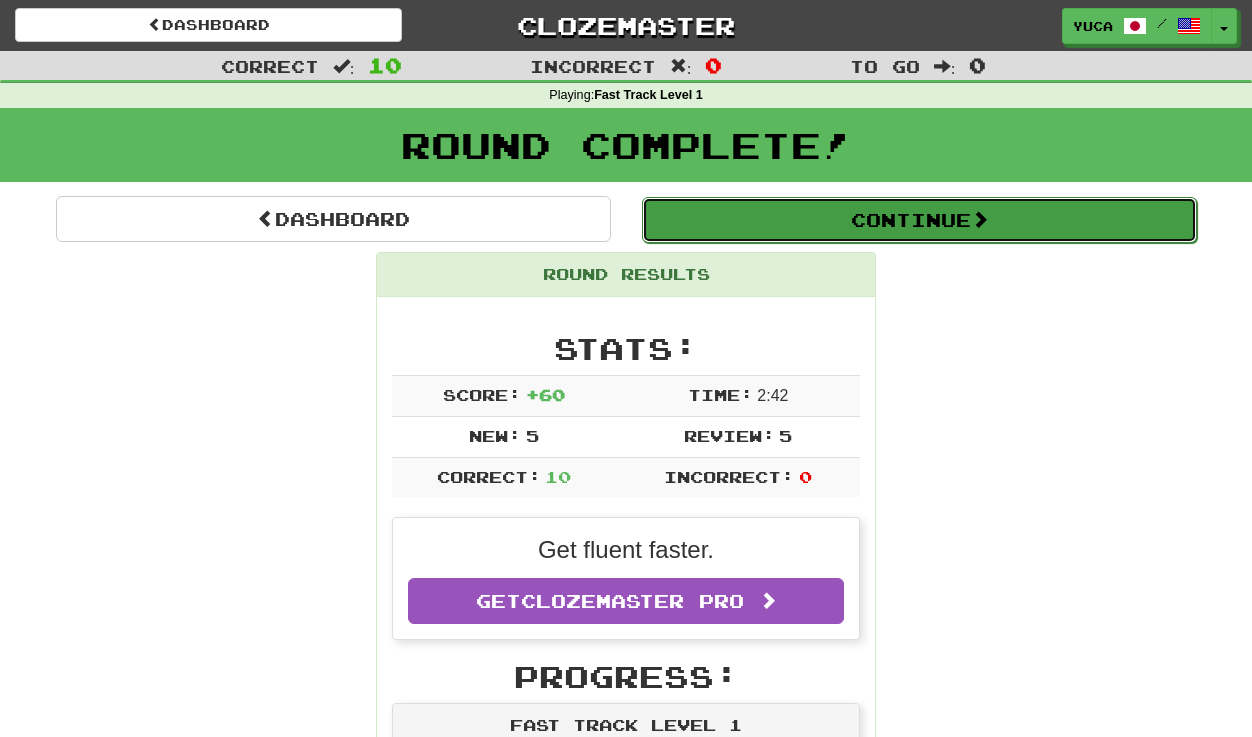 click on "Continue" at bounding box center [919, 220] 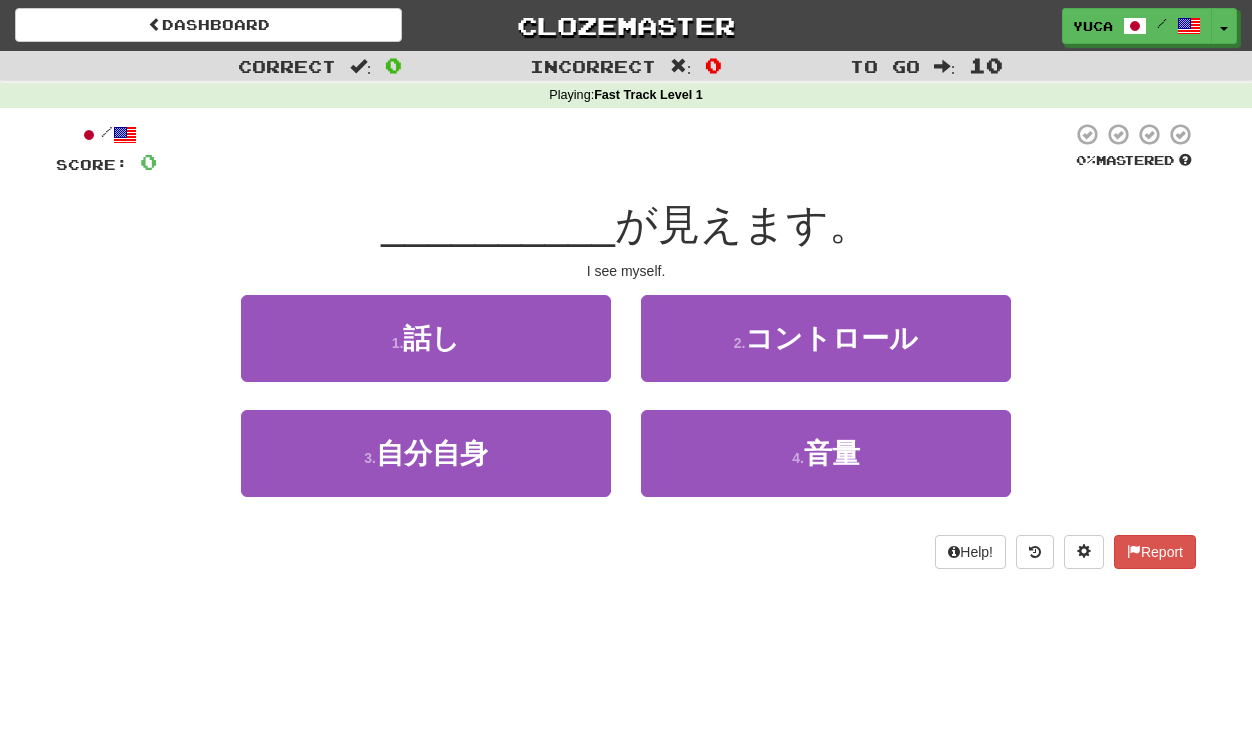 click on "Help!  Report" at bounding box center [626, 552] 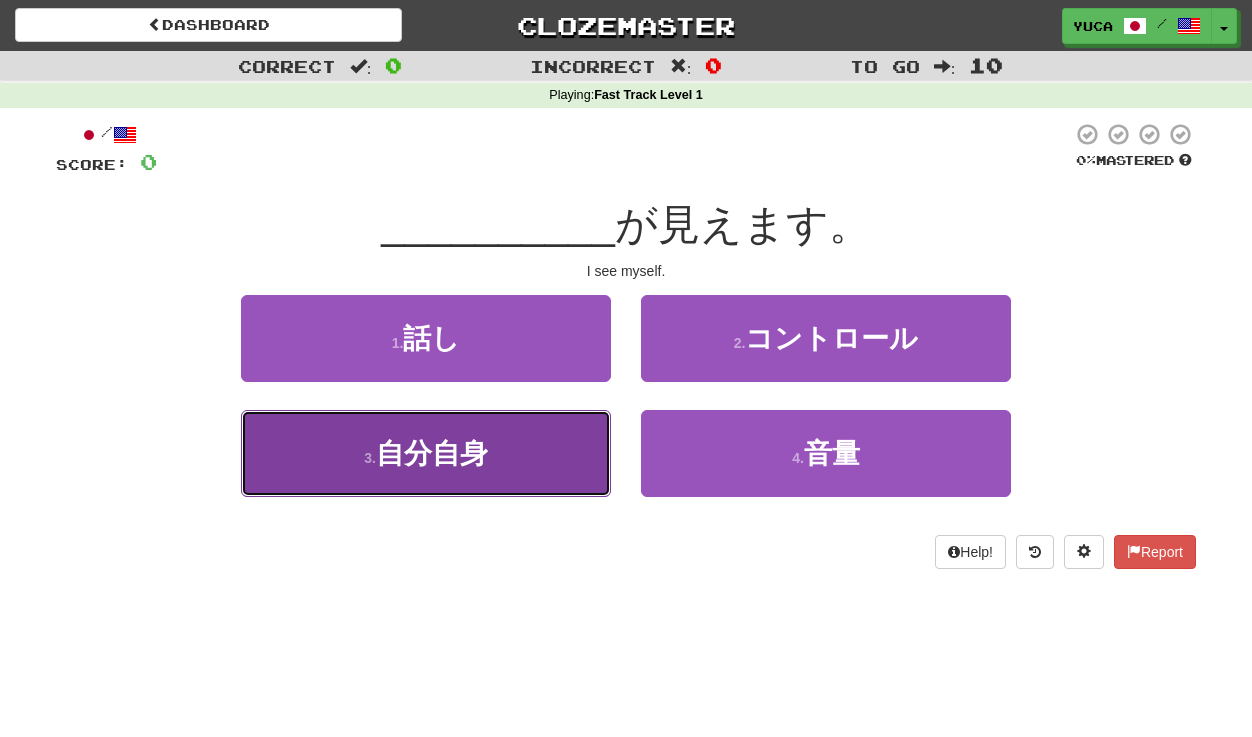 click on "自分自身" at bounding box center [432, 453] 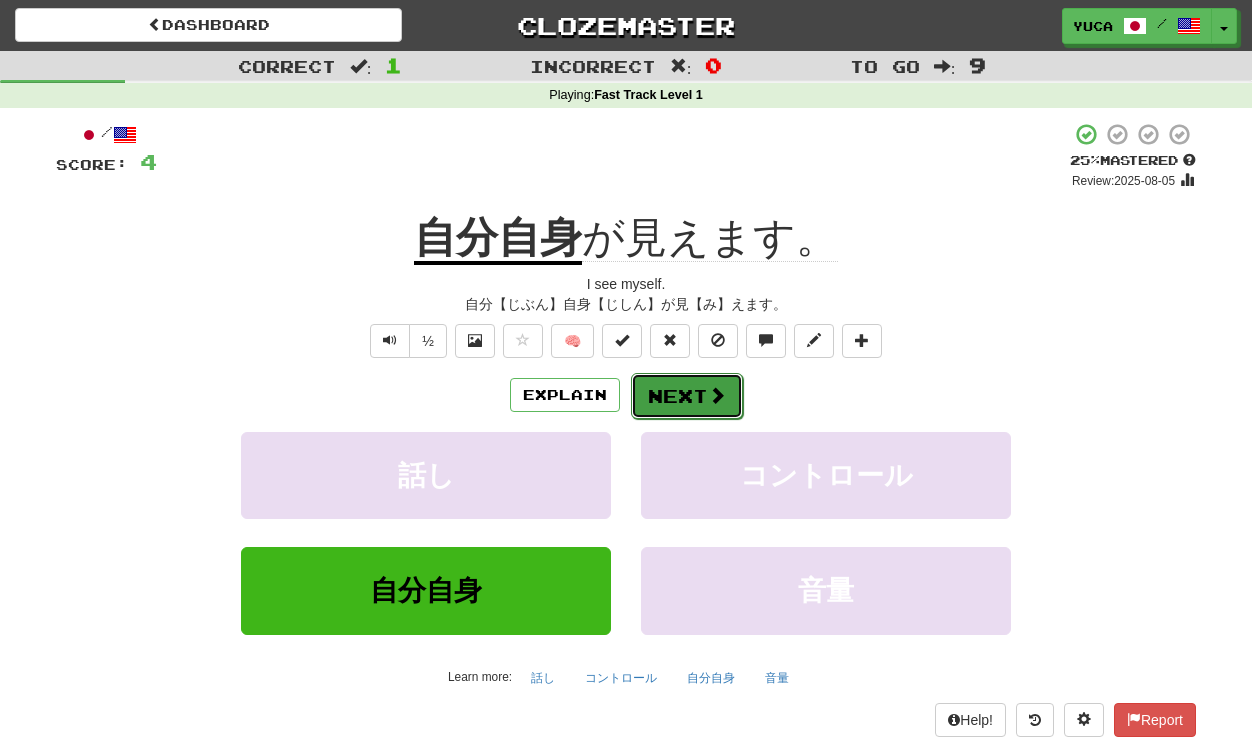 click at bounding box center [717, 395] 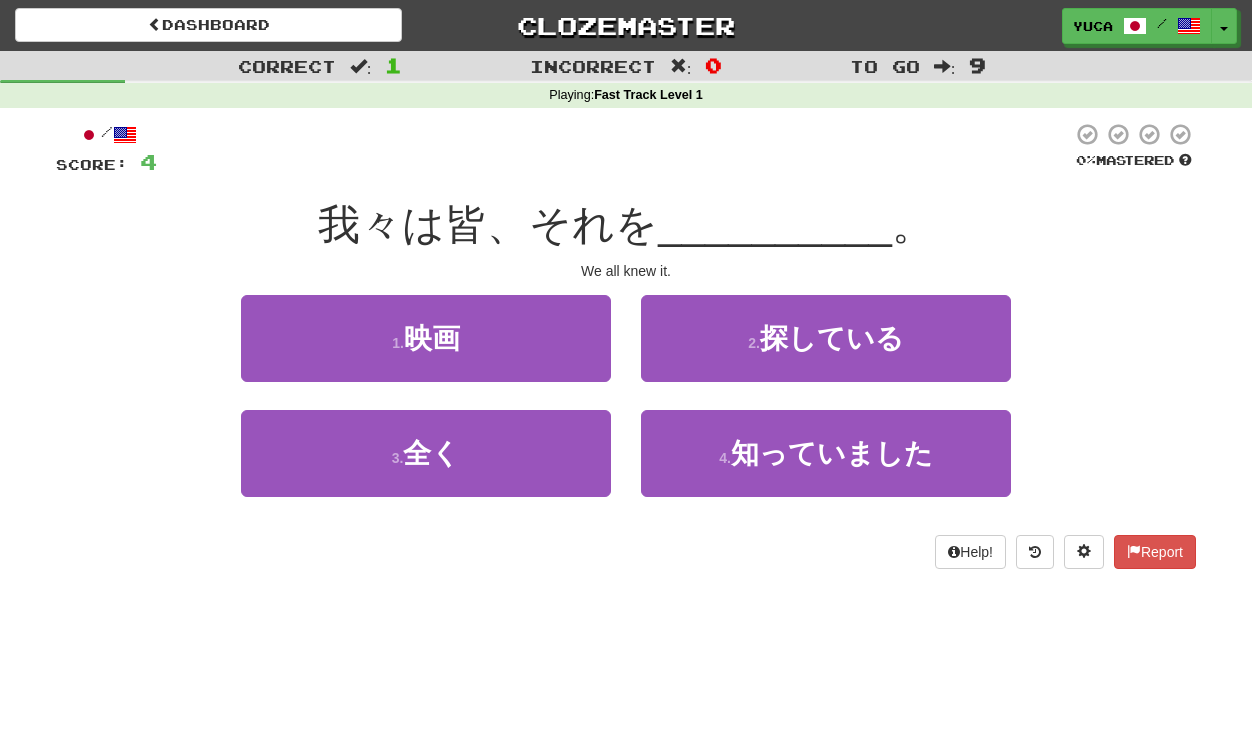 click on "/  Score:   4 0 %  Mastered 我々は皆、それを __________ 。 We all knew it. 1 .  映画 2 .  探している 3 .  全く 4 .  知っていました  Help!  Report" at bounding box center [626, 345] 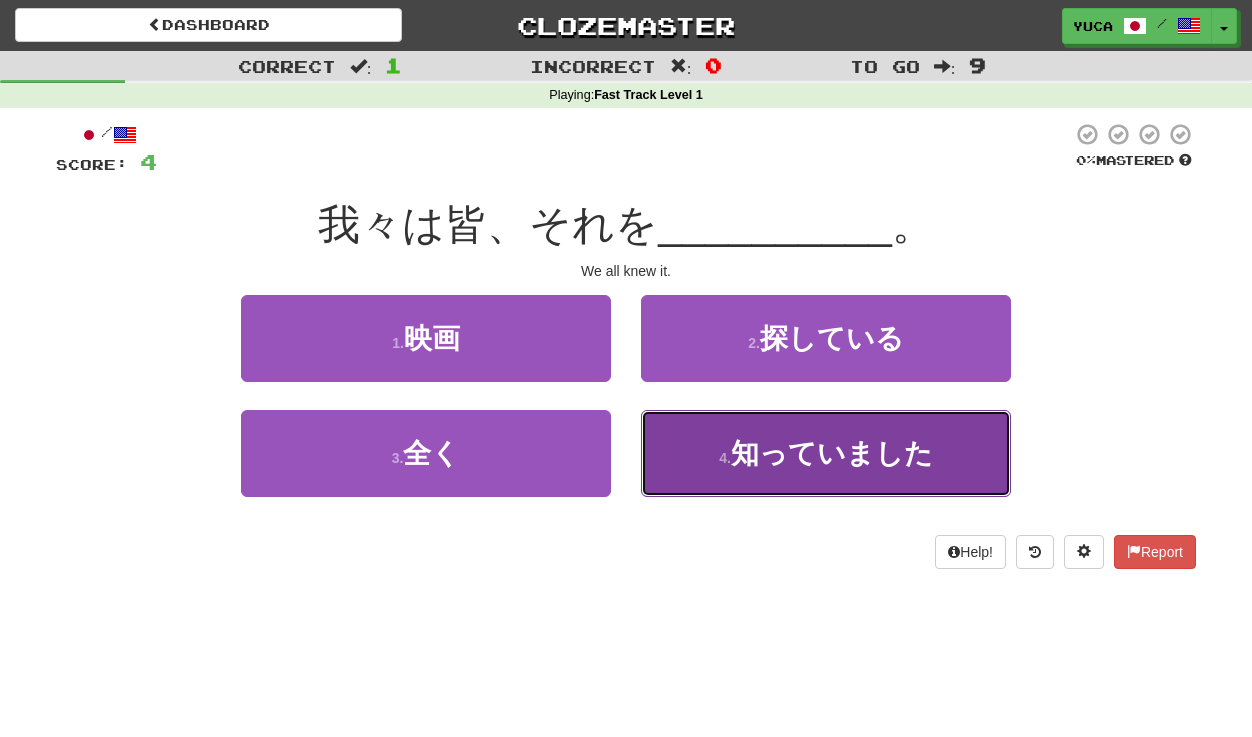 click on "4 ." at bounding box center [725, 458] 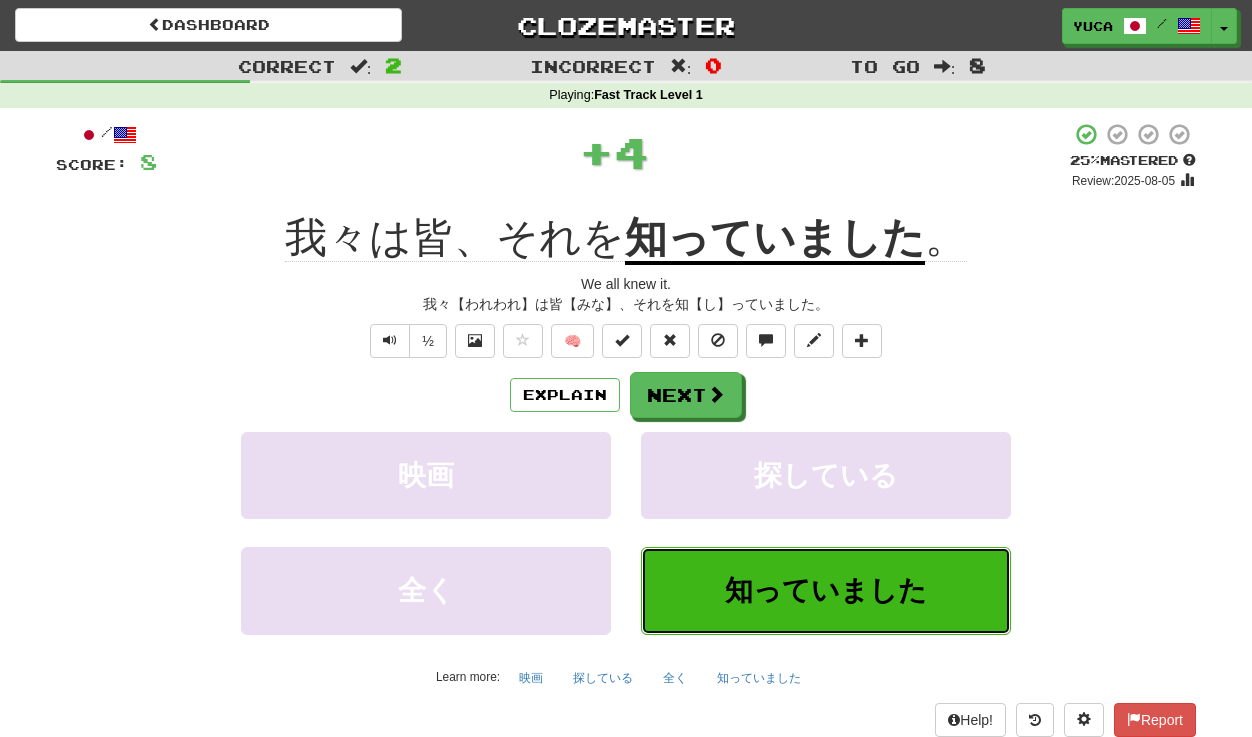 type 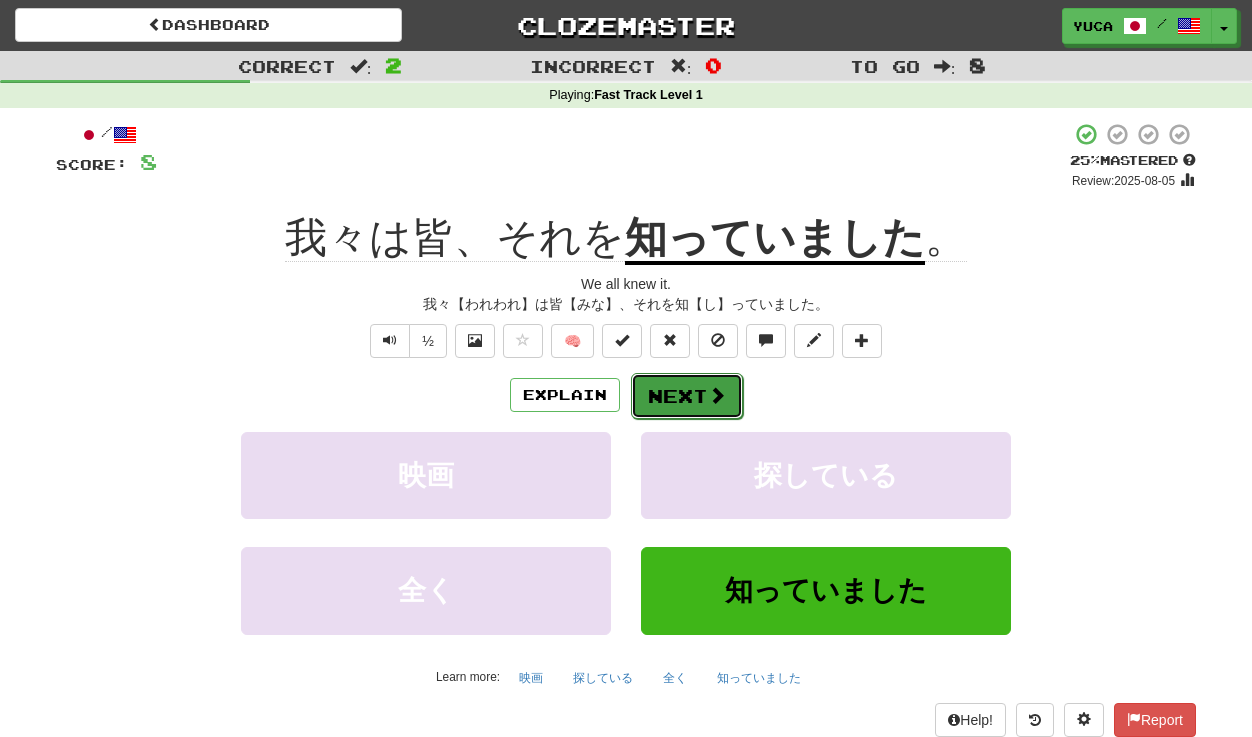 click on "Next" at bounding box center [687, 396] 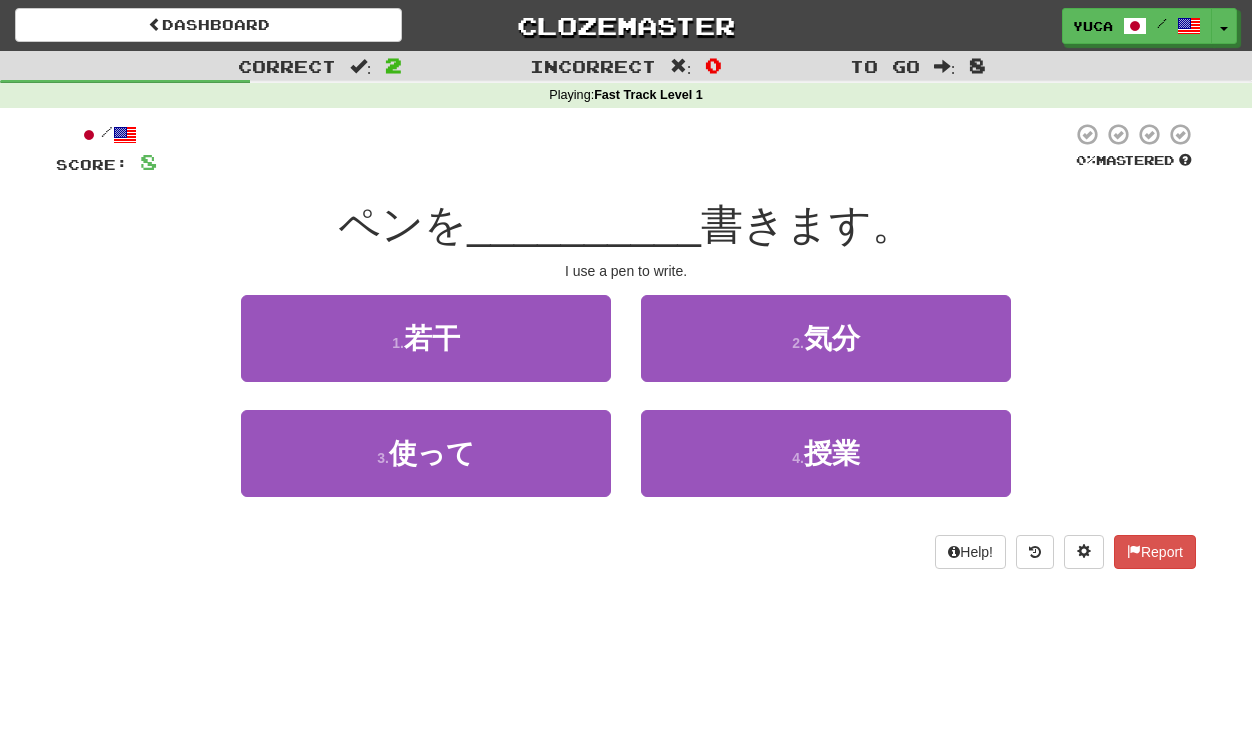 click on "ペンを" at bounding box center [402, 224] 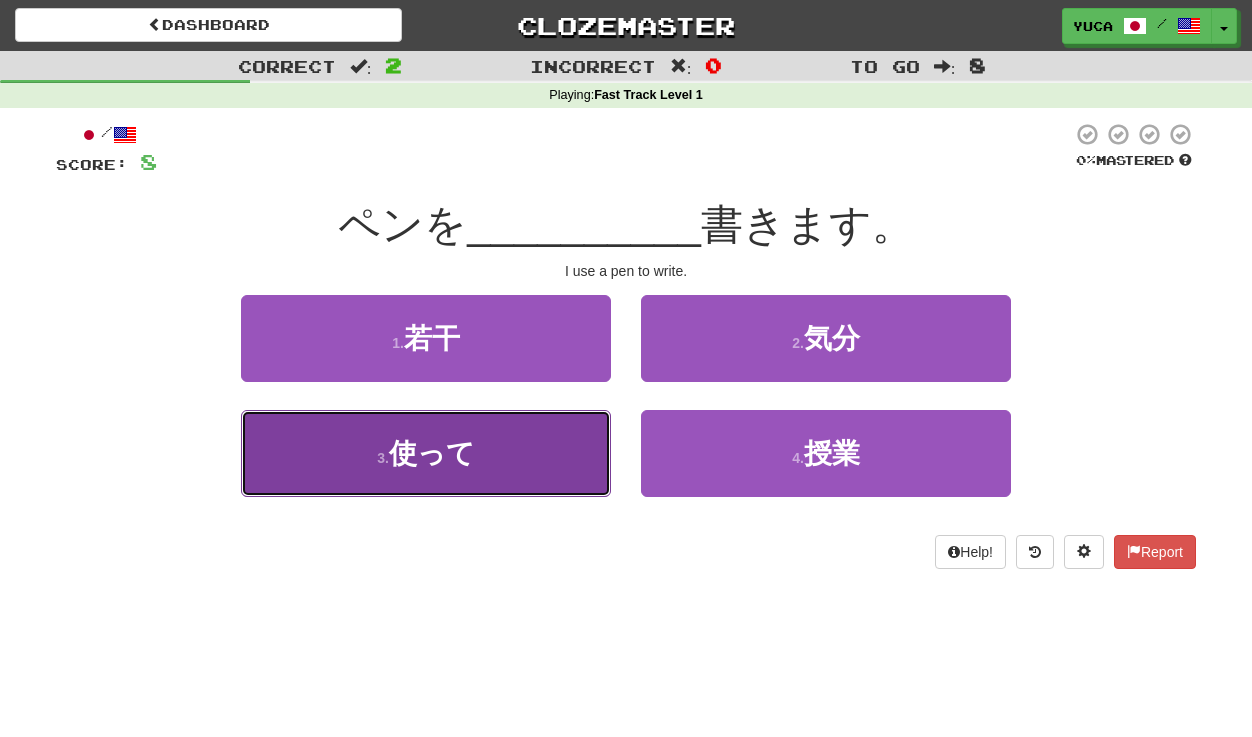 click on "使って" at bounding box center [432, 453] 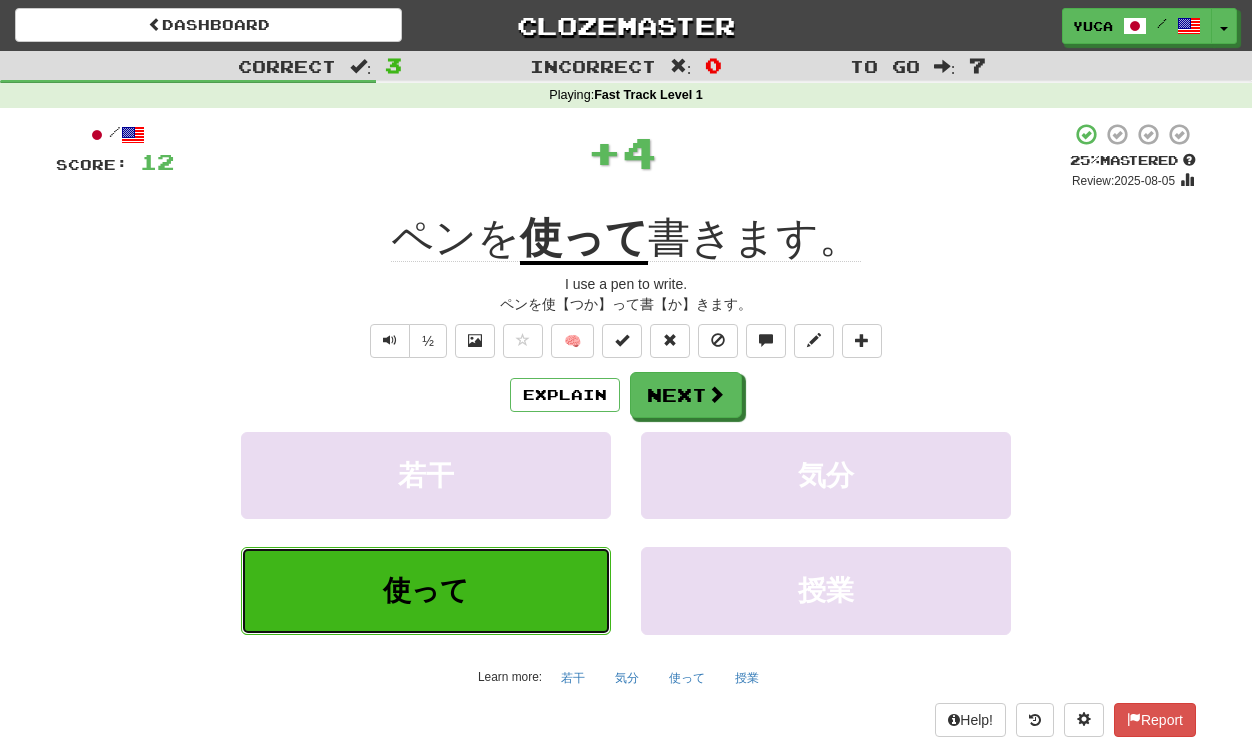 type 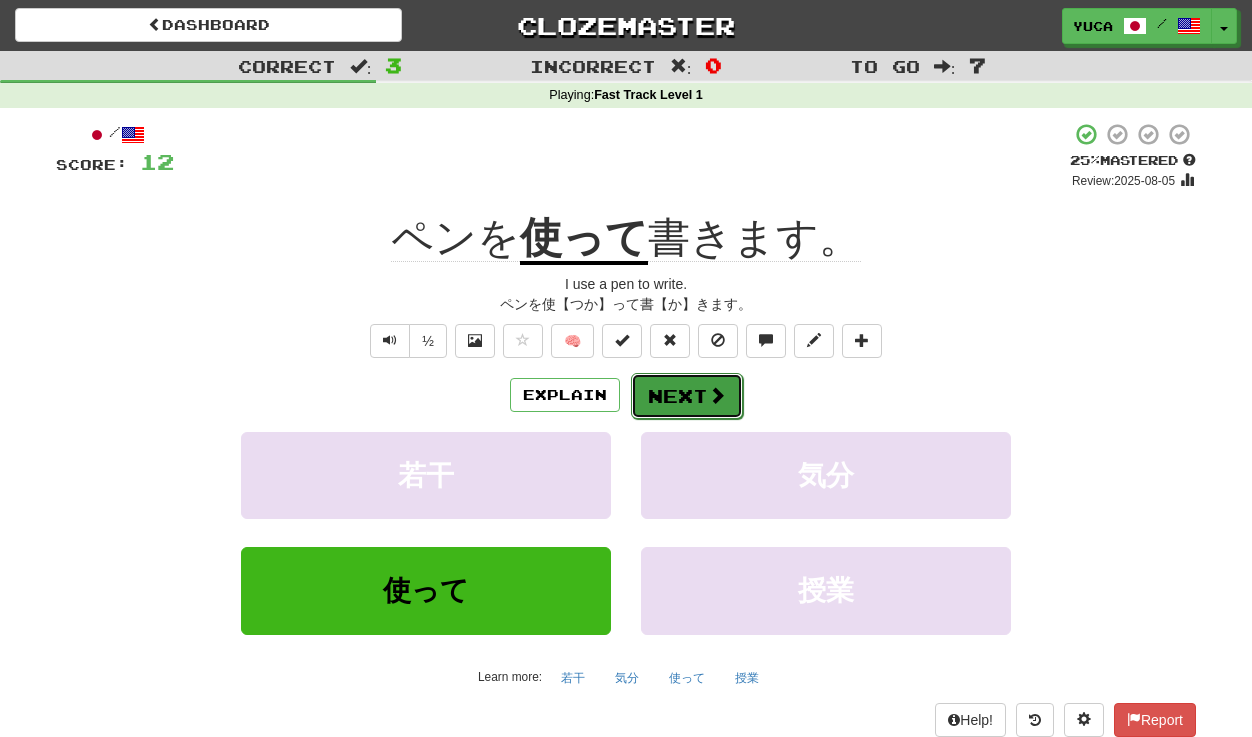 click on "Next" at bounding box center (687, 396) 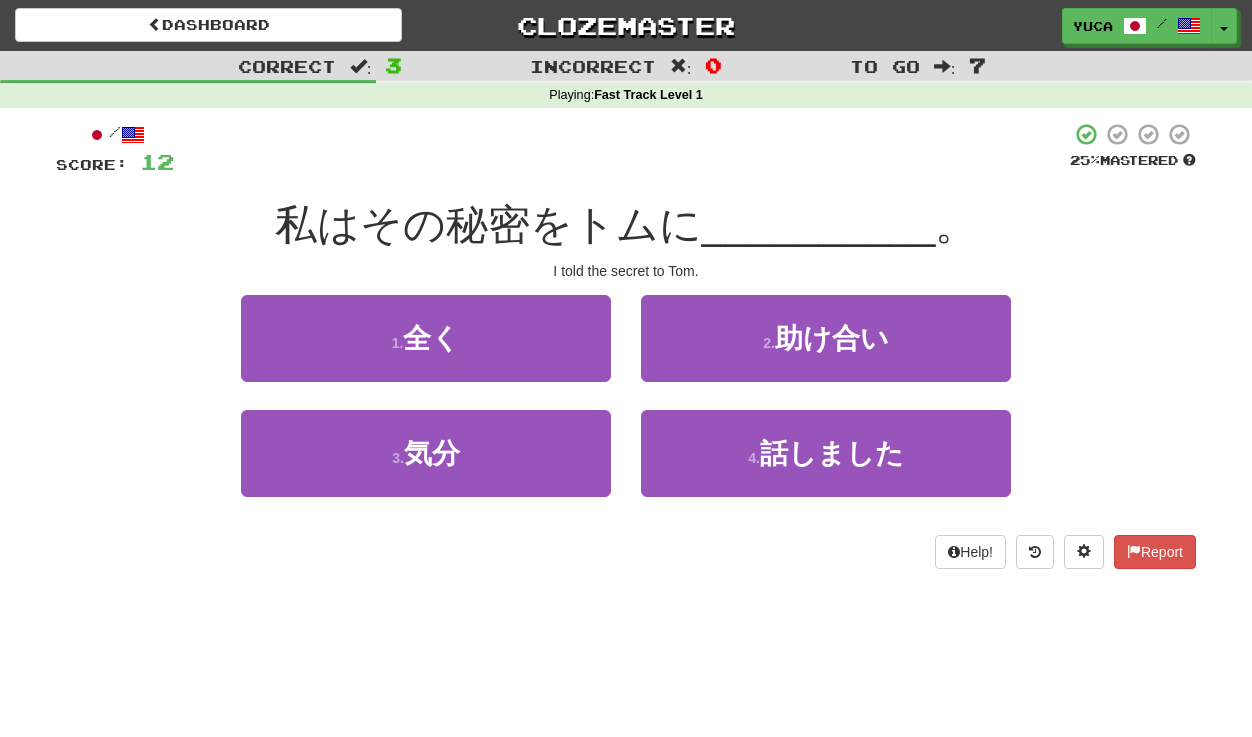 click on "/  Score:   12 25 %  Mastered 私はその秘密をトムに __________ 。 I told the secret to Tom. 1 .  全く 2 .  助け合い 3 .  気分 4 .  話しました  Help!  Report" at bounding box center [626, 345] 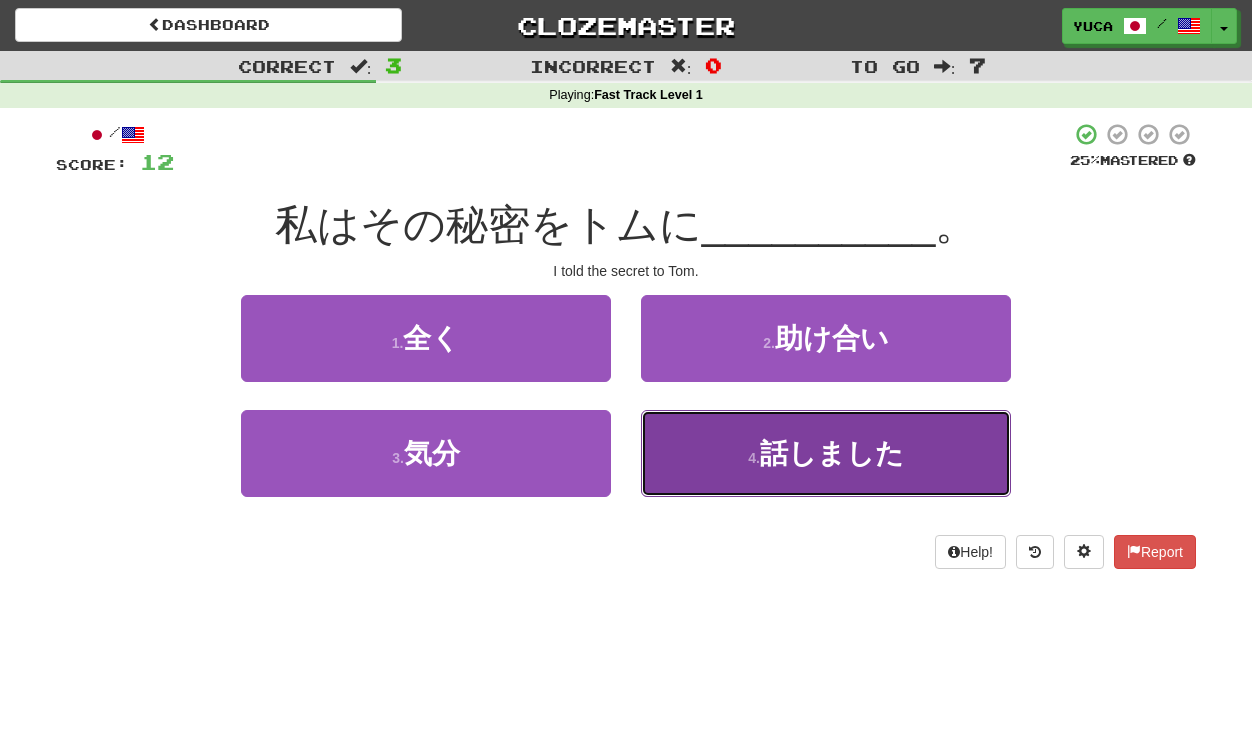 click on "話しました" at bounding box center [832, 453] 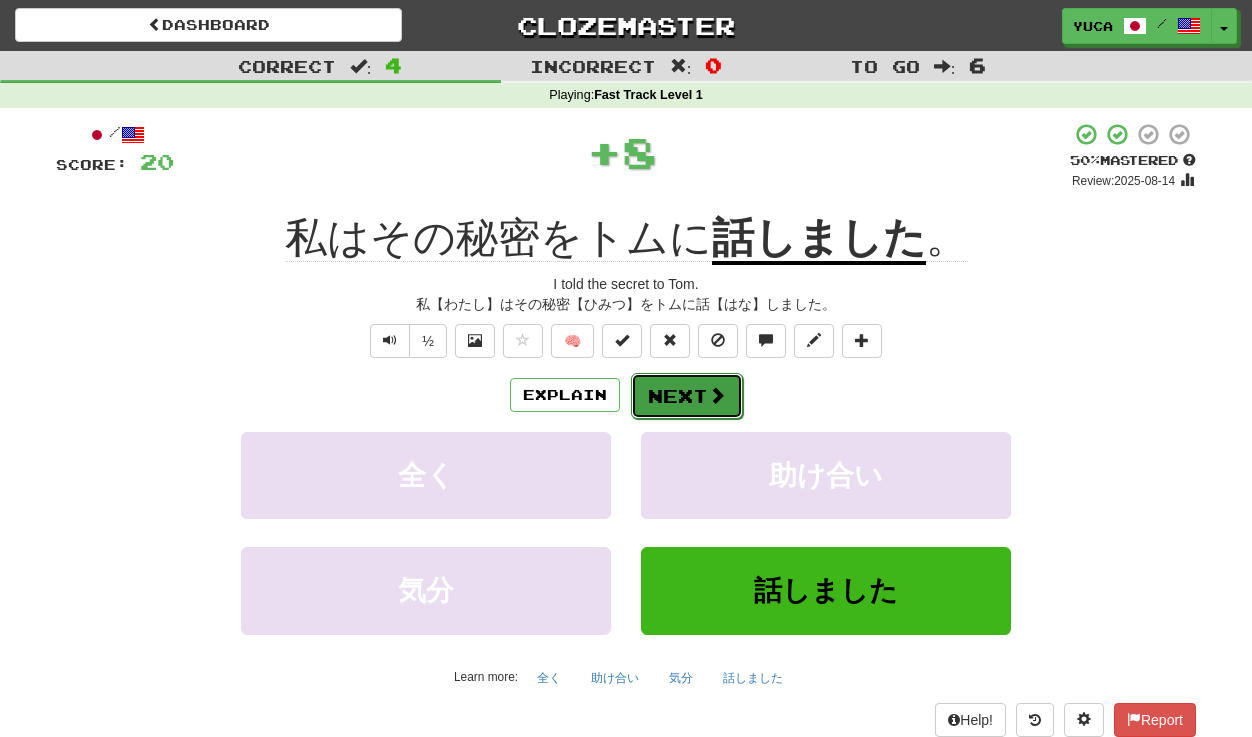 click at bounding box center [717, 395] 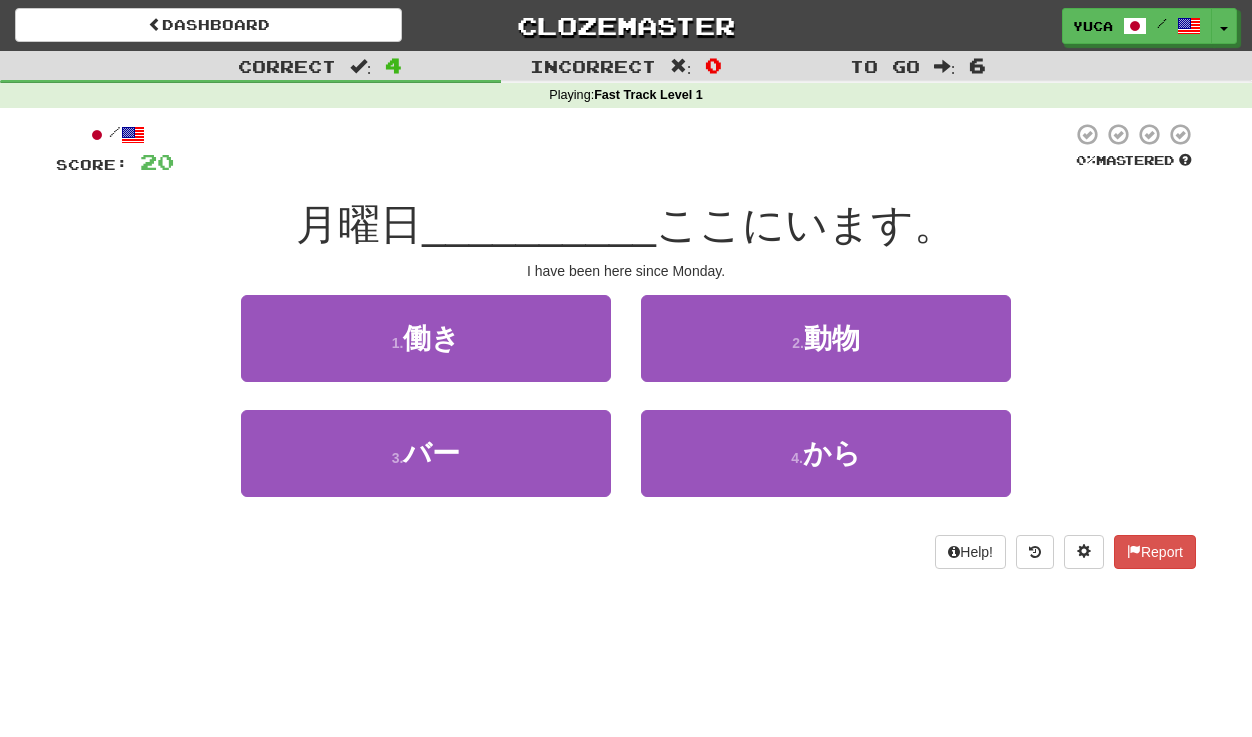 click on "/  Score:   20 0 %  Mastered 月曜日 __________ ここにいます。 I have been here since Monday. 1 .  働き 2 .  動物 3 .  バー 4 .  から  Help!  Report" at bounding box center [626, 345] 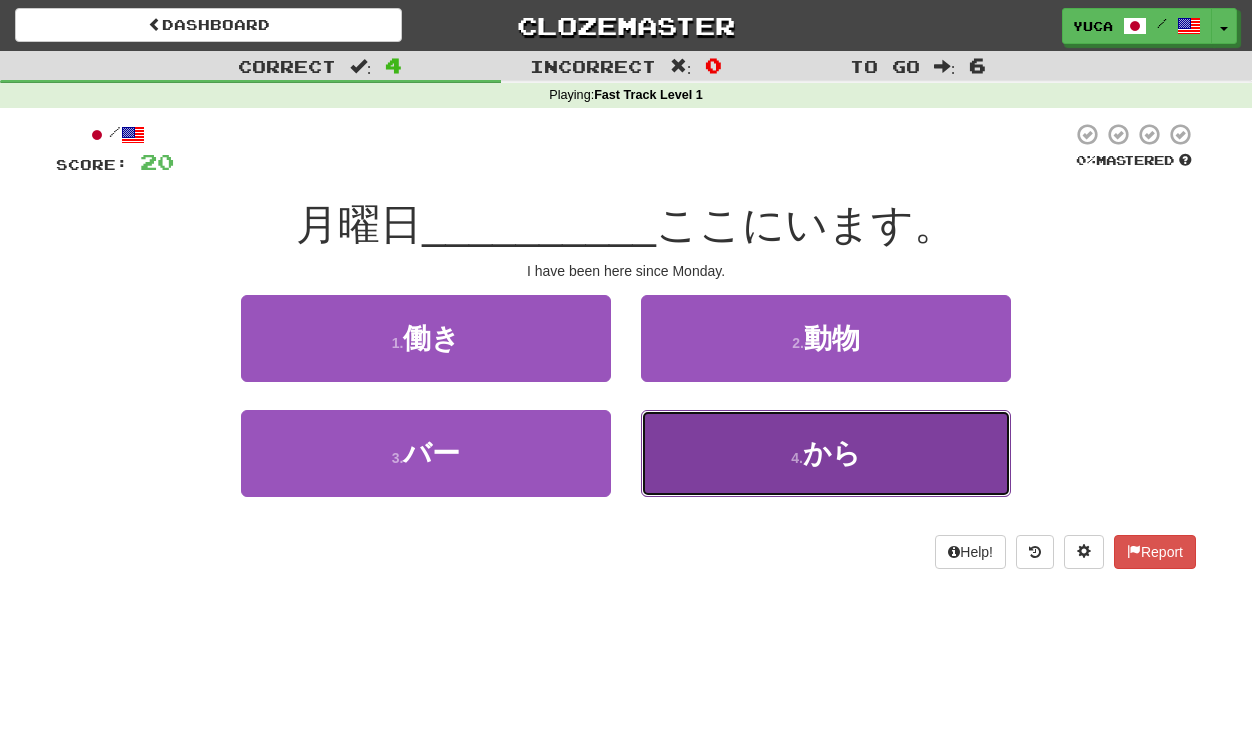 click on "から" at bounding box center (832, 453) 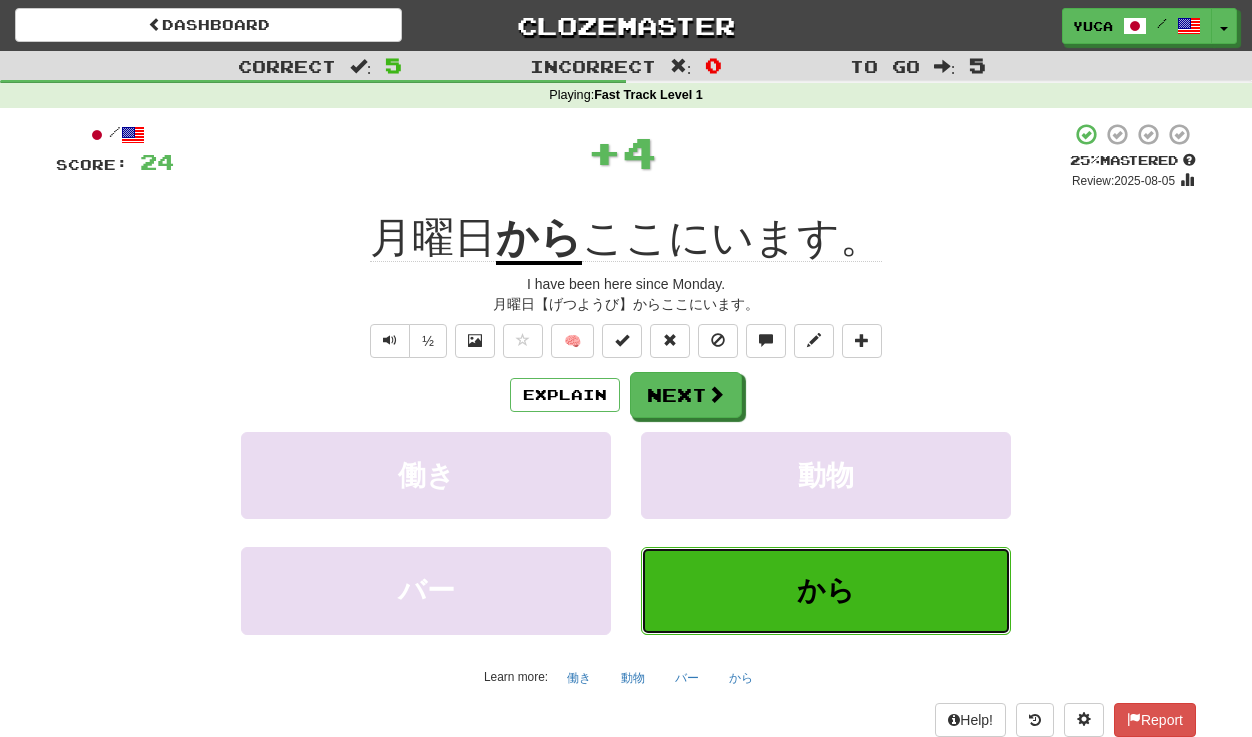 type 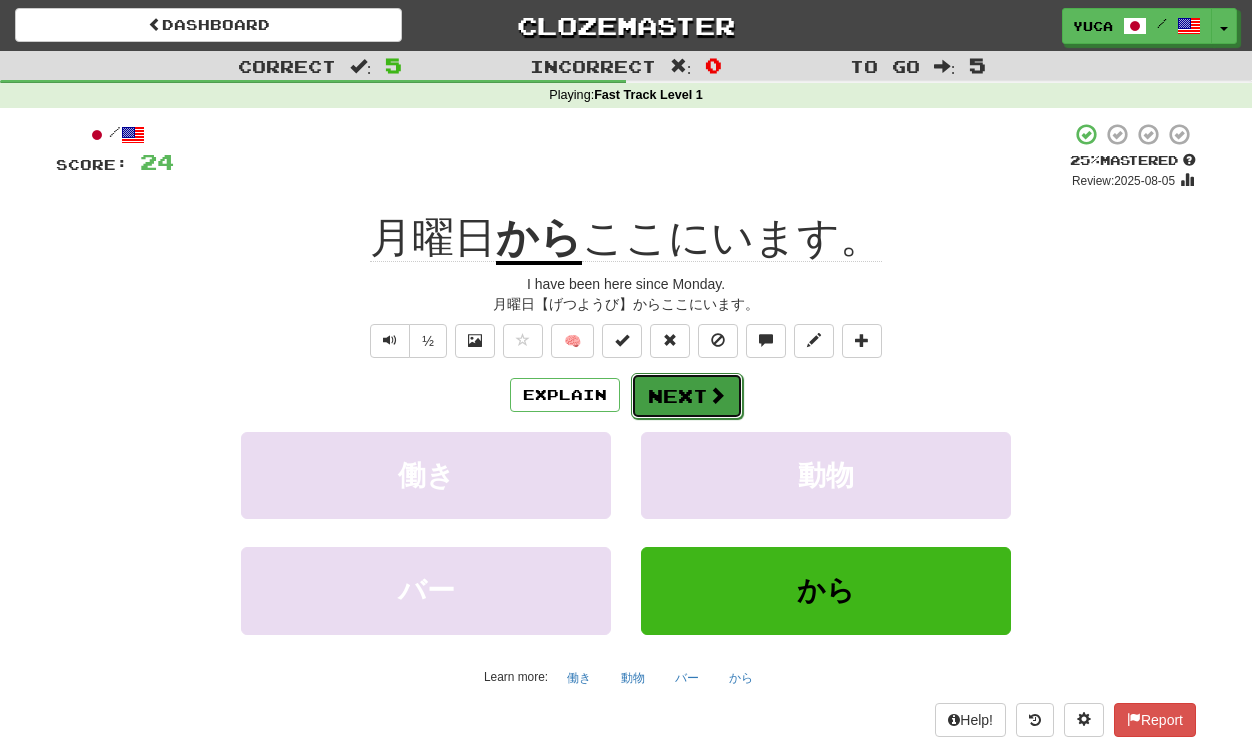 click on "Next" at bounding box center [687, 396] 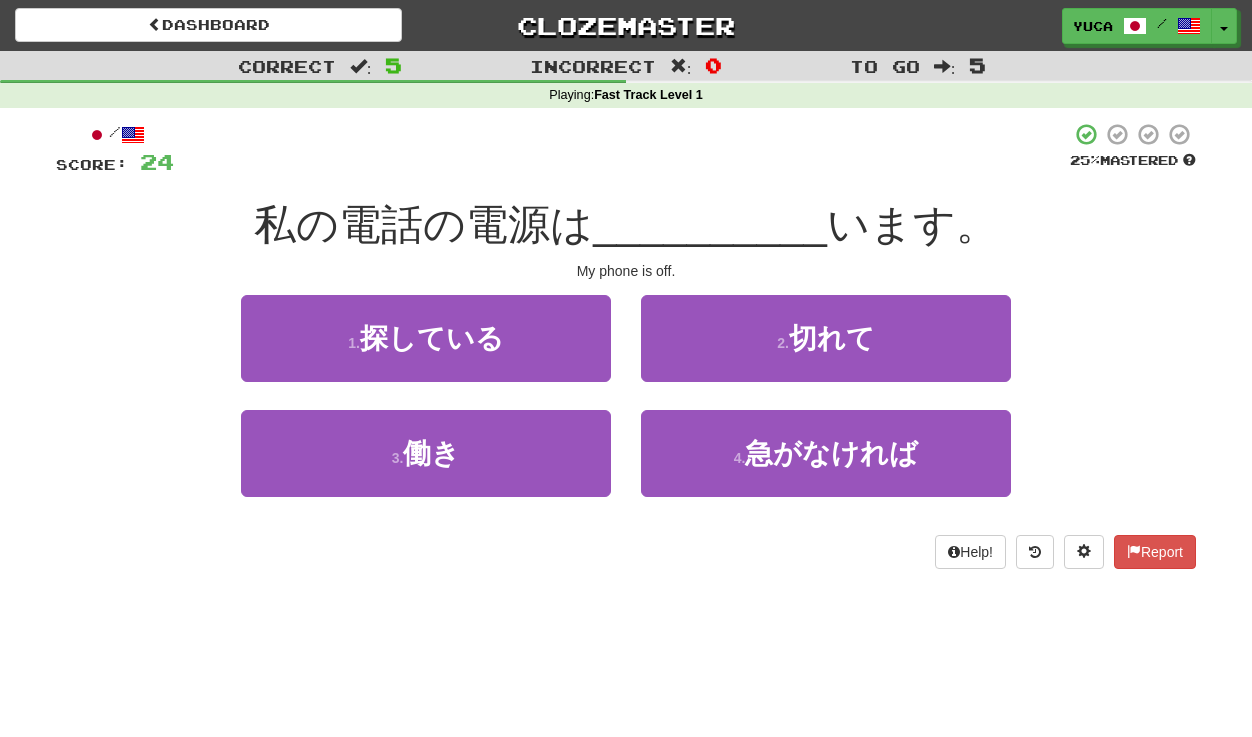 click at bounding box center (622, 149) 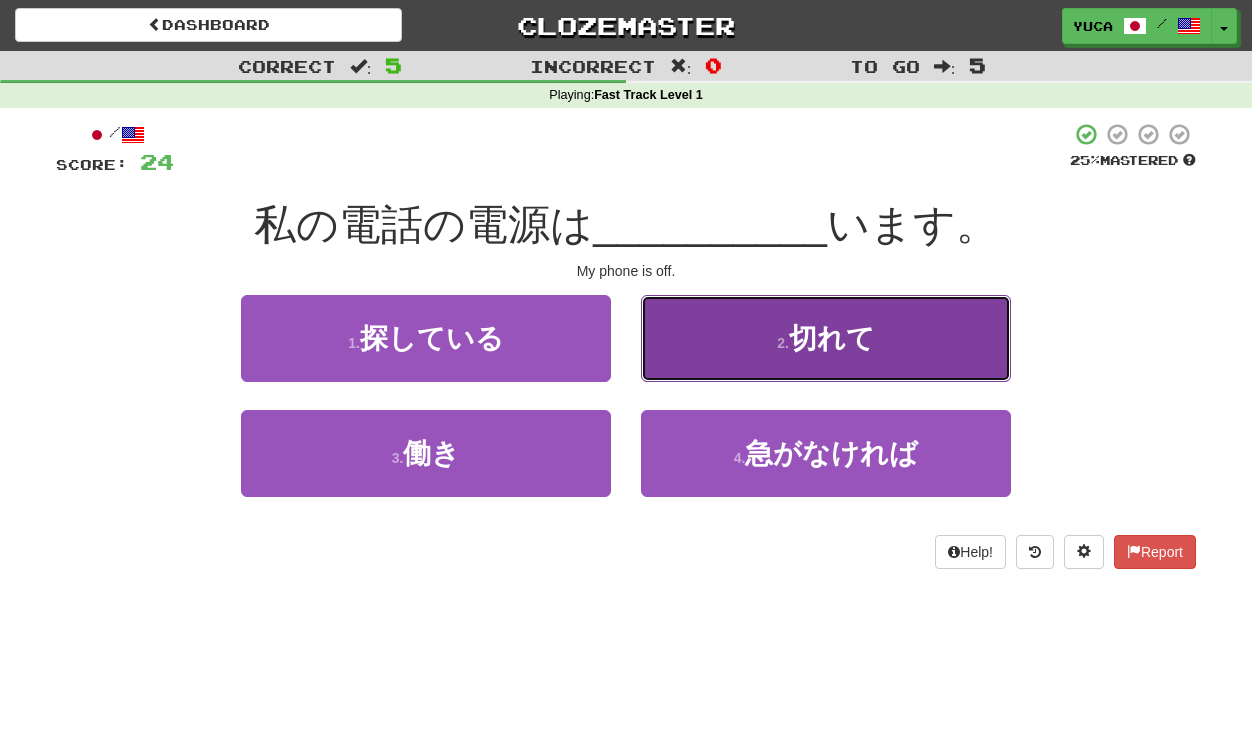 click on "2 .  切れて" at bounding box center [826, 338] 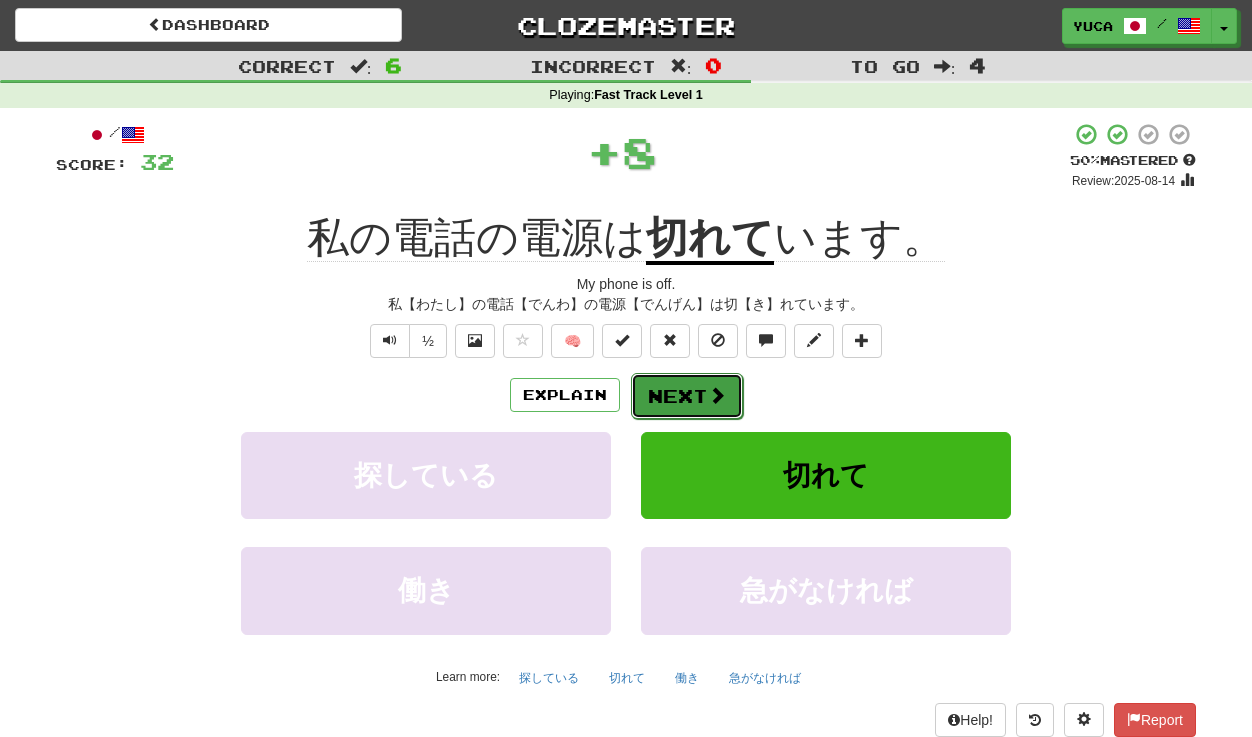 click on "Next" at bounding box center [687, 396] 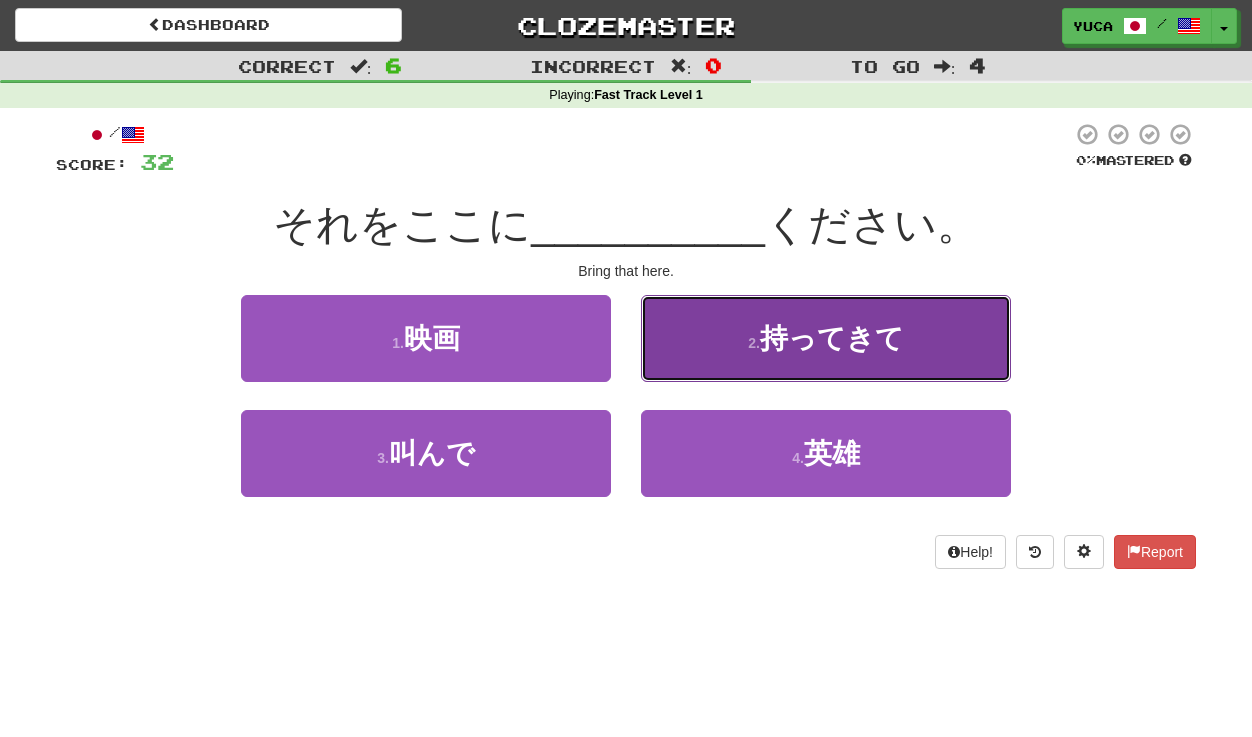 click on "2 .  持ってきて" at bounding box center [826, 338] 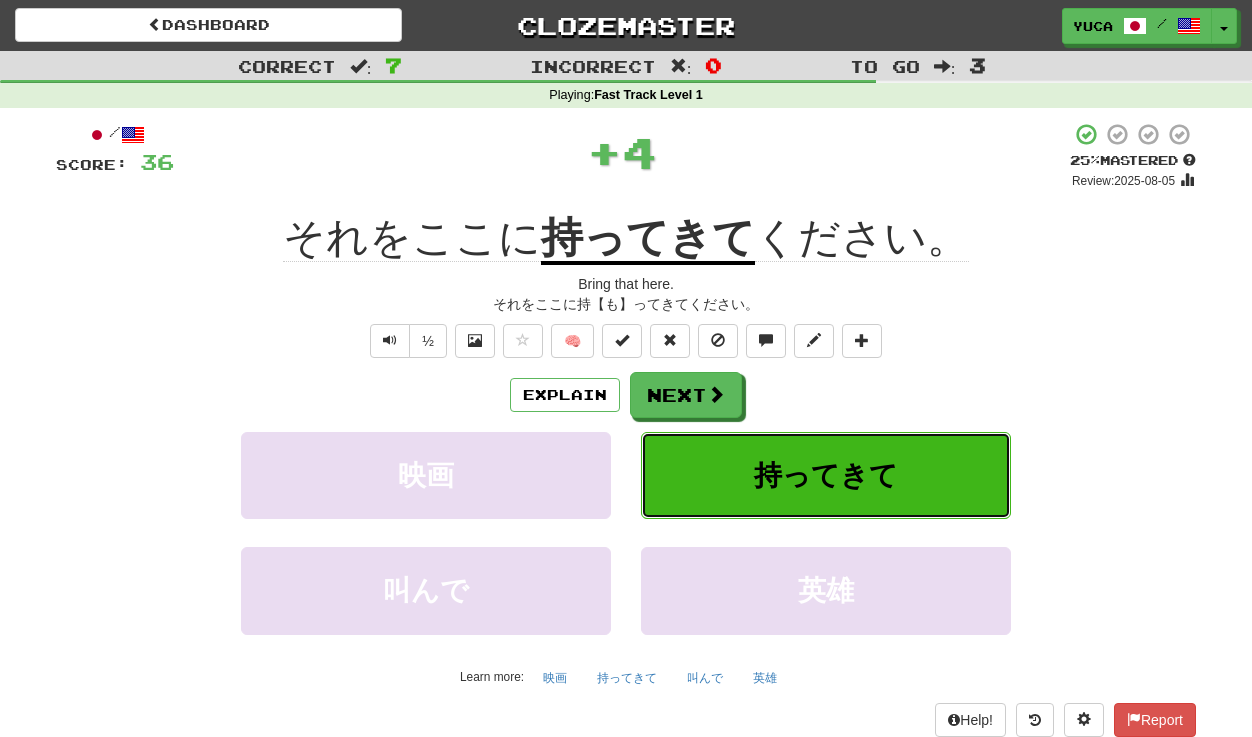 type 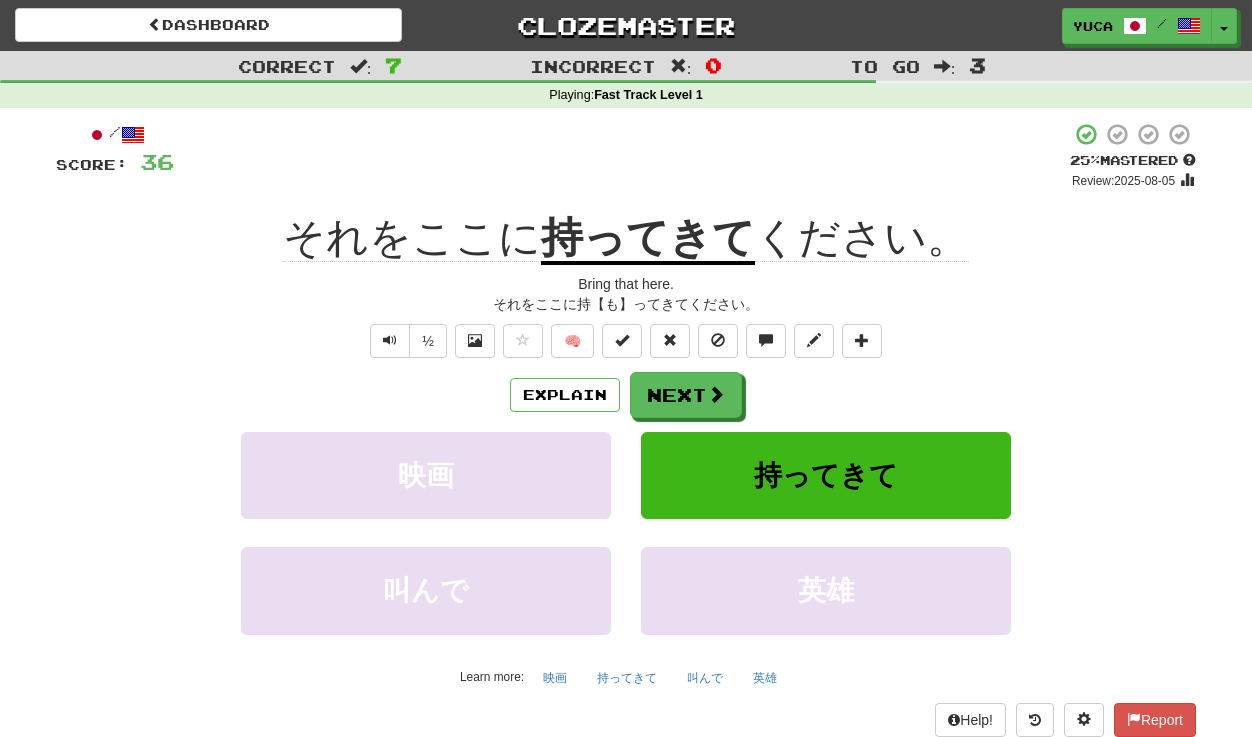 click on "Correct   :   7 Incorrect   :   0 To go   :   3 Playing :  Fast Track Level 1  /  Score:   36 + 4 25 %  Mastered Review:  2025-08-05 それをここに 持ってきて ください。 Bring that here. それをここに持【も】ってきてください。 ½ 🧠 Explain Next 映画 持ってきて 叫んで 英雄 Learn more: 映画 持ってきて 叫んで 英雄  Help!  Report" at bounding box center [626, 408] 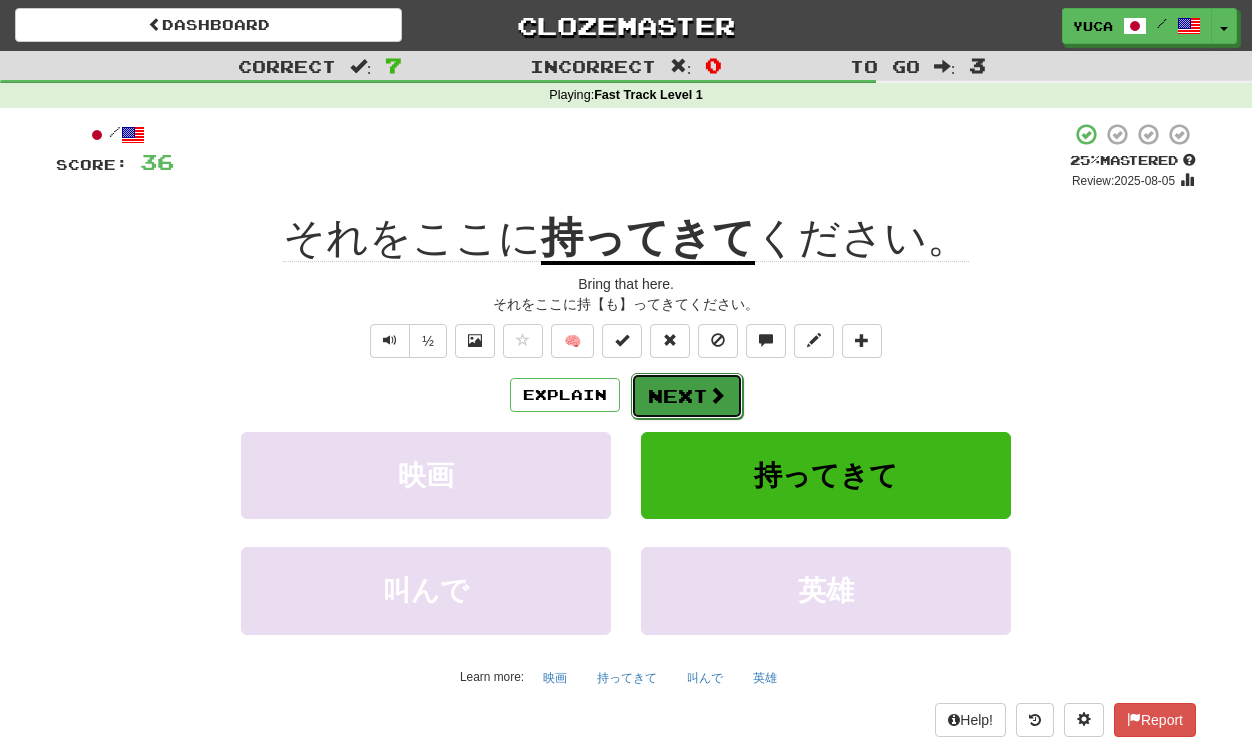click on "Next" at bounding box center (687, 396) 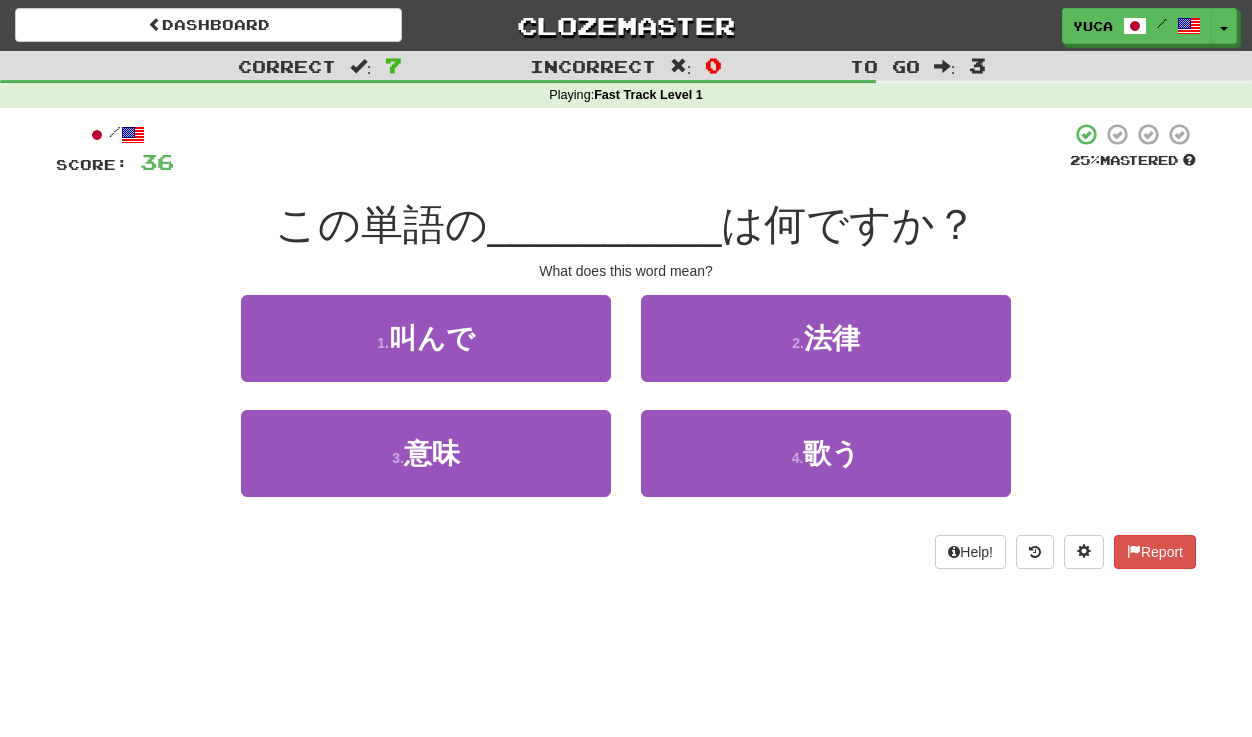 click on "__________" at bounding box center (605, 224) 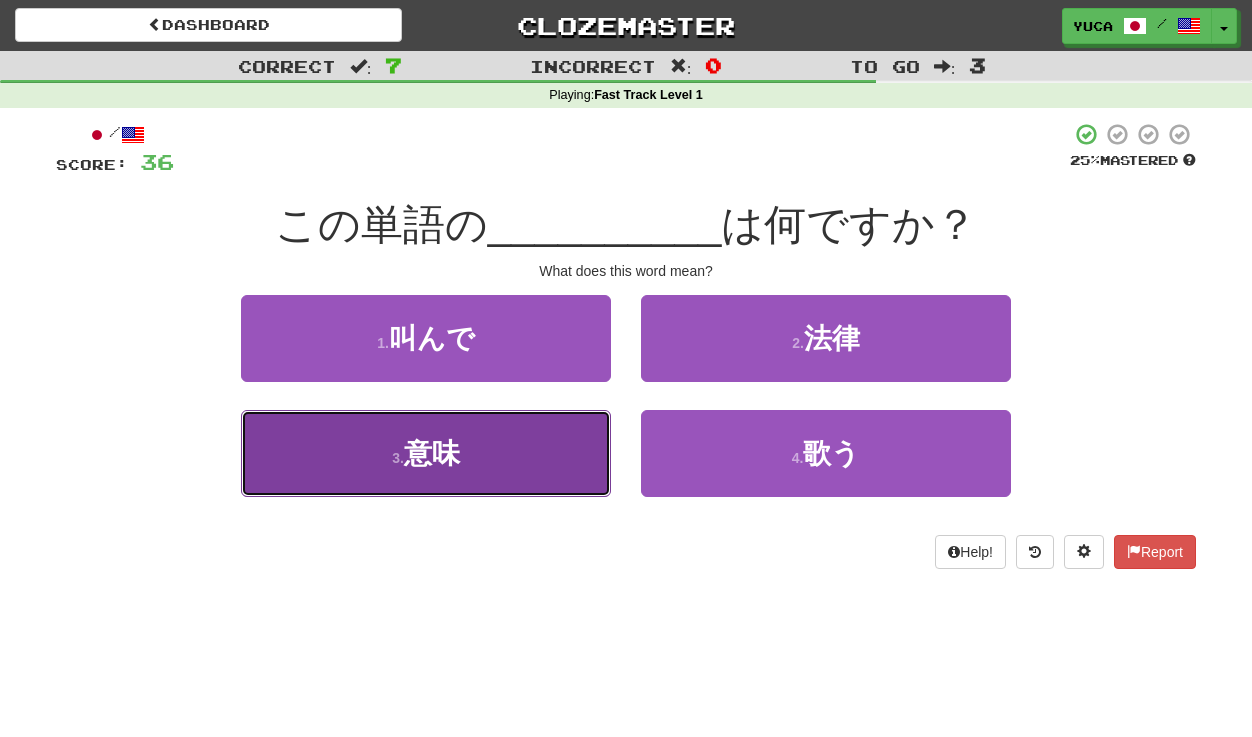 click on "意味" at bounding box center (432, 453) 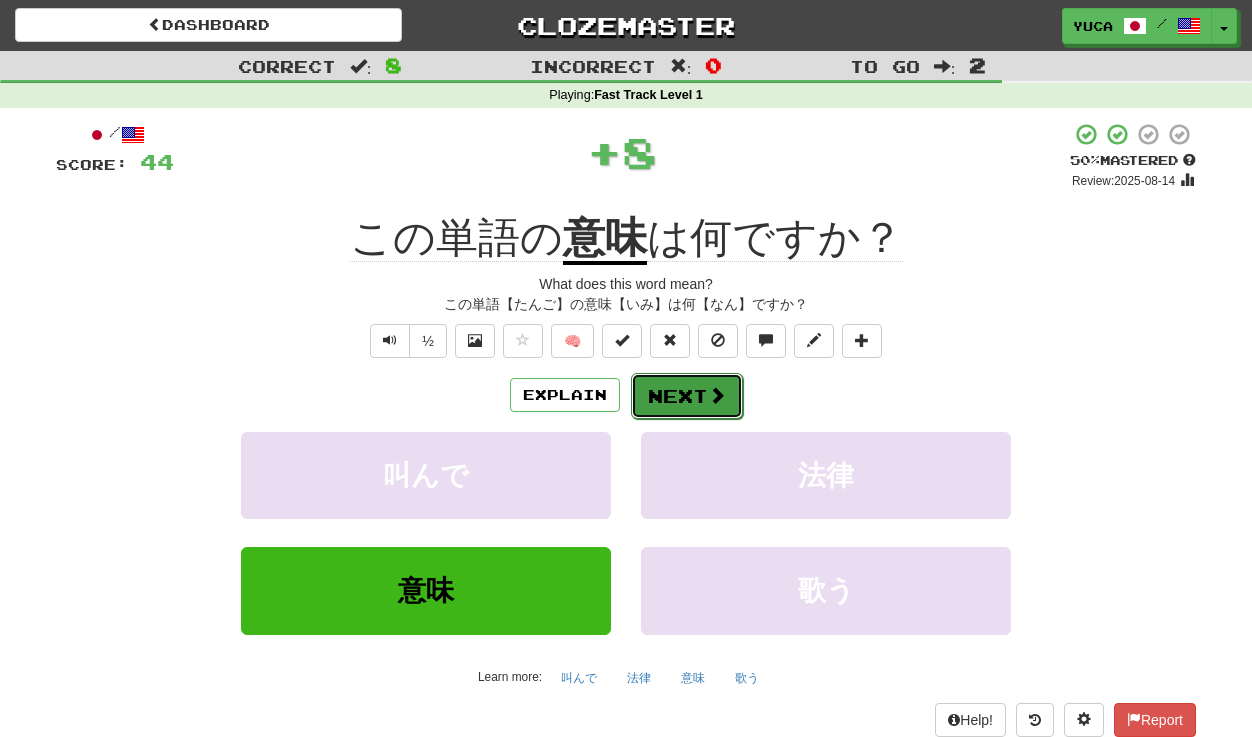click on "Next" at bounding box center [687, 396] 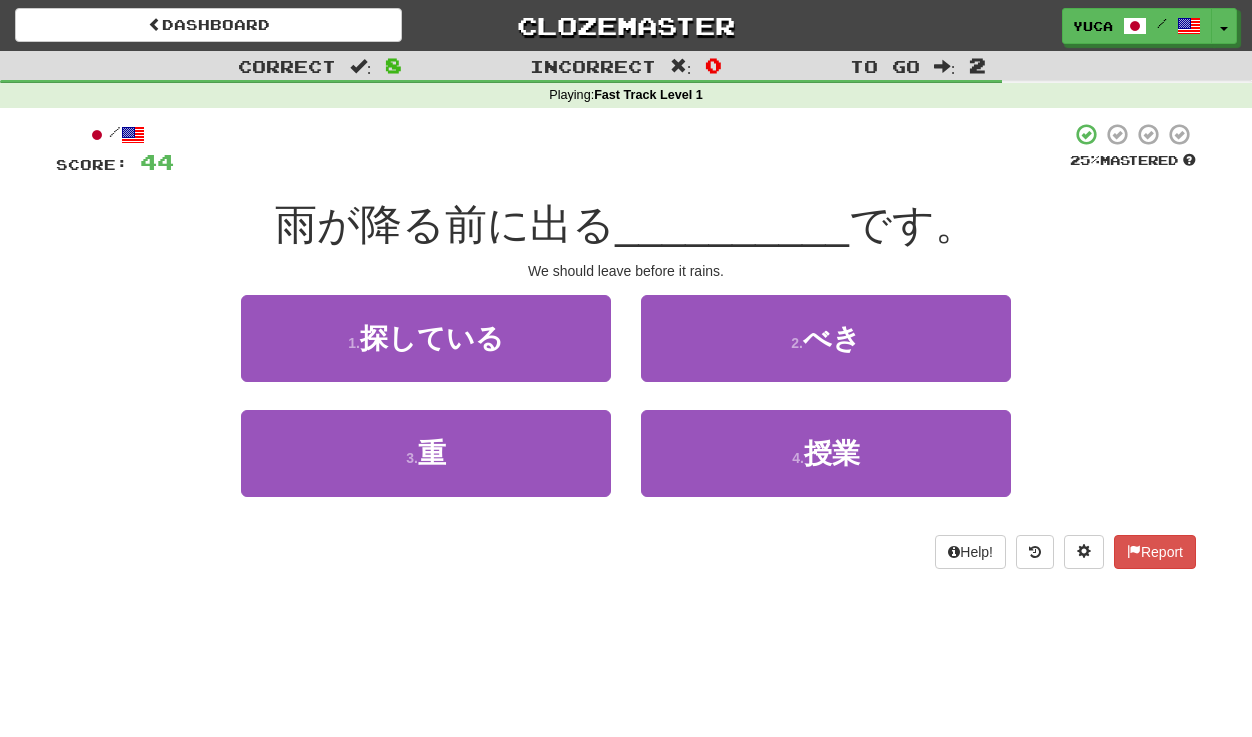 click on "雨が降る前に出る" at bounding box center [445, 224] 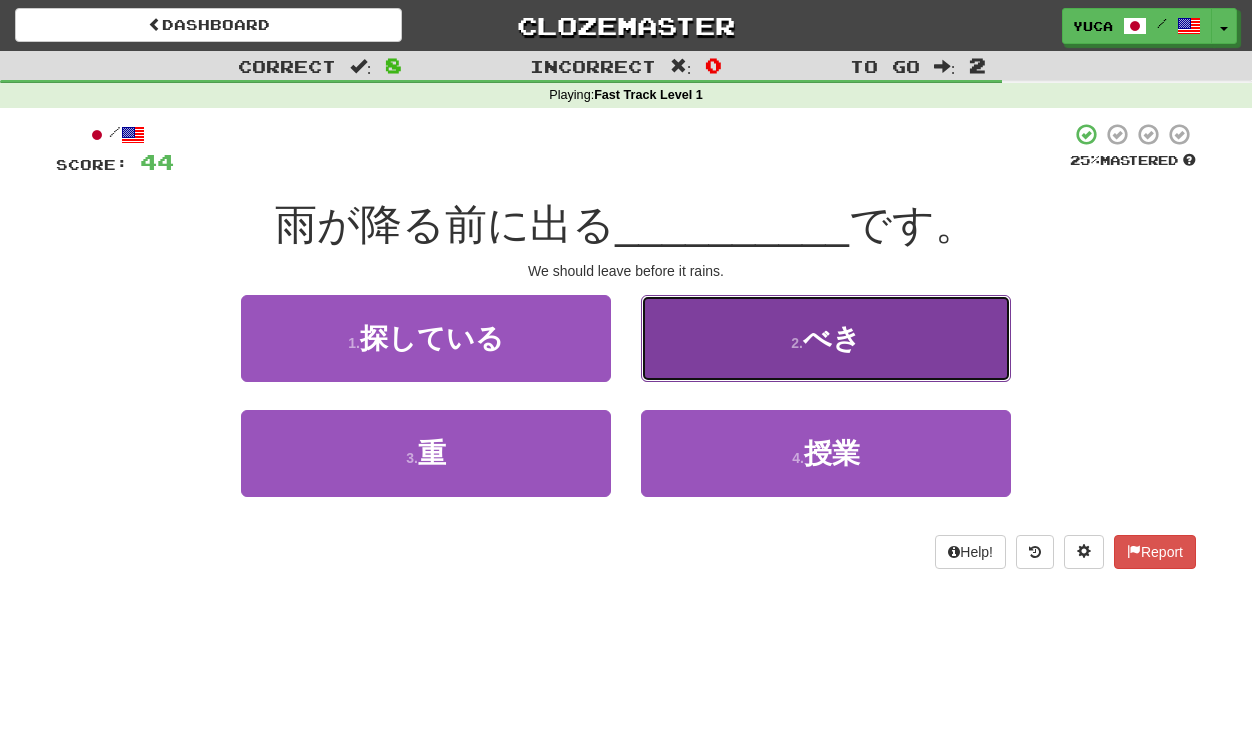 click on "2 .  べき" at bounding box center [826, 338] 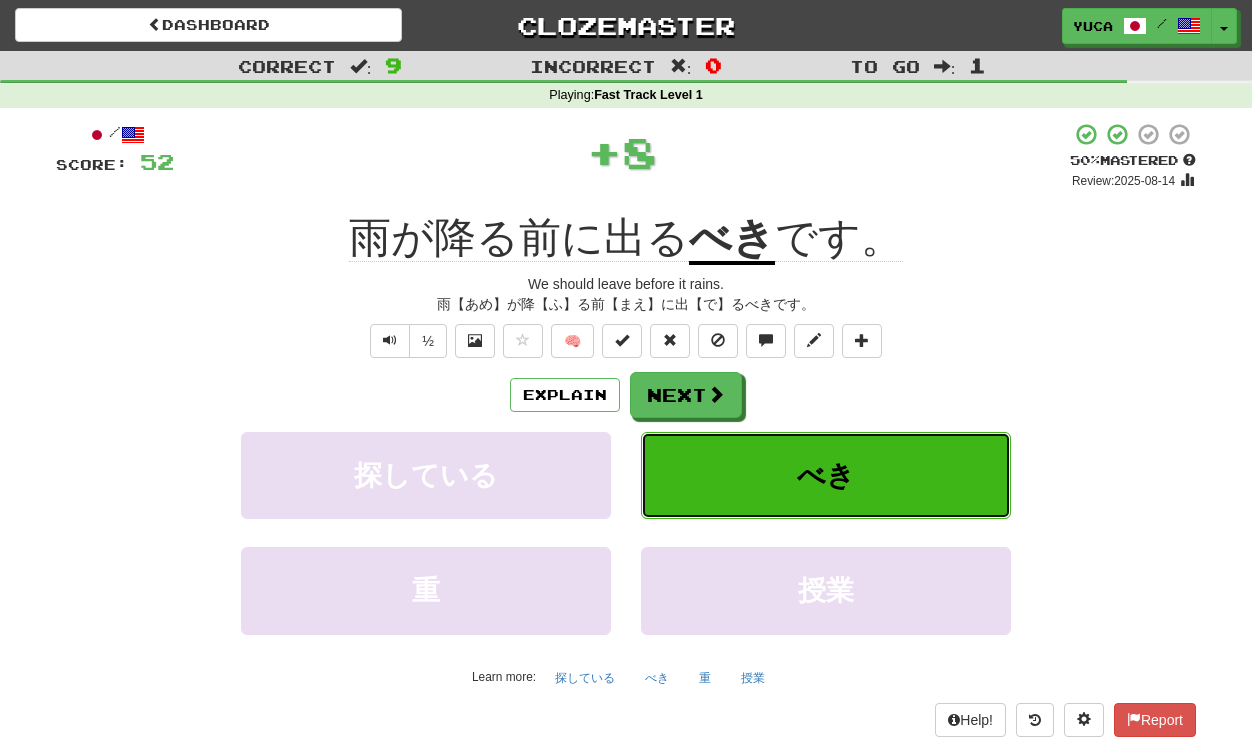 type 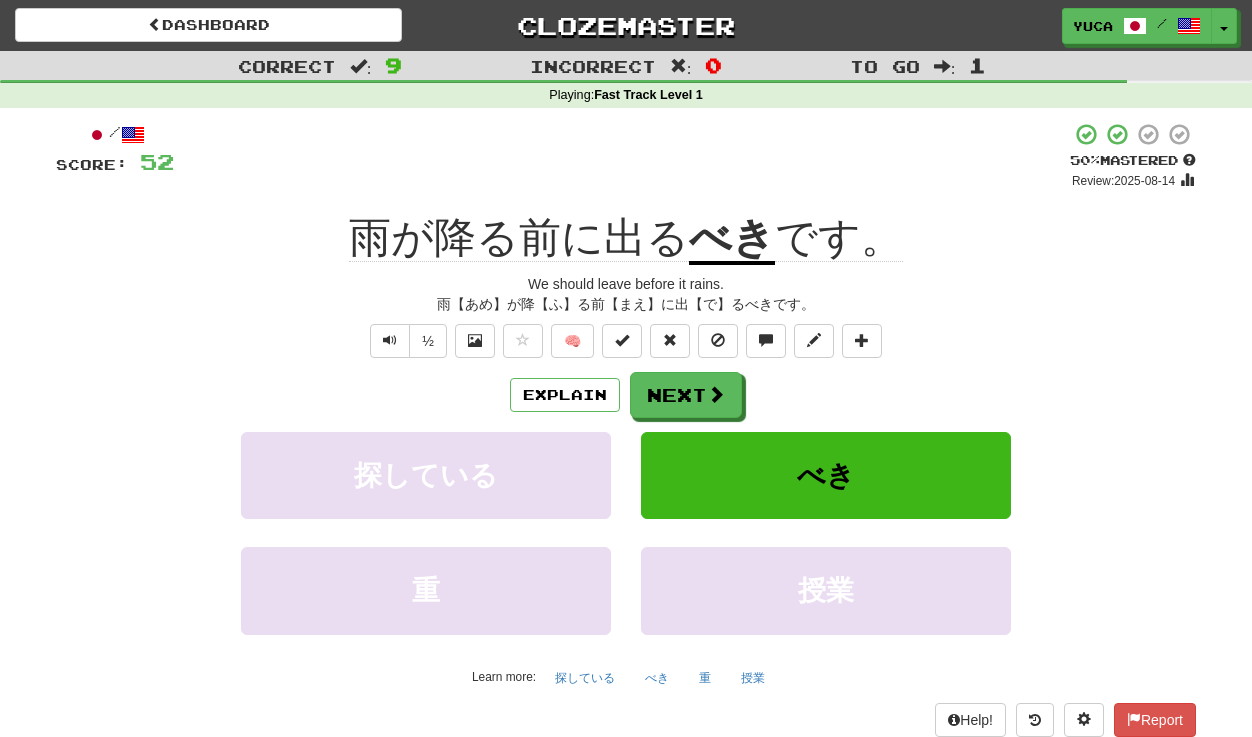click on "雨が降る前に出る べき です。" at bounding box center (626, 238) 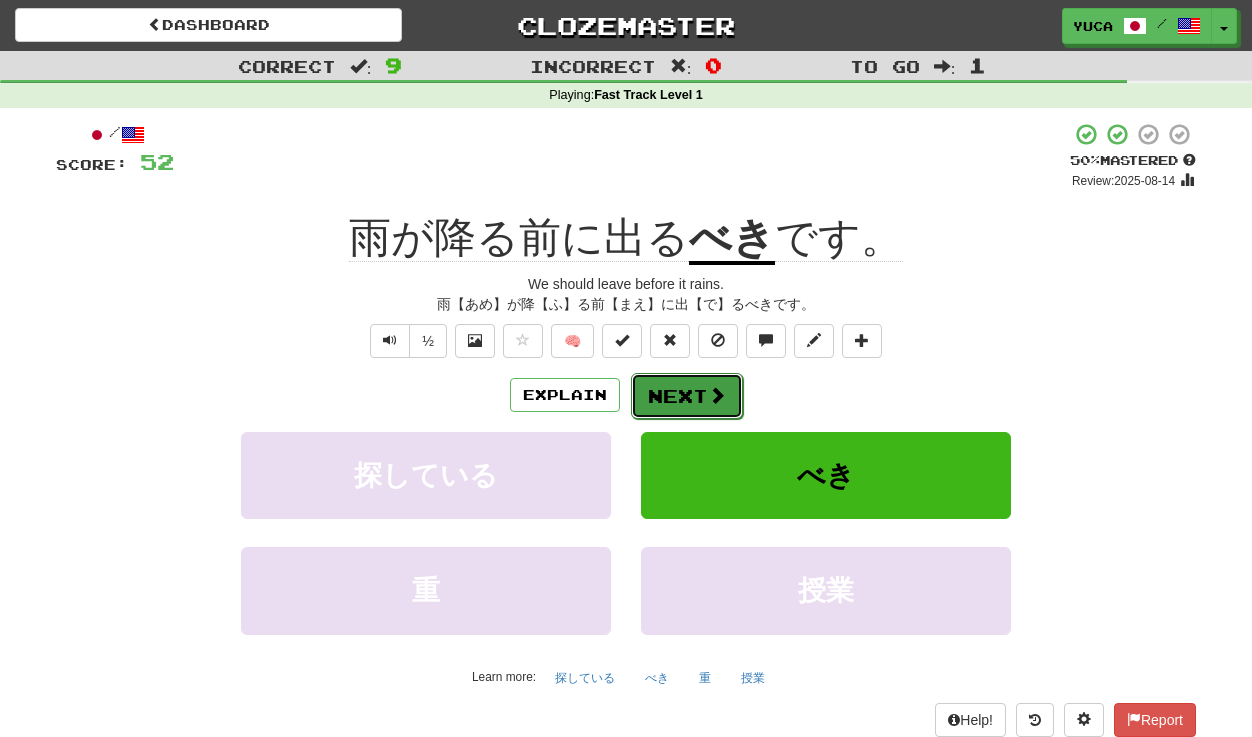 click on "Next" at bounding box center [687, 396] 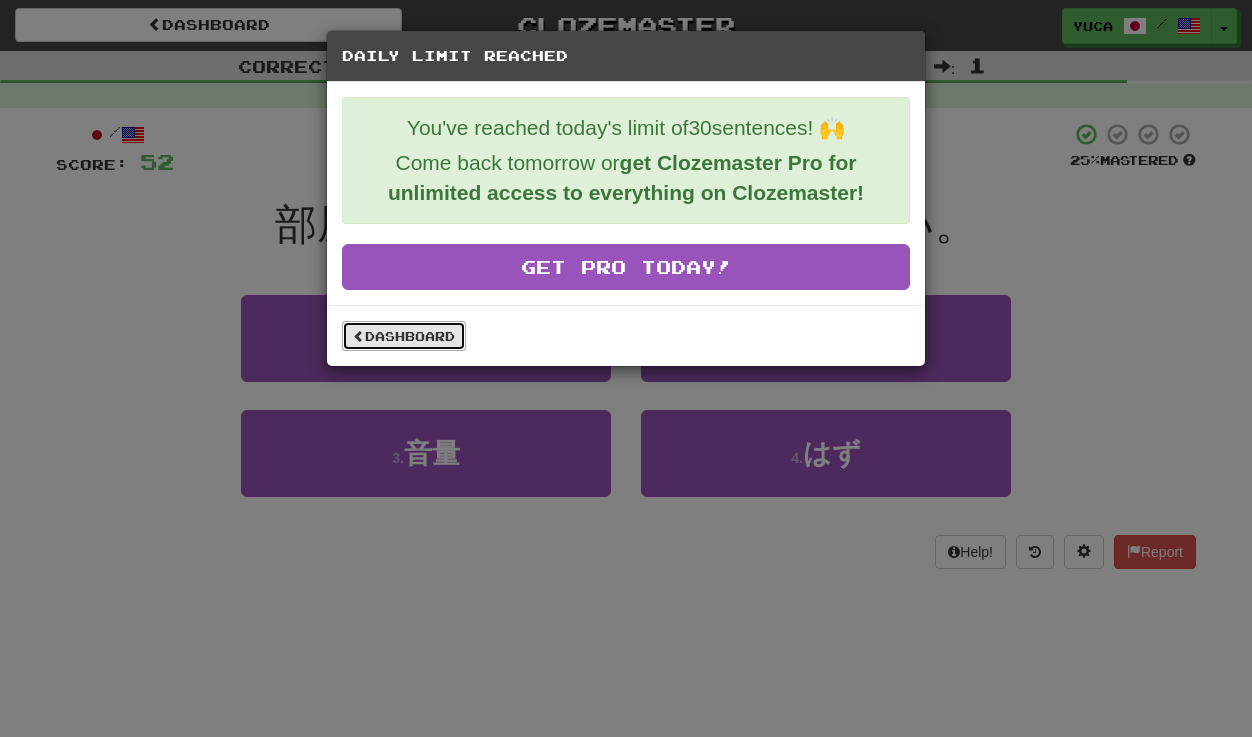 click on "Dashboard" at bounding box center (404, 336) 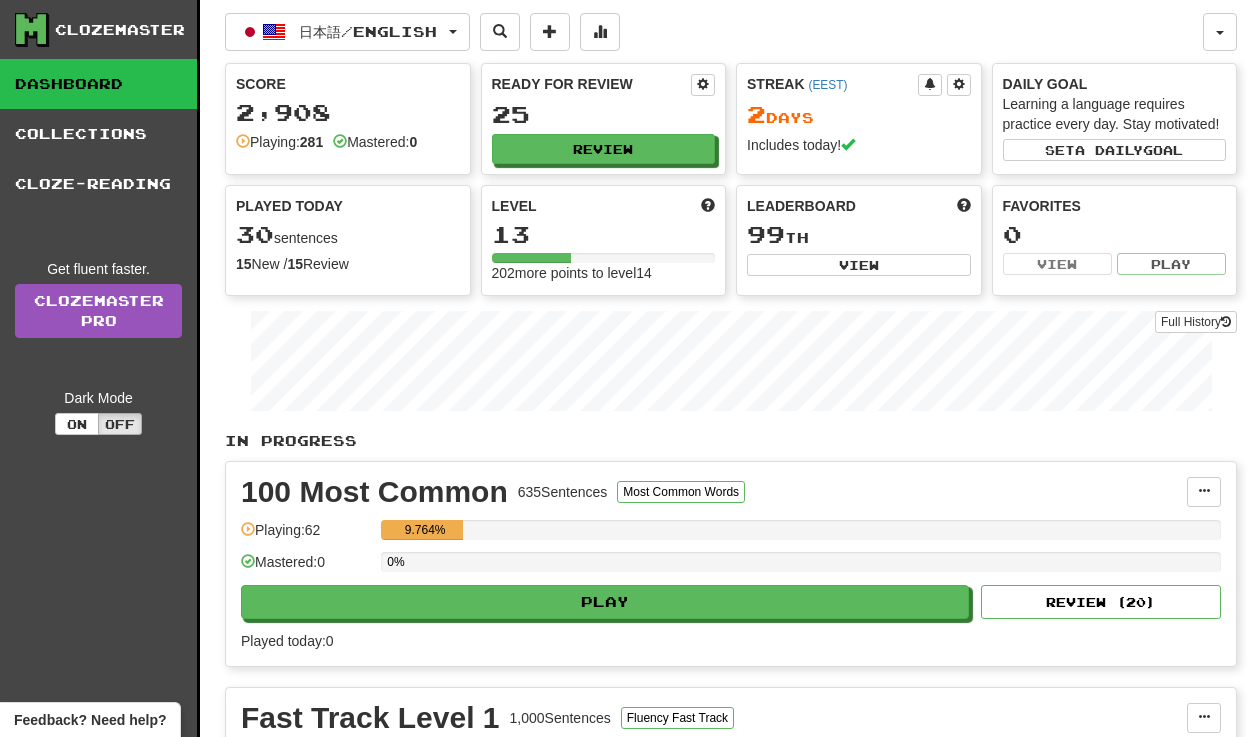 scroll, scrollTop: 0, scrollLeft: 0, axis: both 